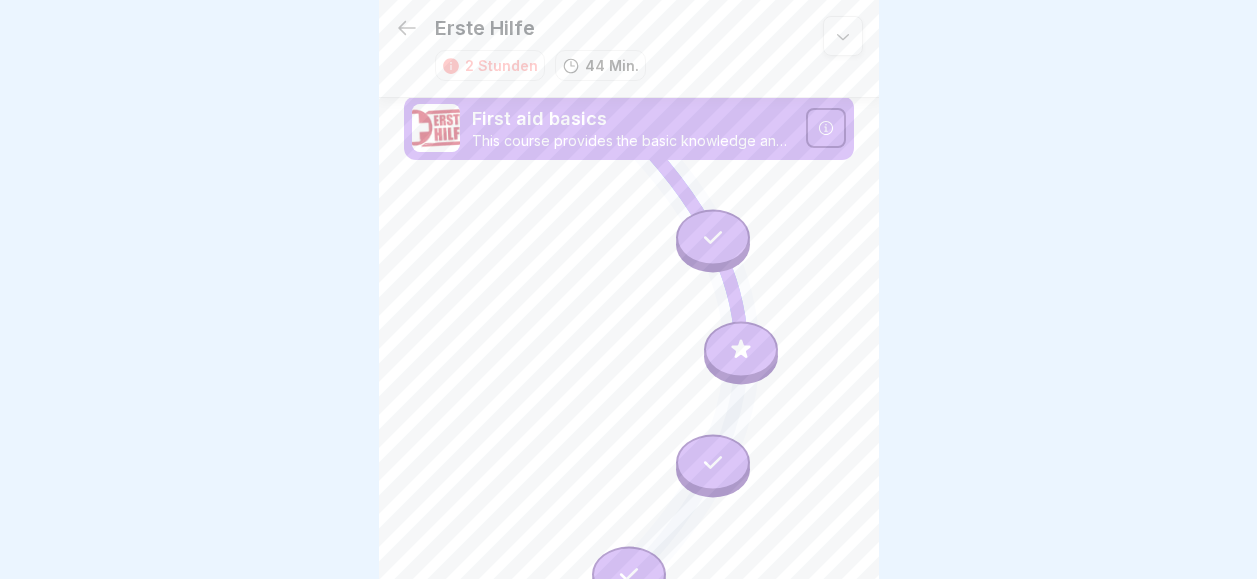 scroll, scrollTop: 7, scrollLeft: 0, axis: vertical 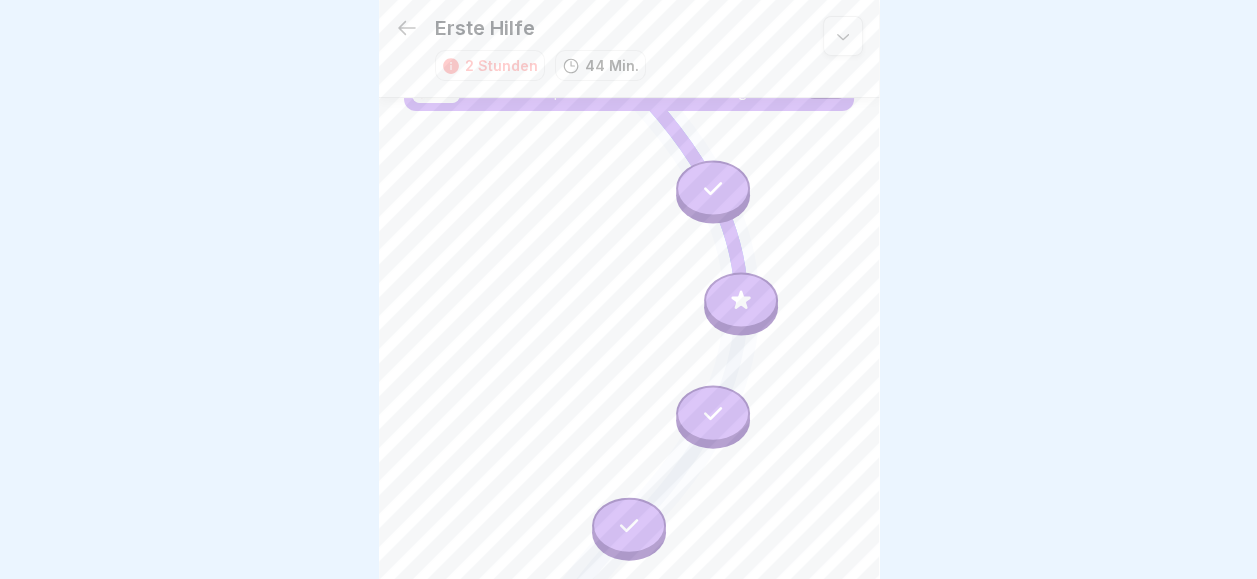 click 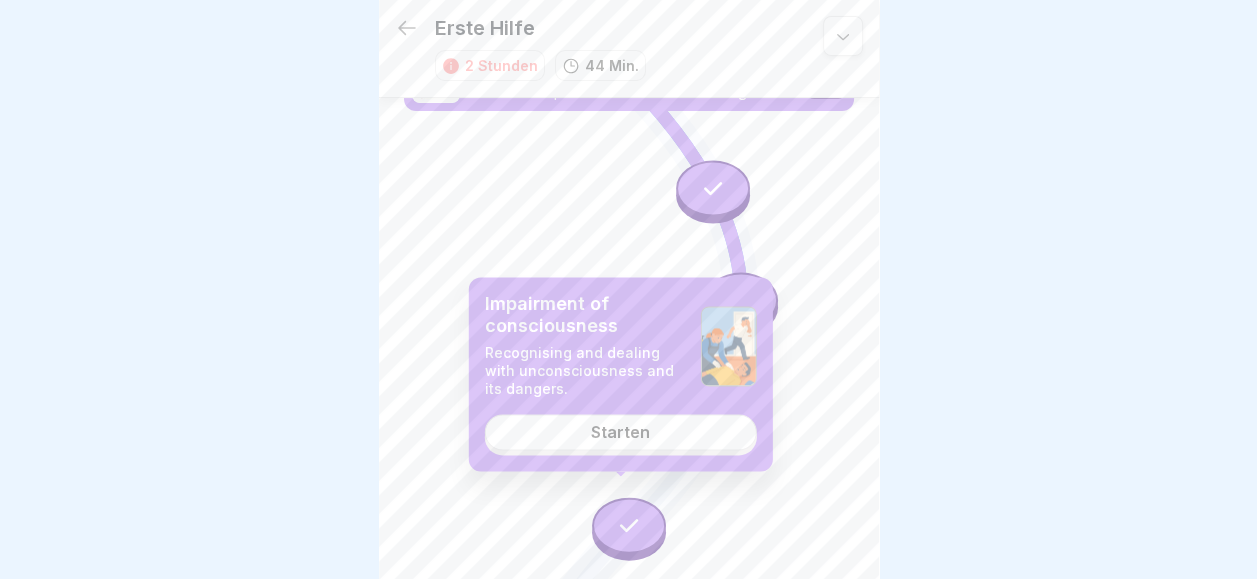 click on "Starten" at bounding box center (621, 433) 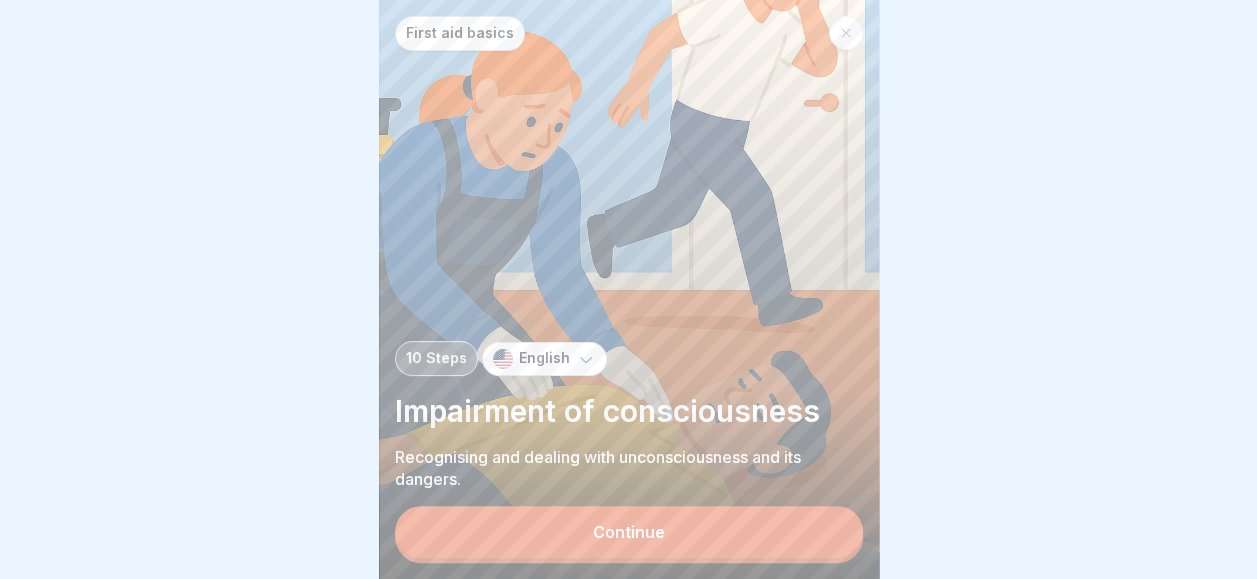 scroll, scrollTop: 0, scrollLeft: 0, axis: both 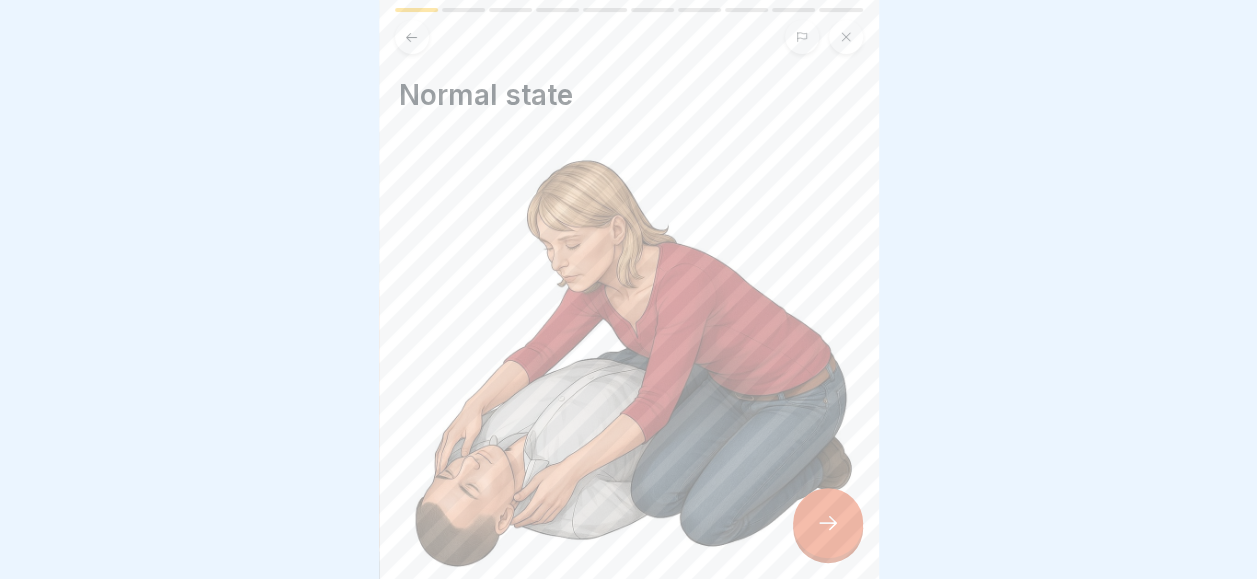 click 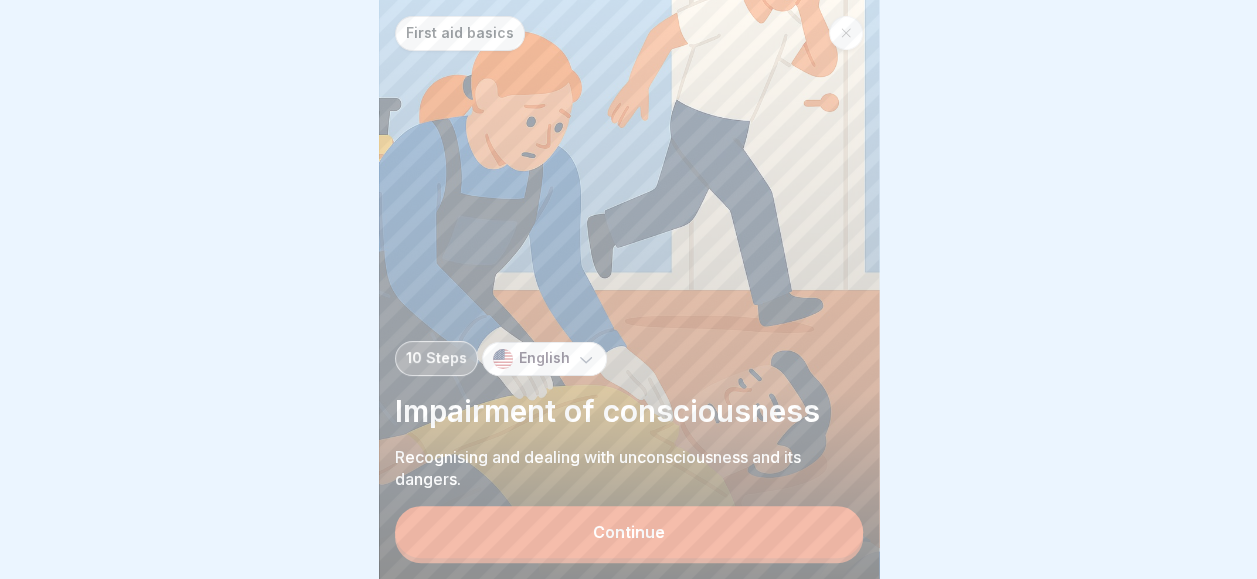 click on "English" at bounding box center [544, 358] 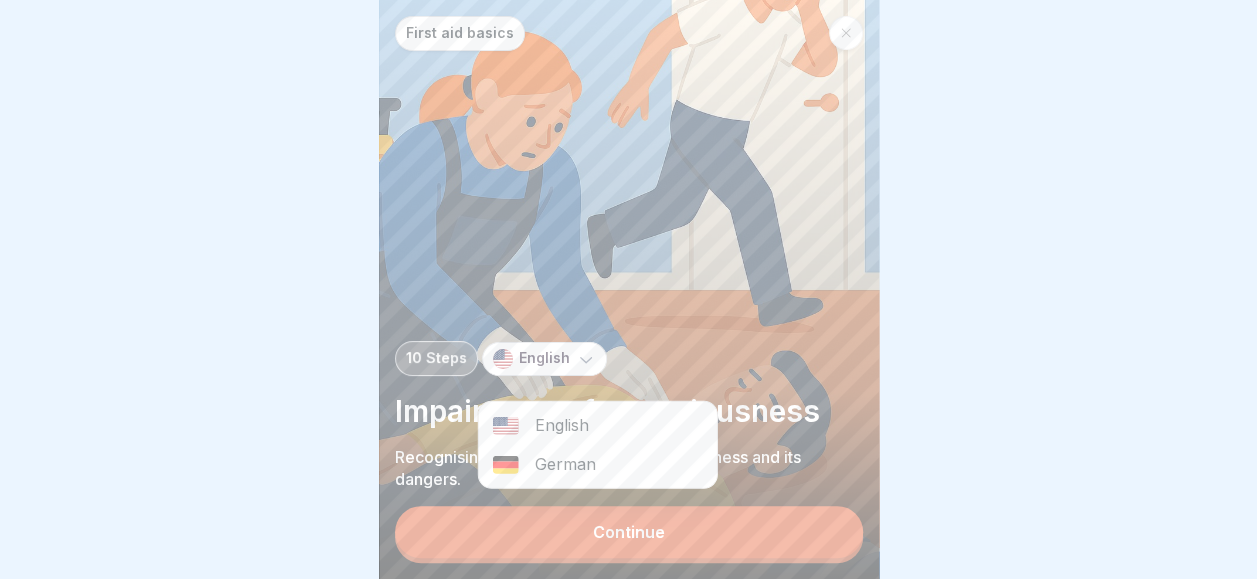 click on "German" at bounding box center (597, 464) 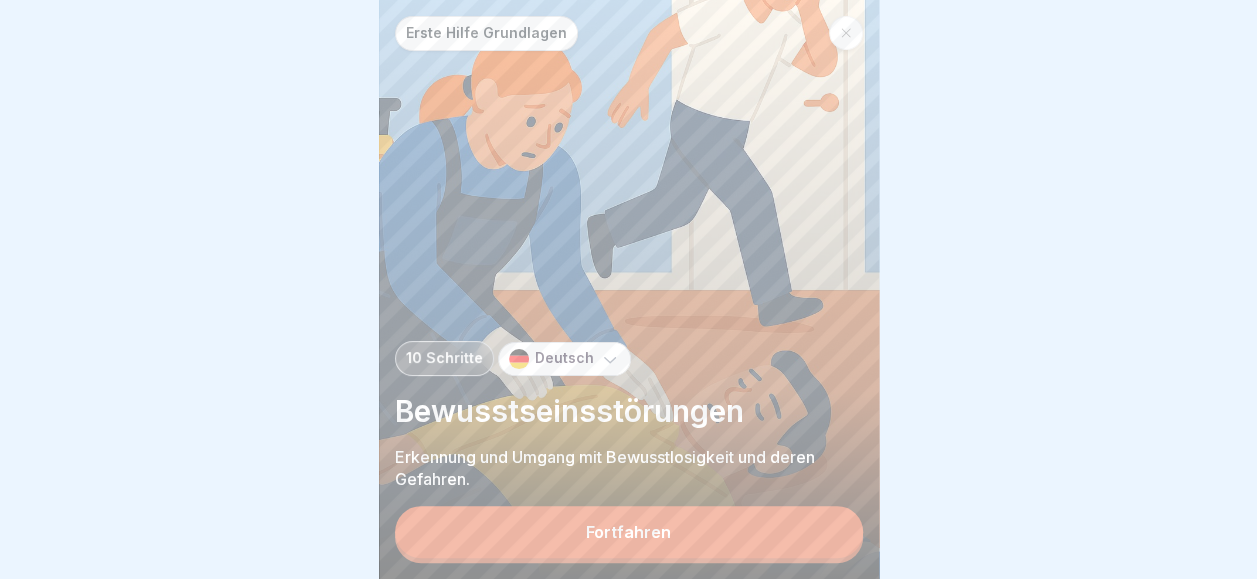 click on "Fortfahren" at bounding box center [629, 532] 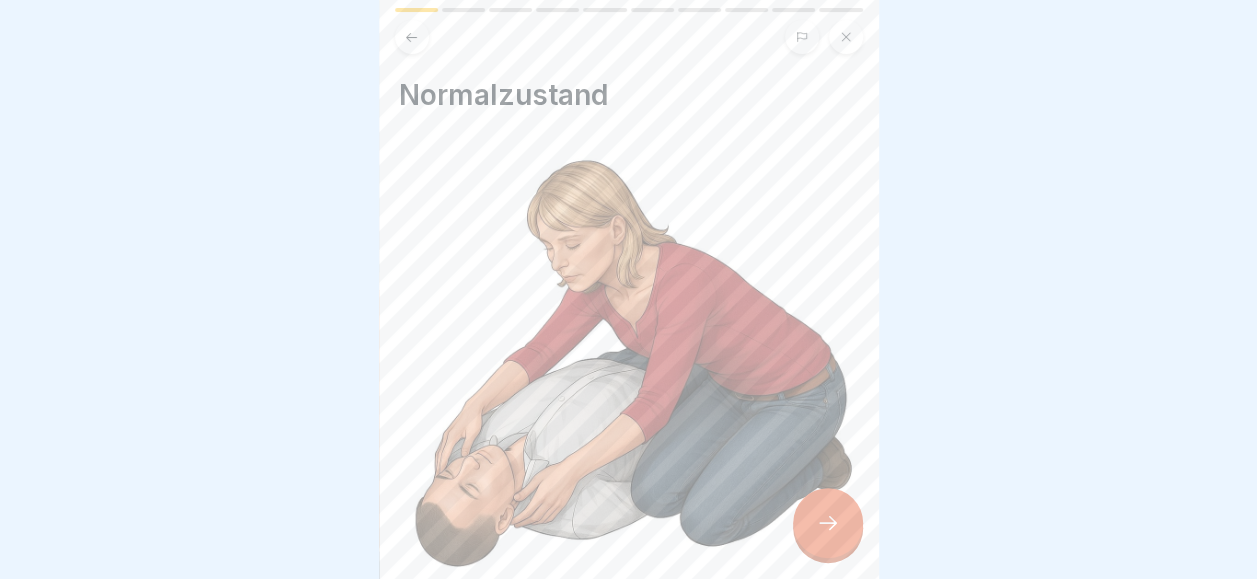 click 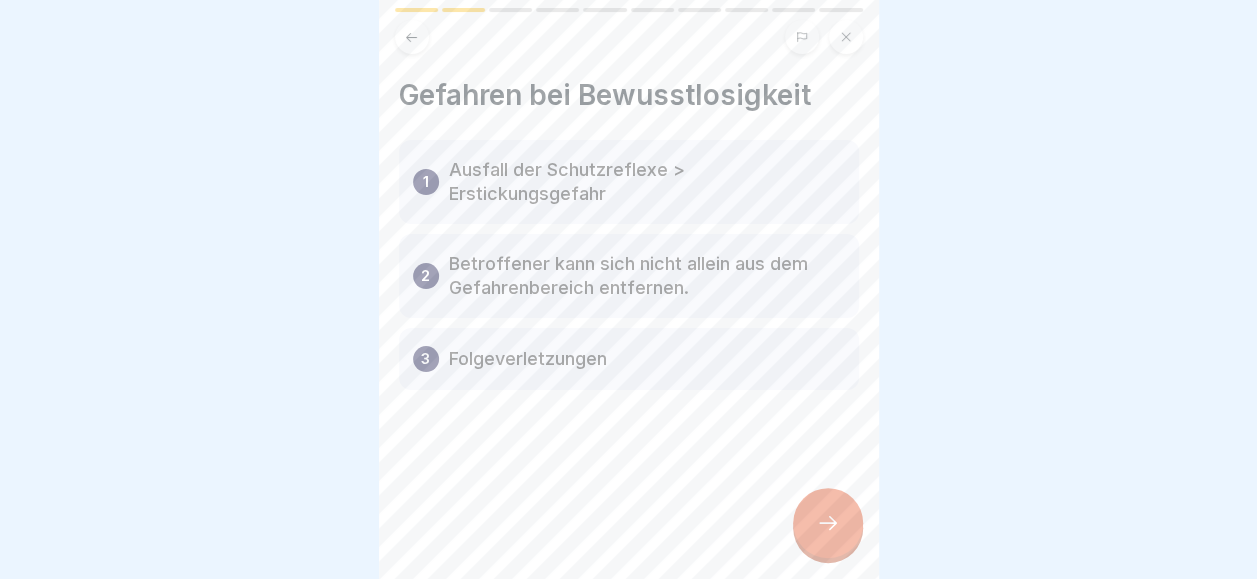 click at bounding box center [828, 523] 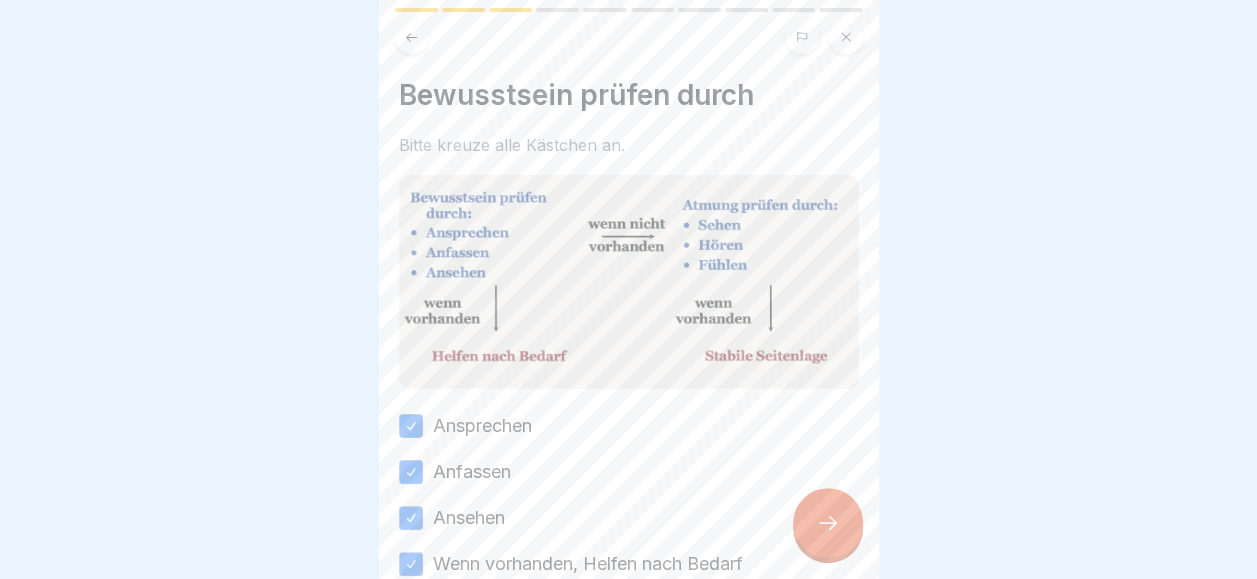 click at bounding box center [828, 523] 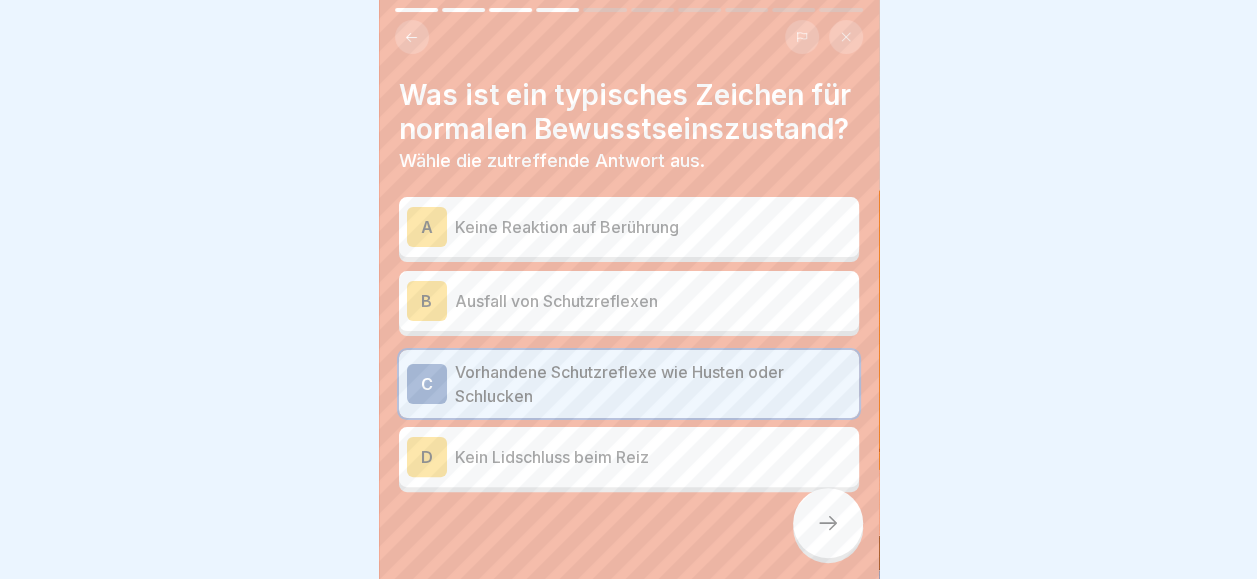 click at bounding box center [828, 523] 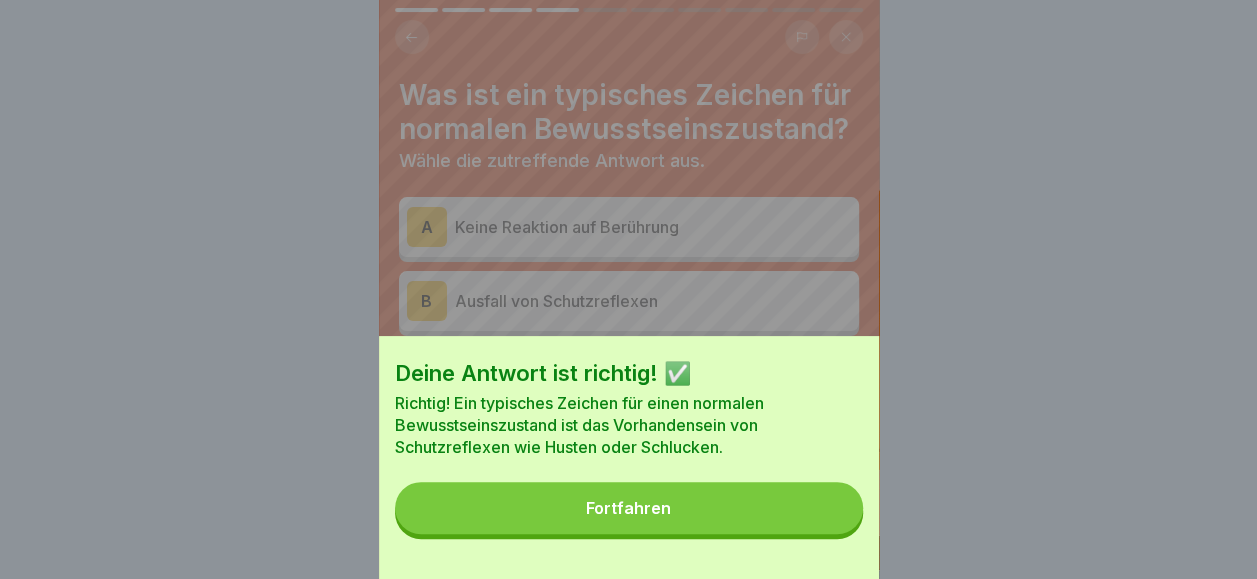 click on "Fortfahren" at bounding box center [629, 508] 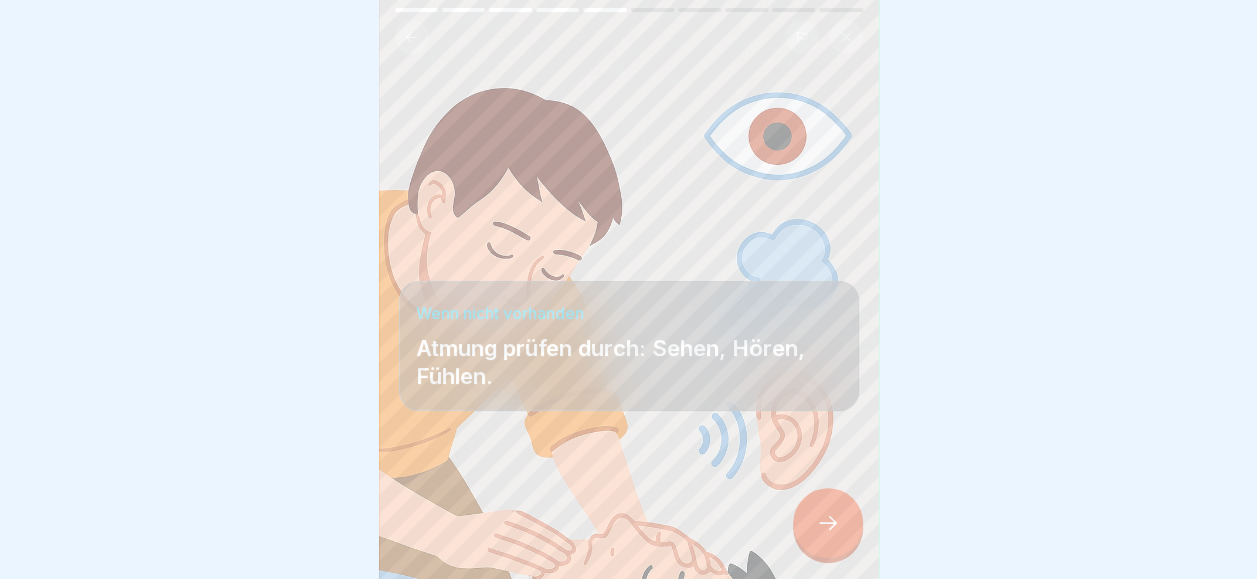 click 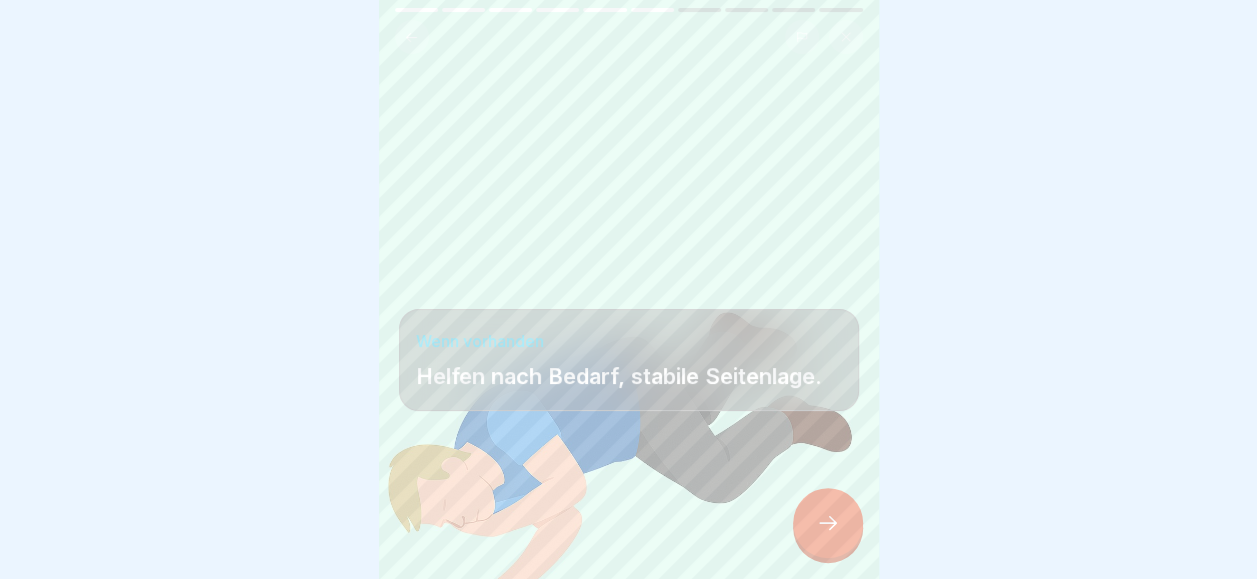 click 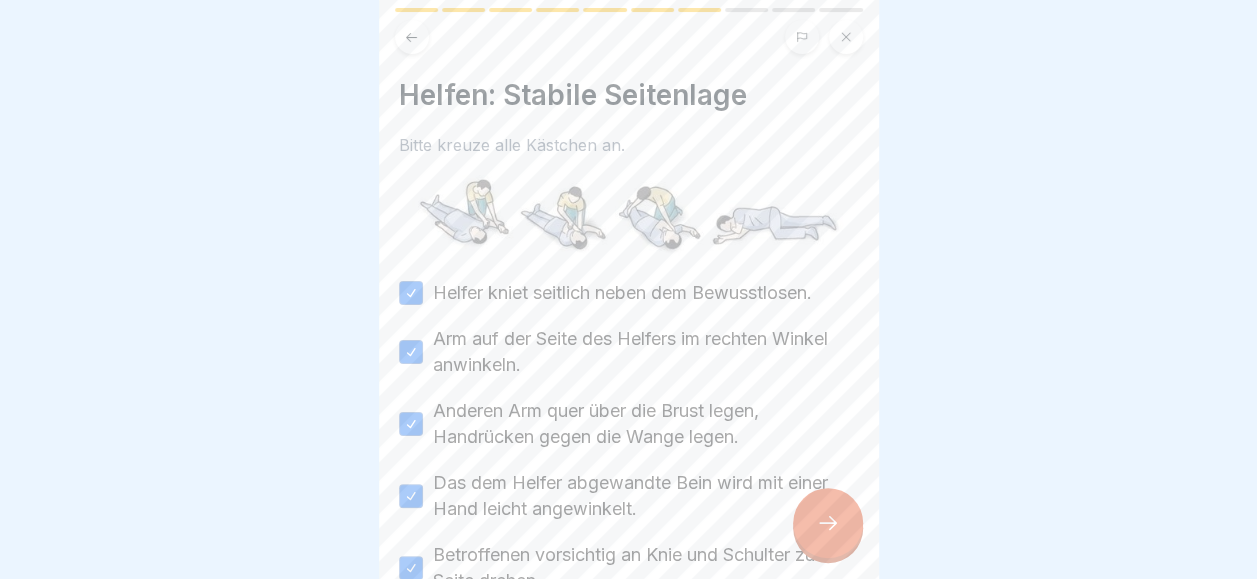 click 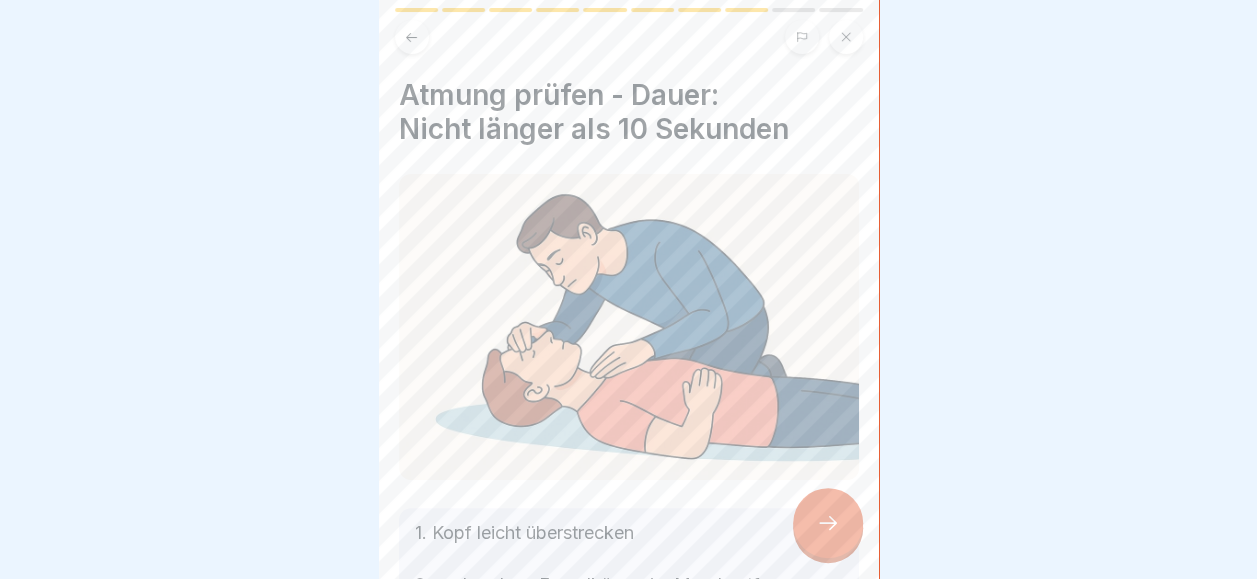 click 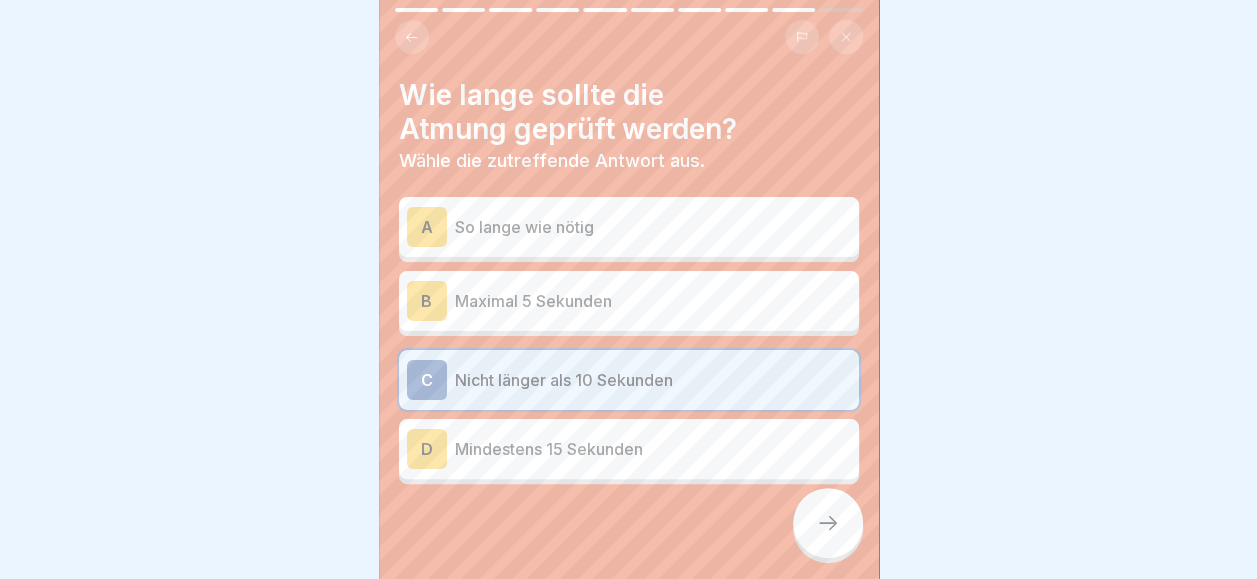 click 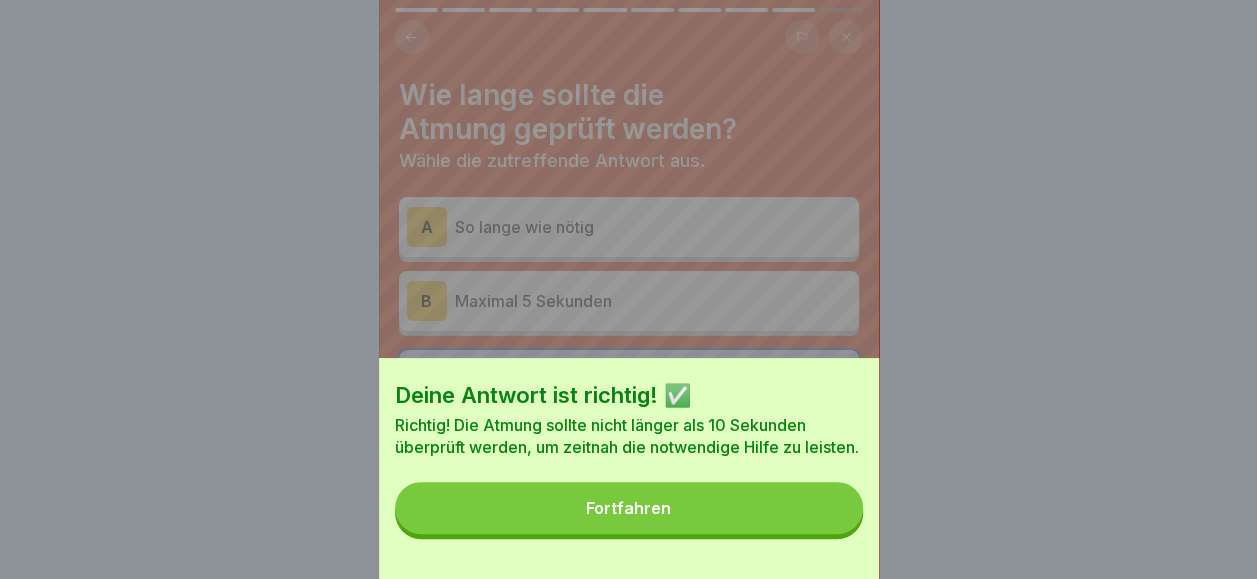 click on "Fortfahren" at bounding box center (629, 508) 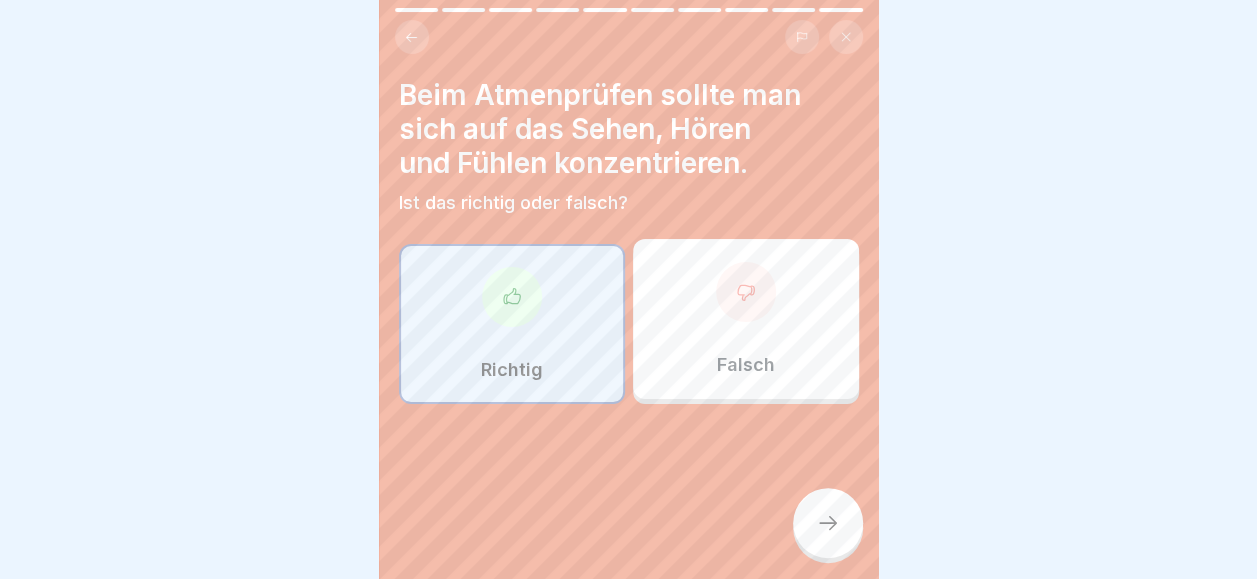 click 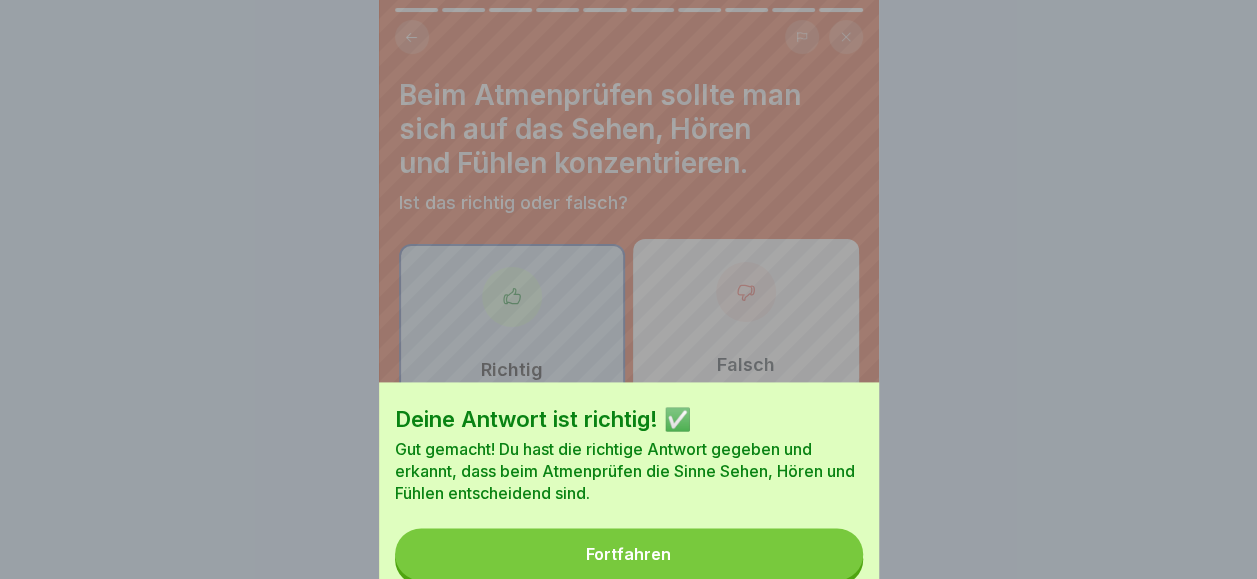 click on "Deine Antwort ist richtig!
✅ Gut gemacht! Du hast die richtige Antwort gegeben und erkannt, dass beim Atmenprüfen die Sinne Sehen, Hören und Fühlen entscheidend sind.   Fortfahren" at bounding box center (628, 289) 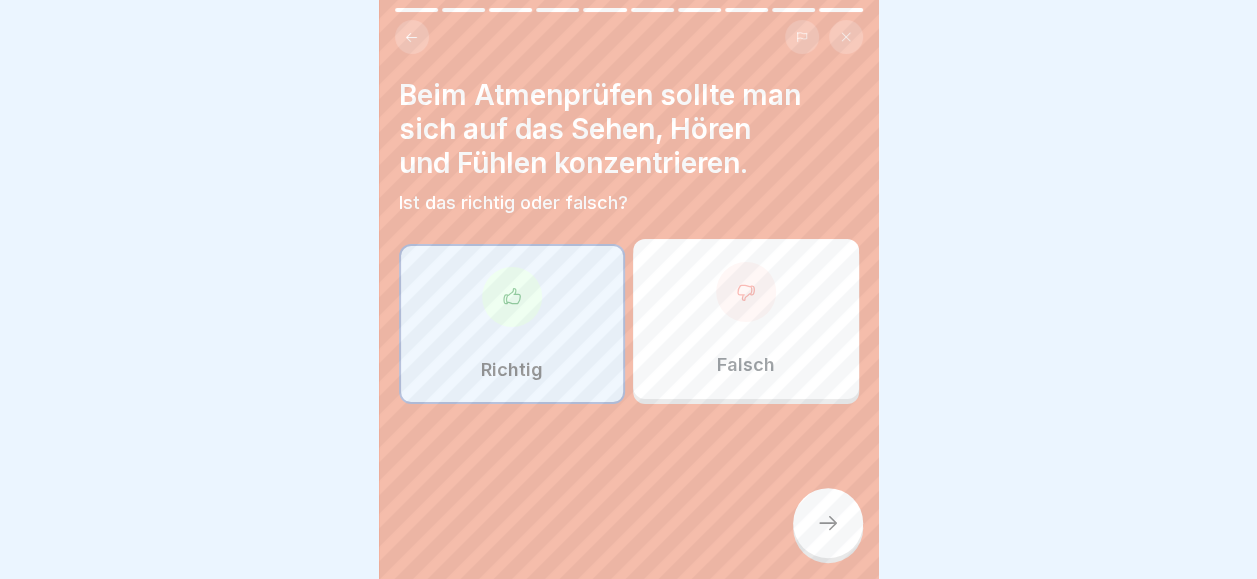 click 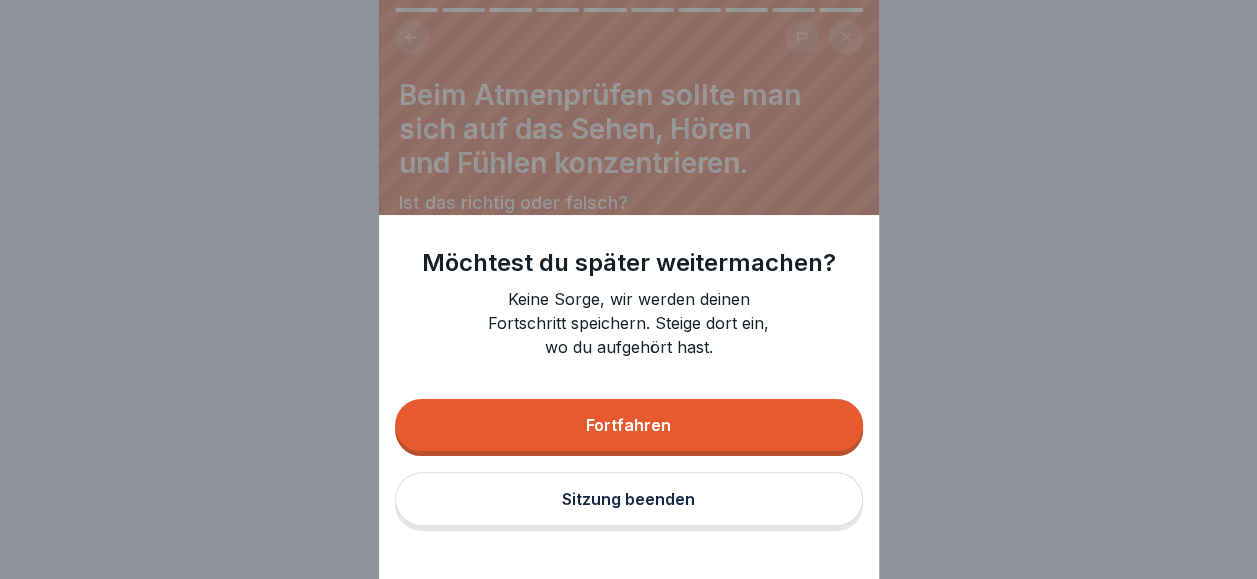 click on "Fortfahren" at bounding box center [628, 425] 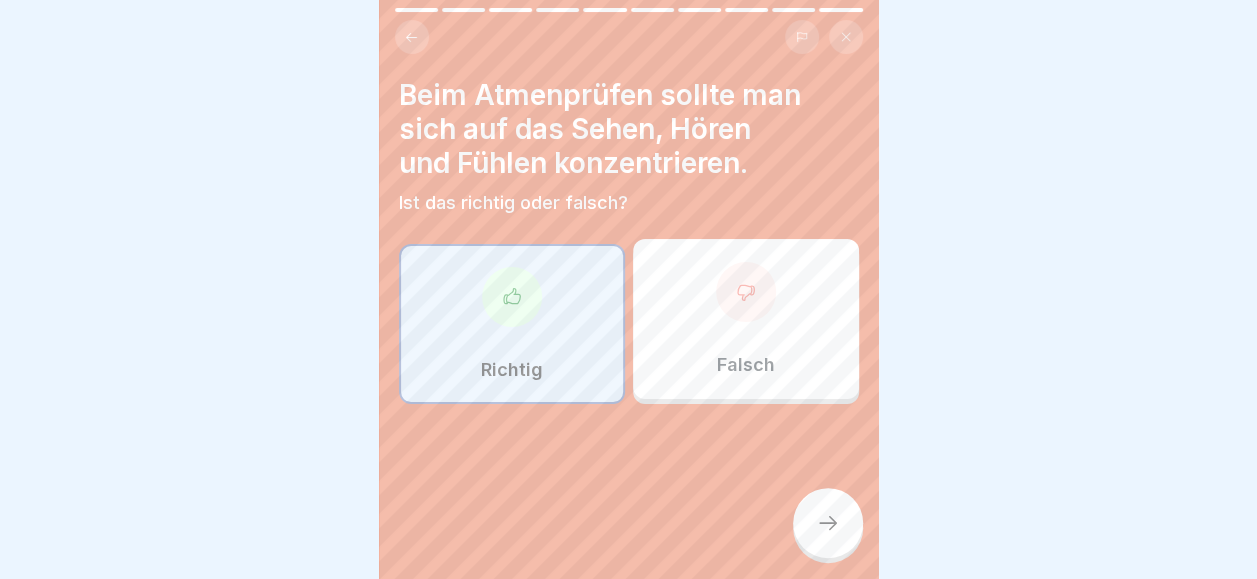 click 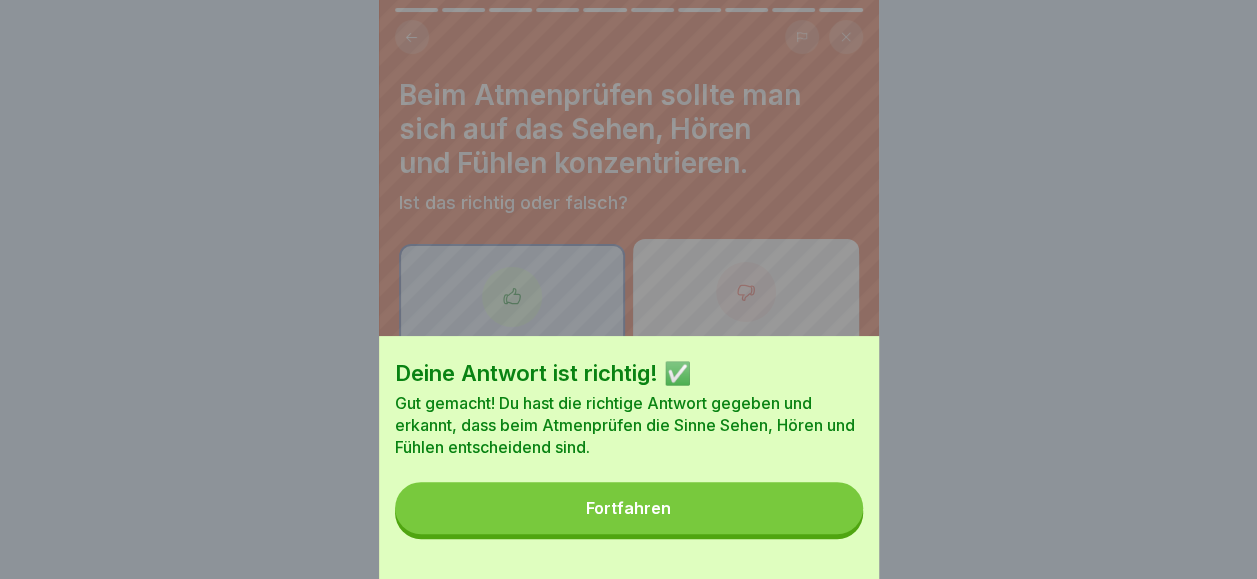 click on "Fortfahren" at bounding box center [629, 508] 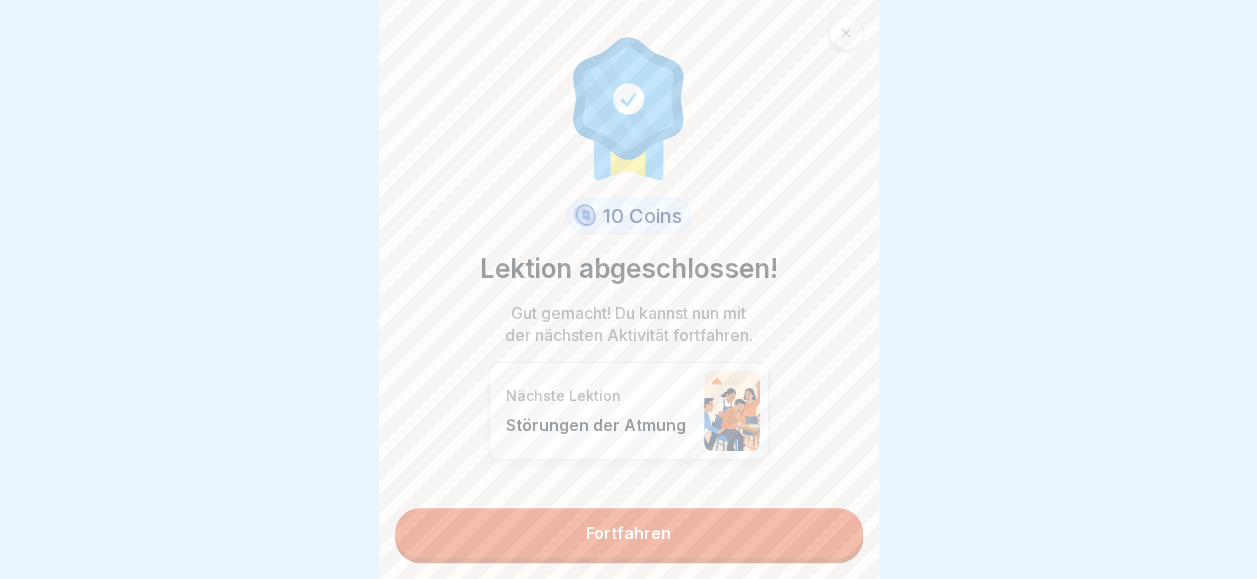 click on "Fortfahren" at bounding box center [629, 533] 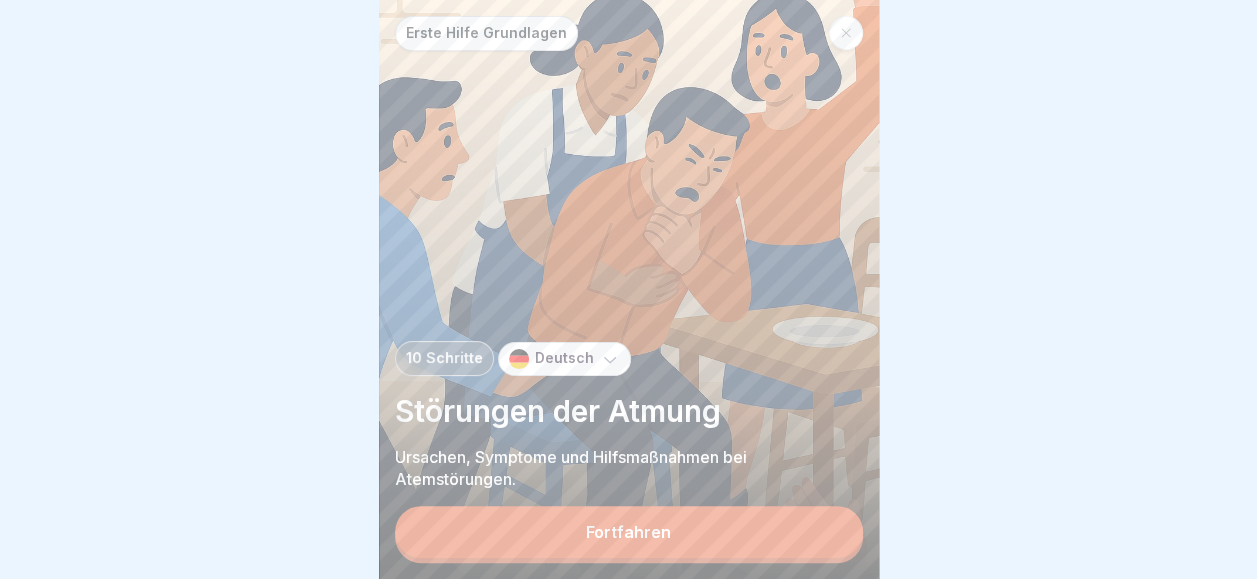 click on "Fortfahren" at bounding box center (629, 532) 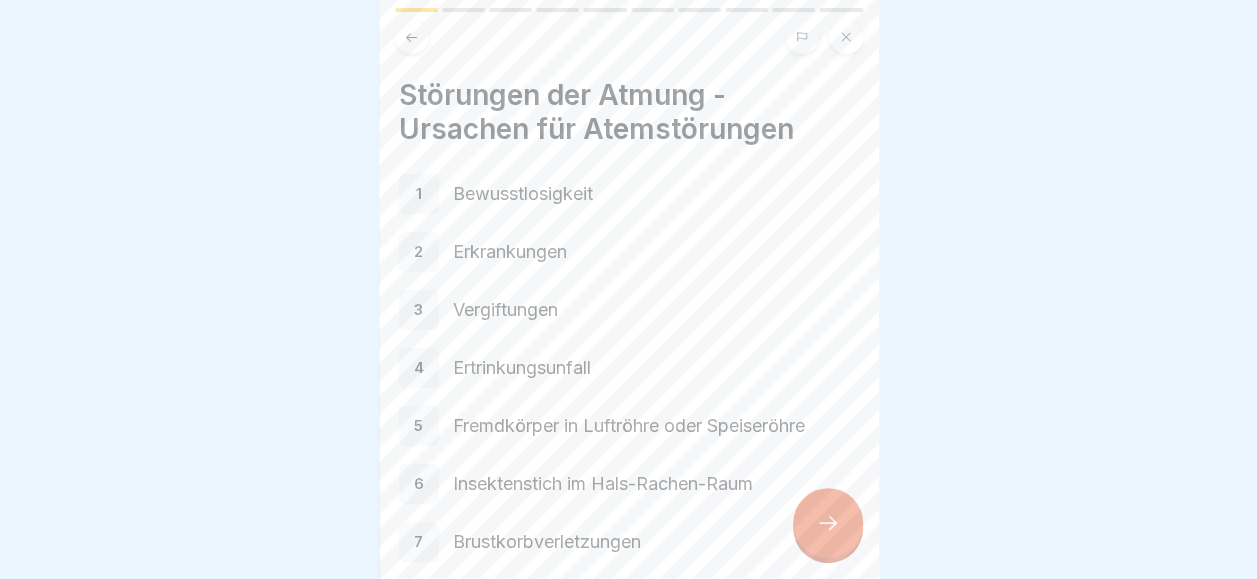 click at bounding box center [828, 523] 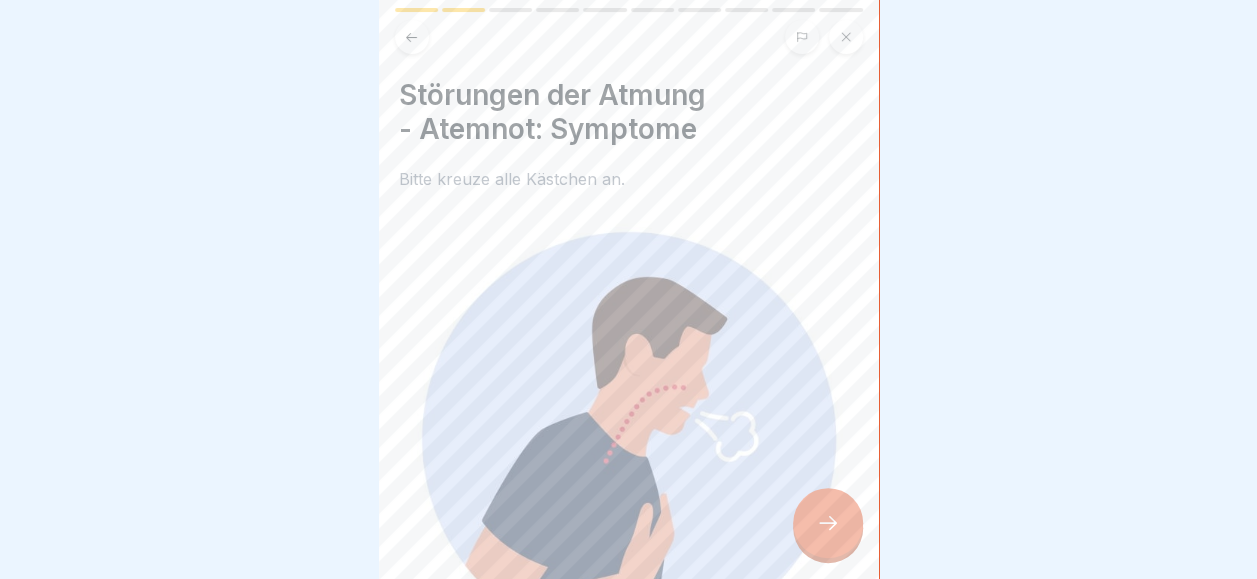 click at bounding box center [828, 523] 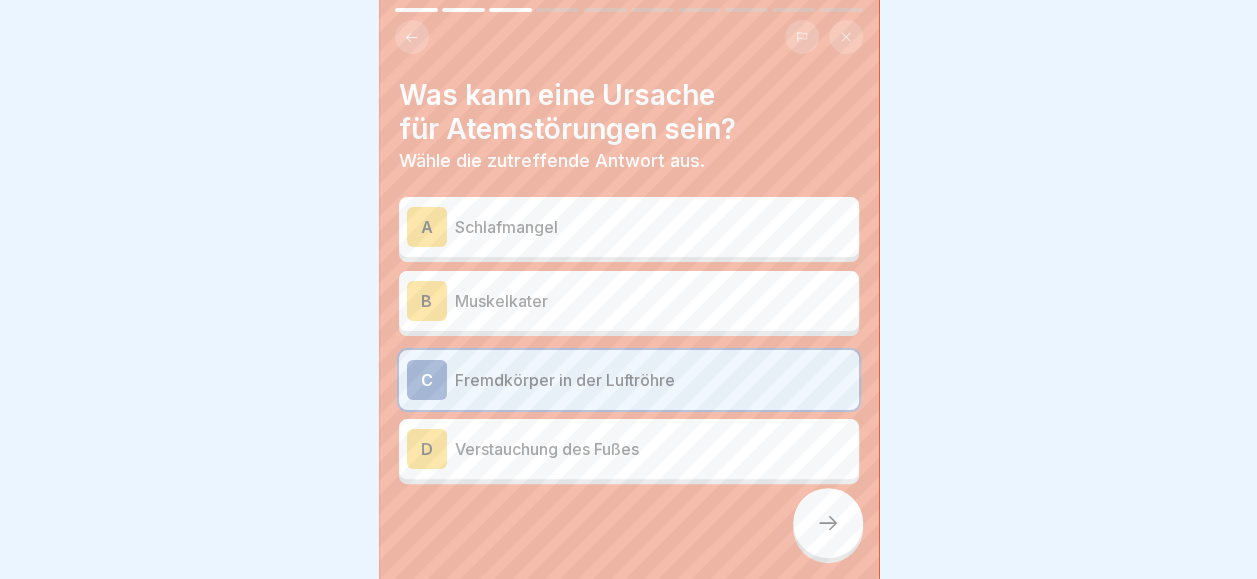 click 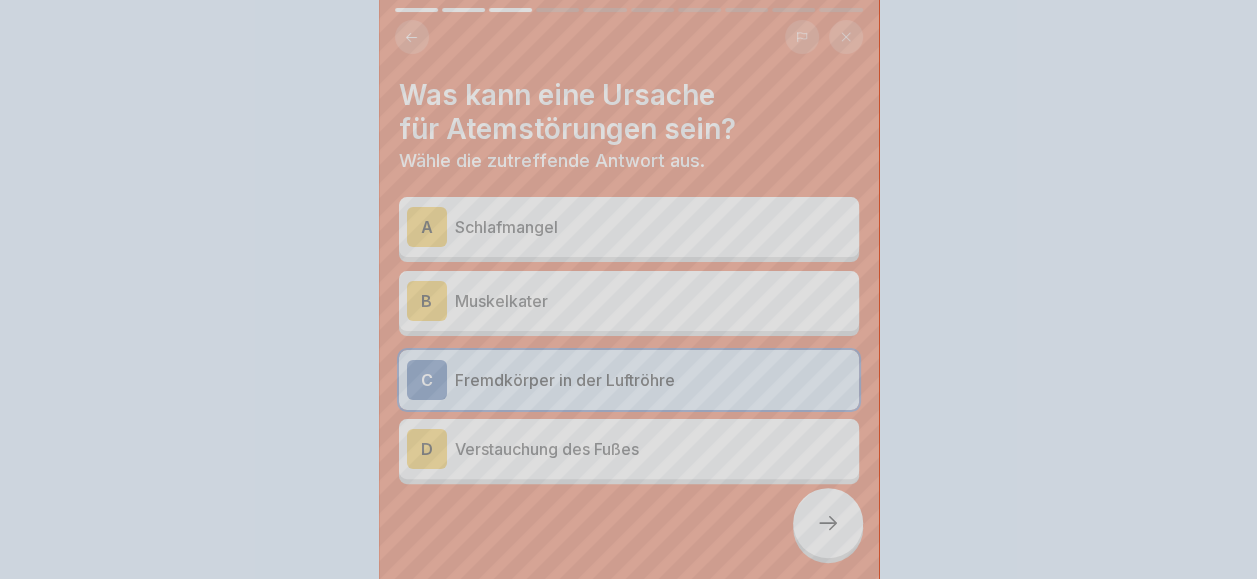 click on "Deine Antwort ist richtig!
✅ Richtig! Ein Fremdkörper in der Luftröhre kann schwere Atemstörungen verursachen. Es ist wichtig, in solchen Situationen schnell zu handeln.   Fortfahren" at bounding box center [628, 289] 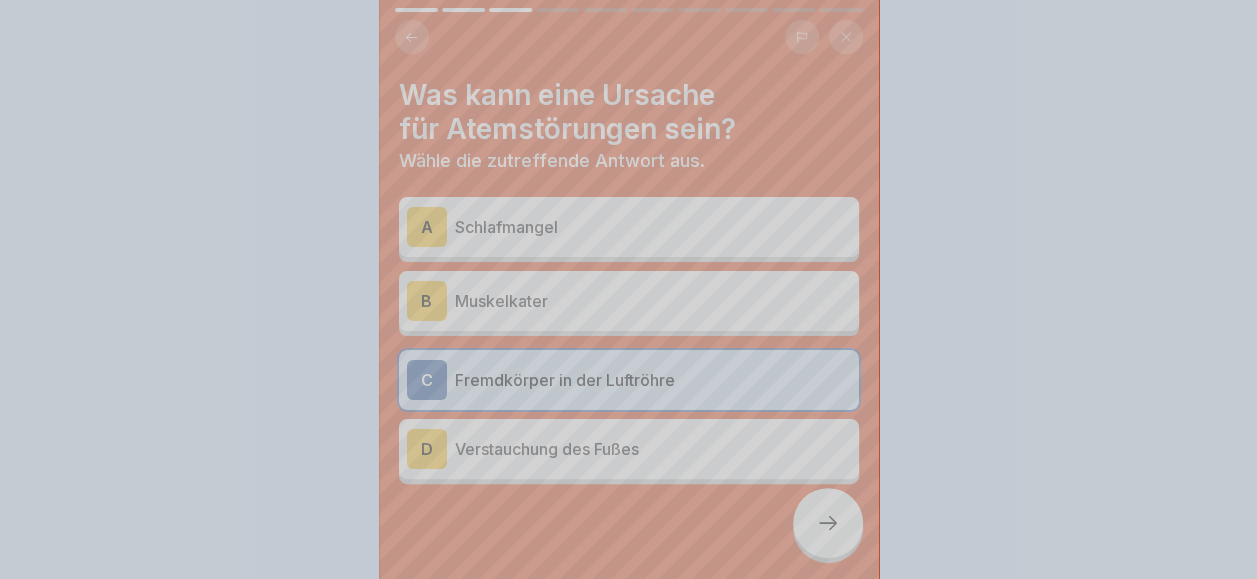 click on "Deine Antwort ist richtig!
✅ Richtig! Ein Fremdkörper in der Luftröhre kann schwere Atemstörungen verursachen. Es ist wichtig, in solchen Situationen schnell zu handeln.   Fortfahren" at bounding box center [628, 289] 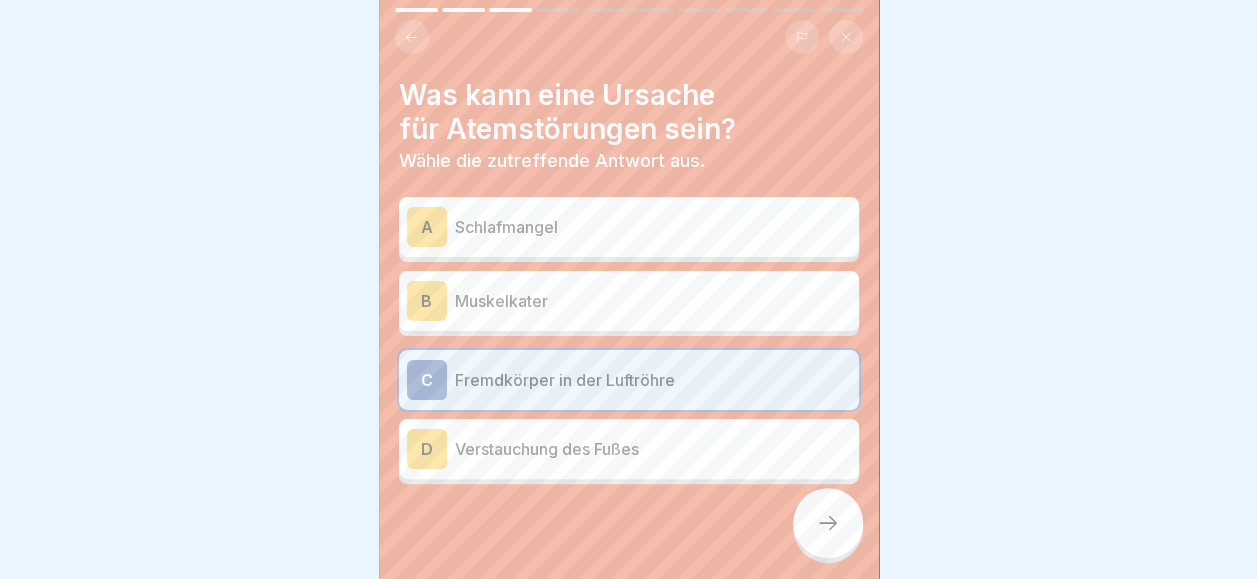 click at bounding box center [828, 523] 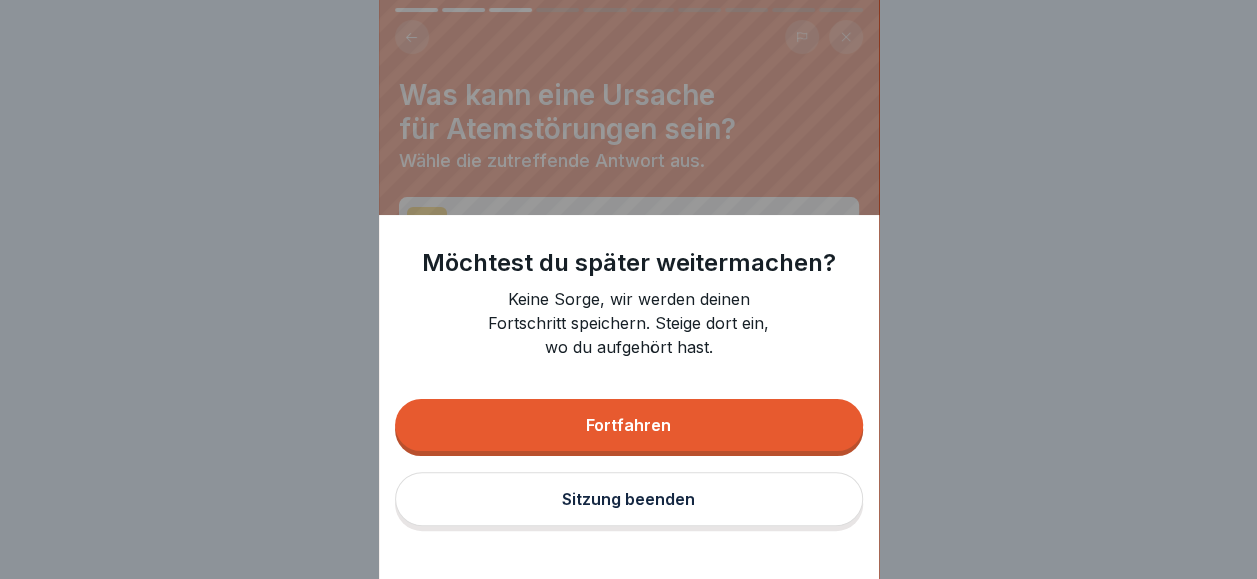 click on "Sitzung beenden" at bounding box center [629, 499] 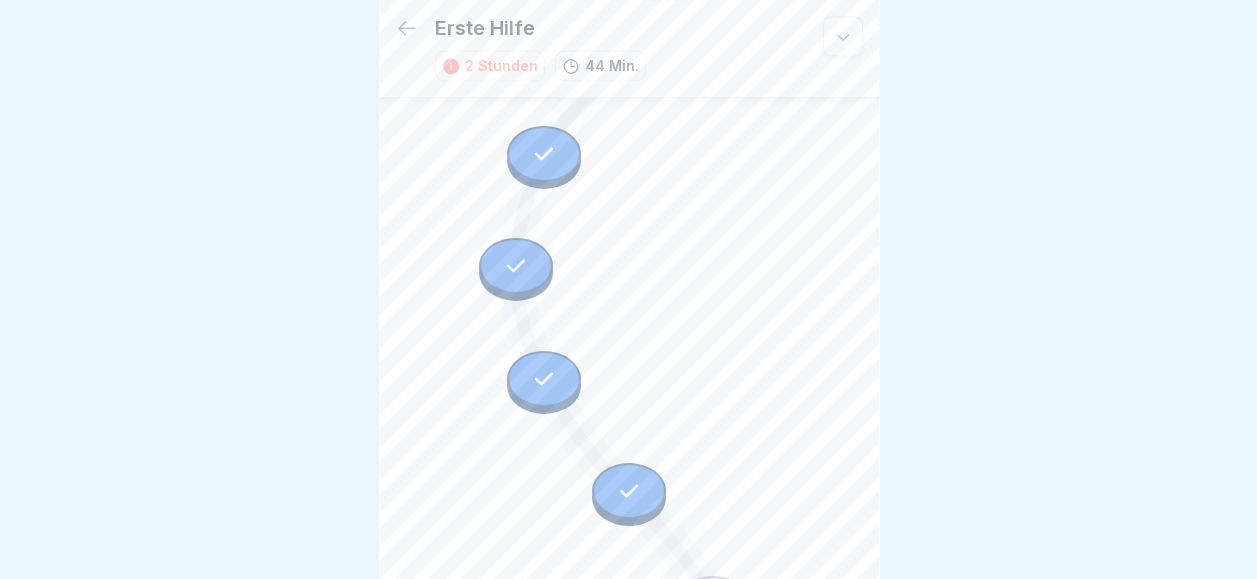 scroll, scrollTop: 1452, scrollLeft: 0, axis: vertical 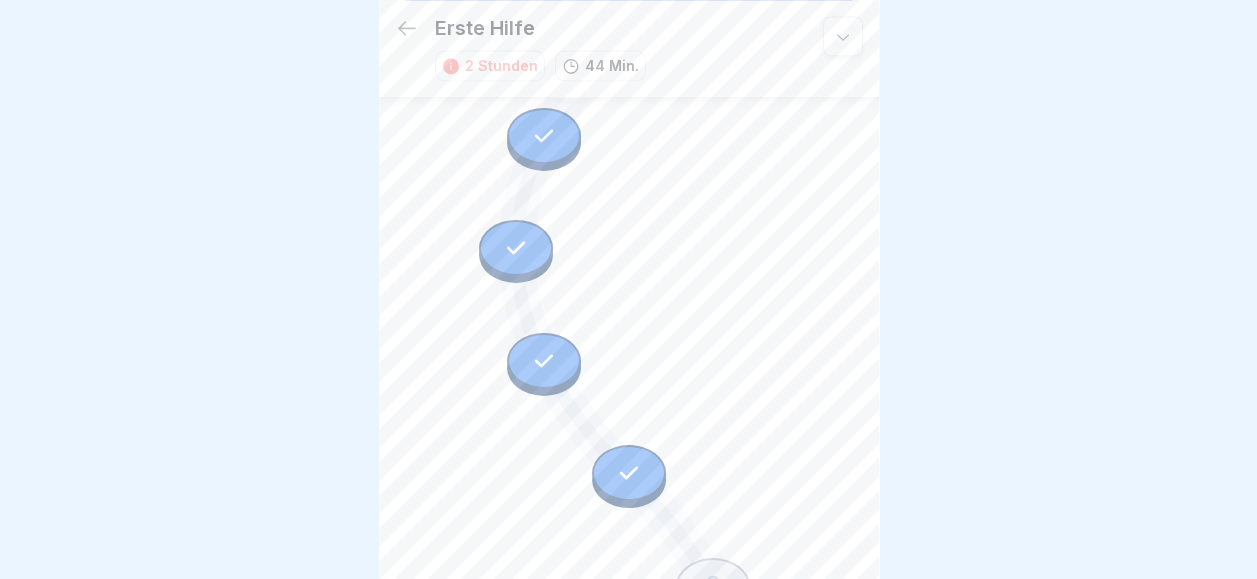 click at bounding box center (629, 472) 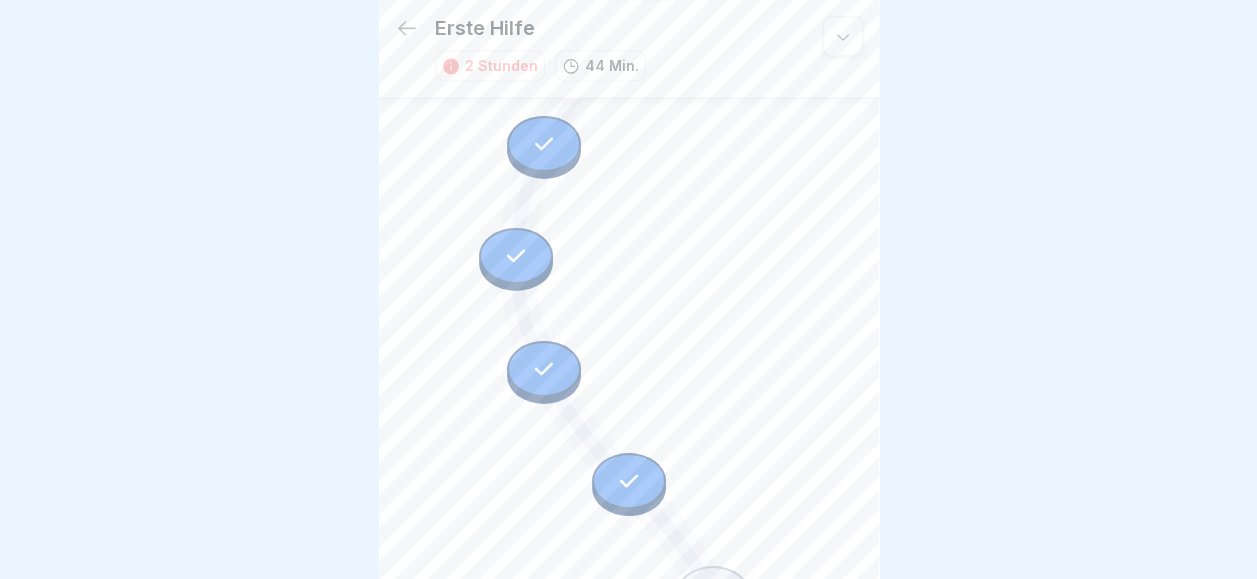 click at bounding box center [629, 480] 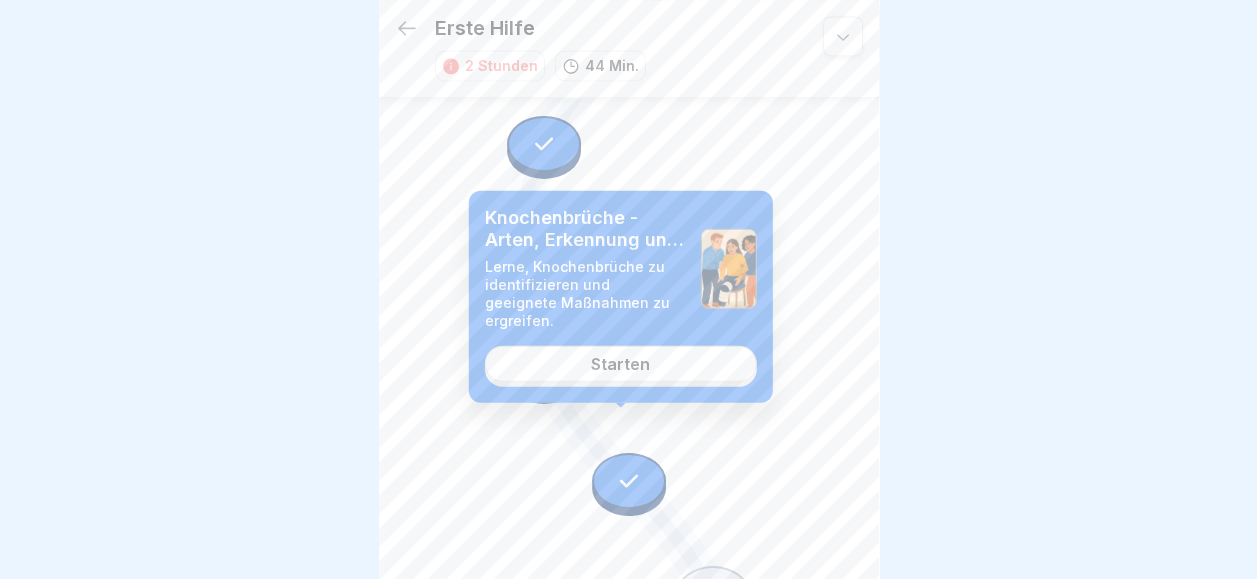 click at bounding box center (629, 480) 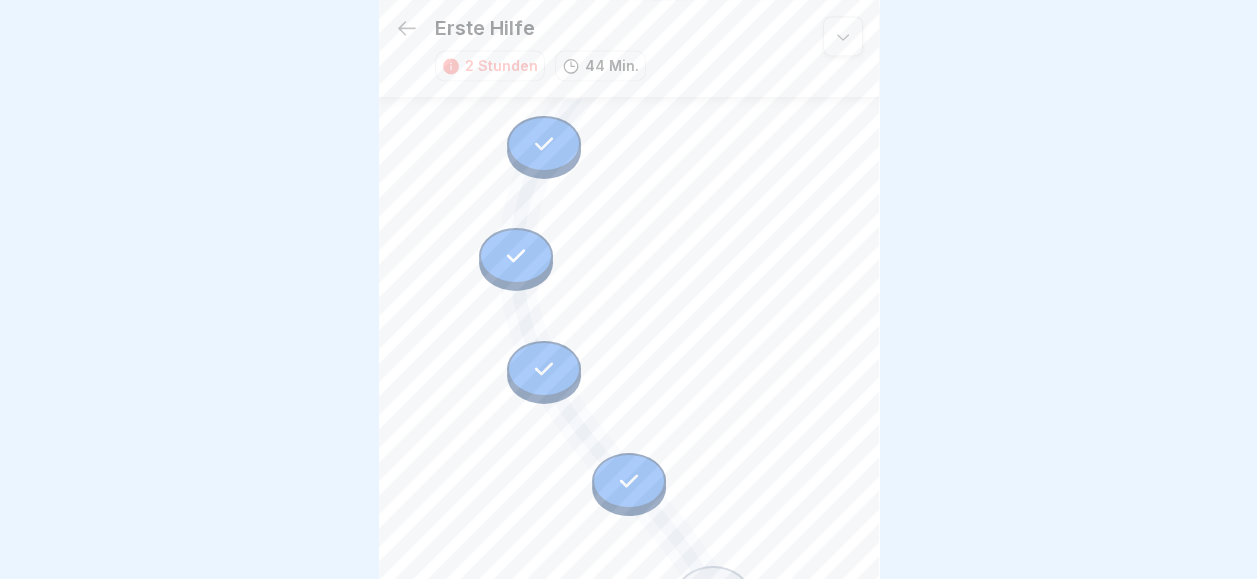 click 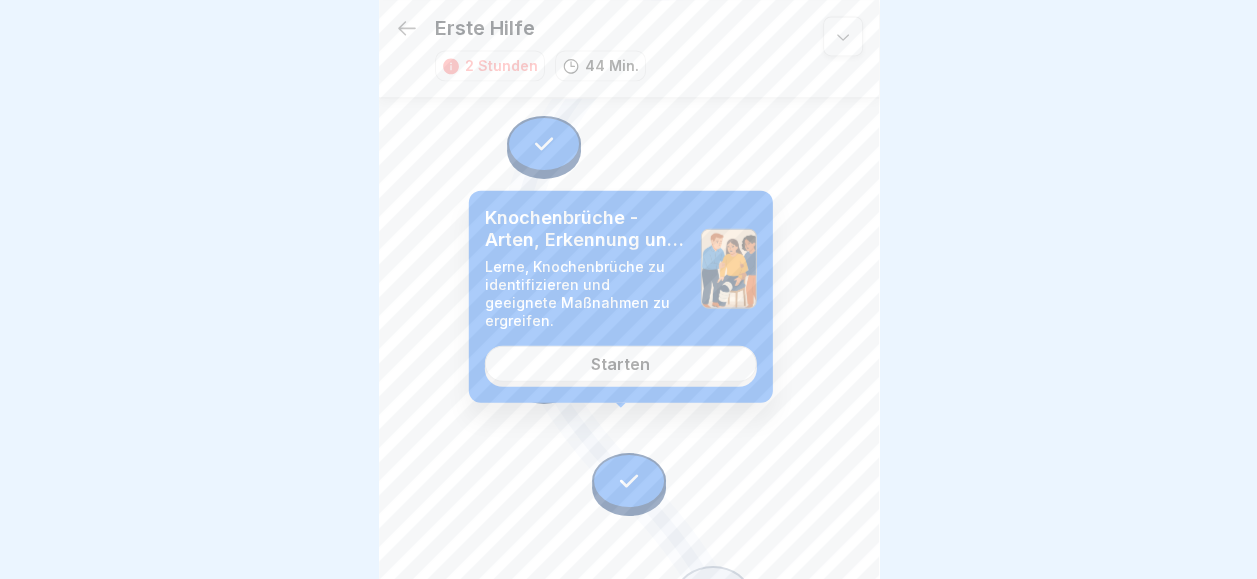click on "Starten" at bounding box center (621, 364) 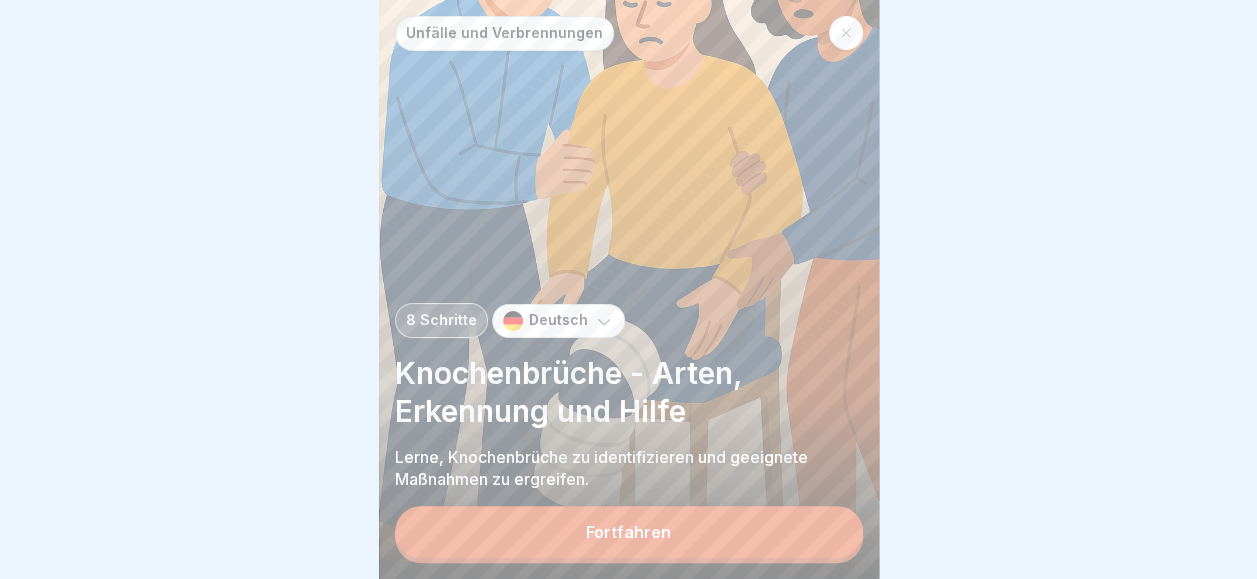 click on "Fortfahren" at bounding box center [629, 532] 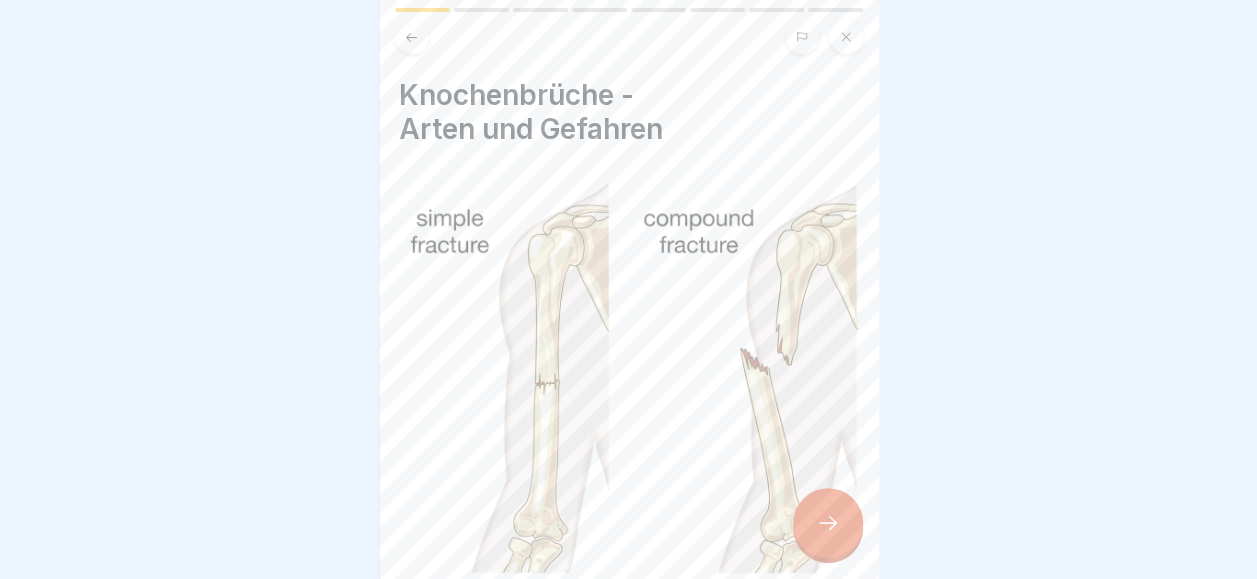 click at bounding box center (828, 523) 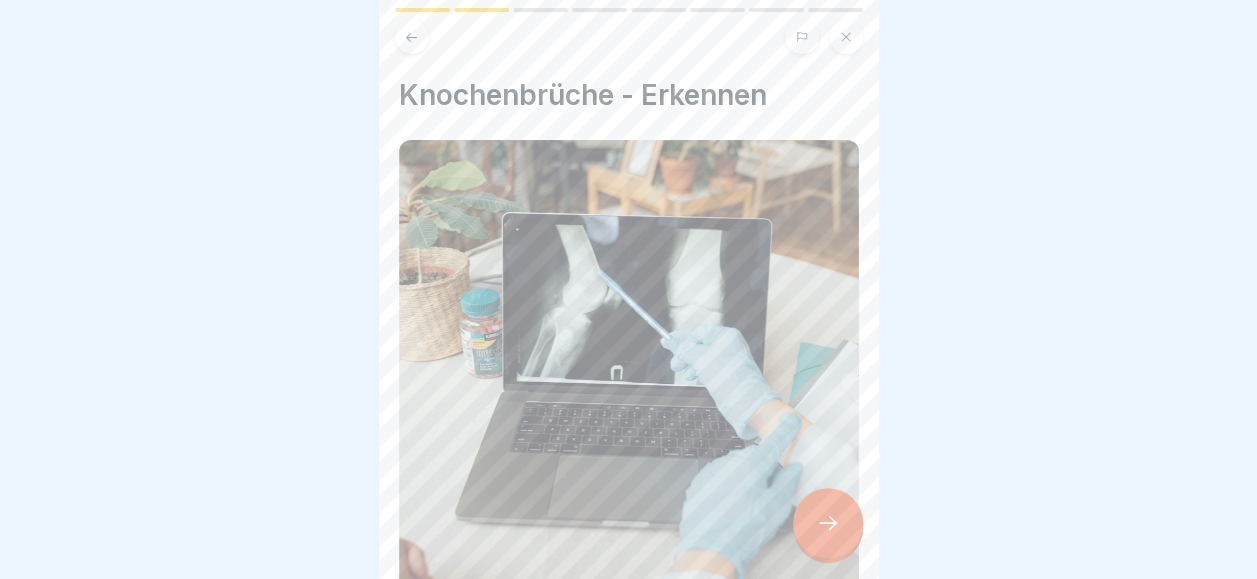 click at bounding box center [828, 523] 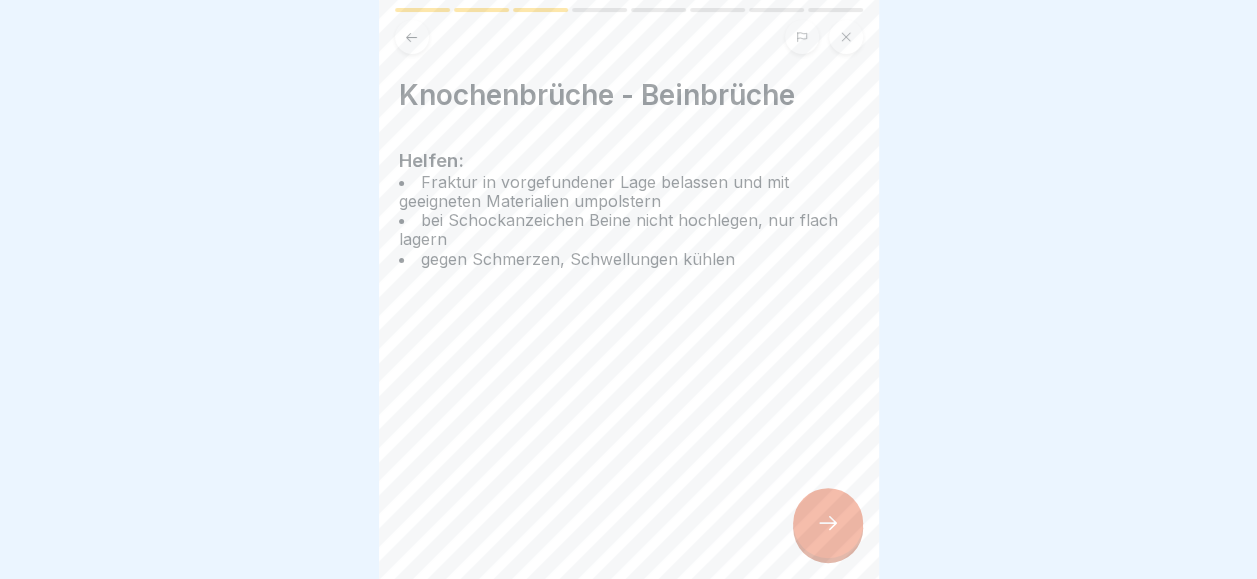 click 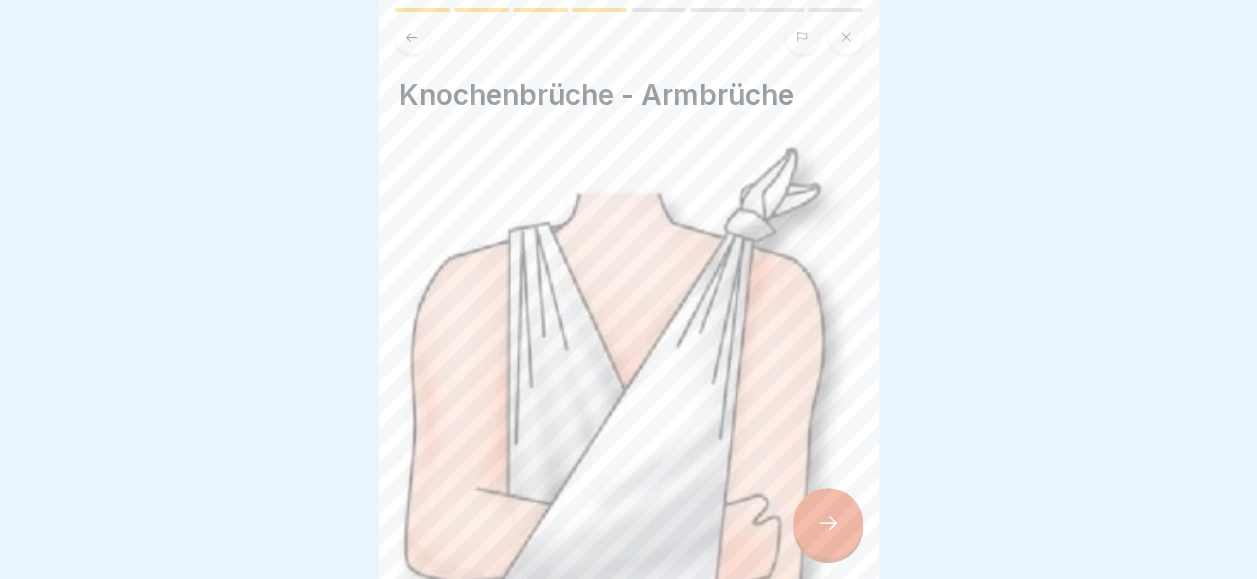 click 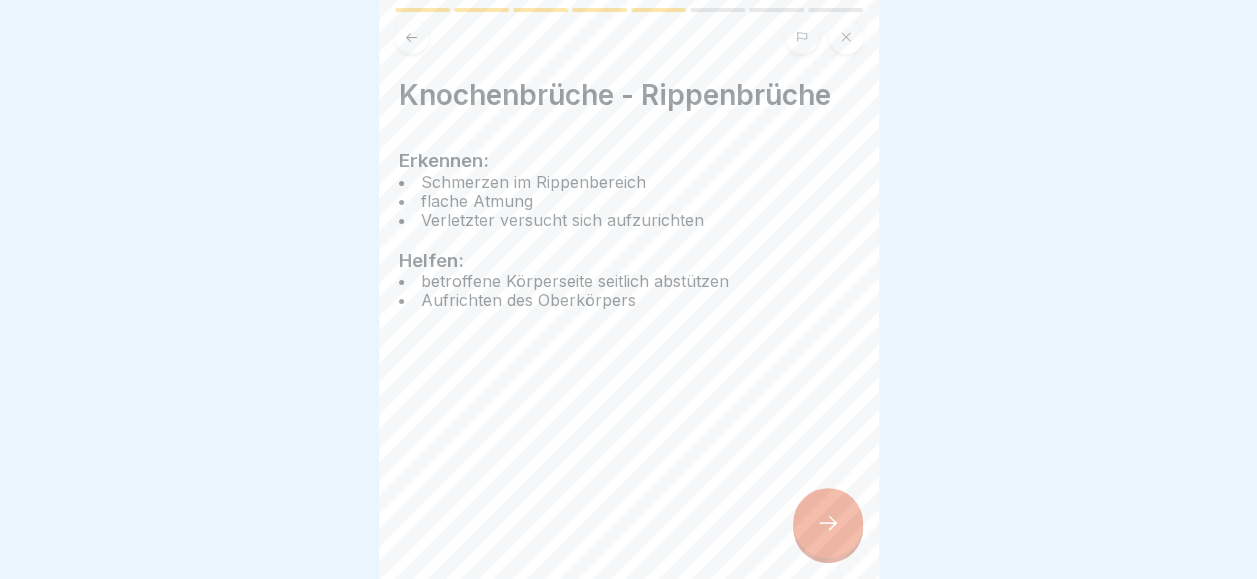 click 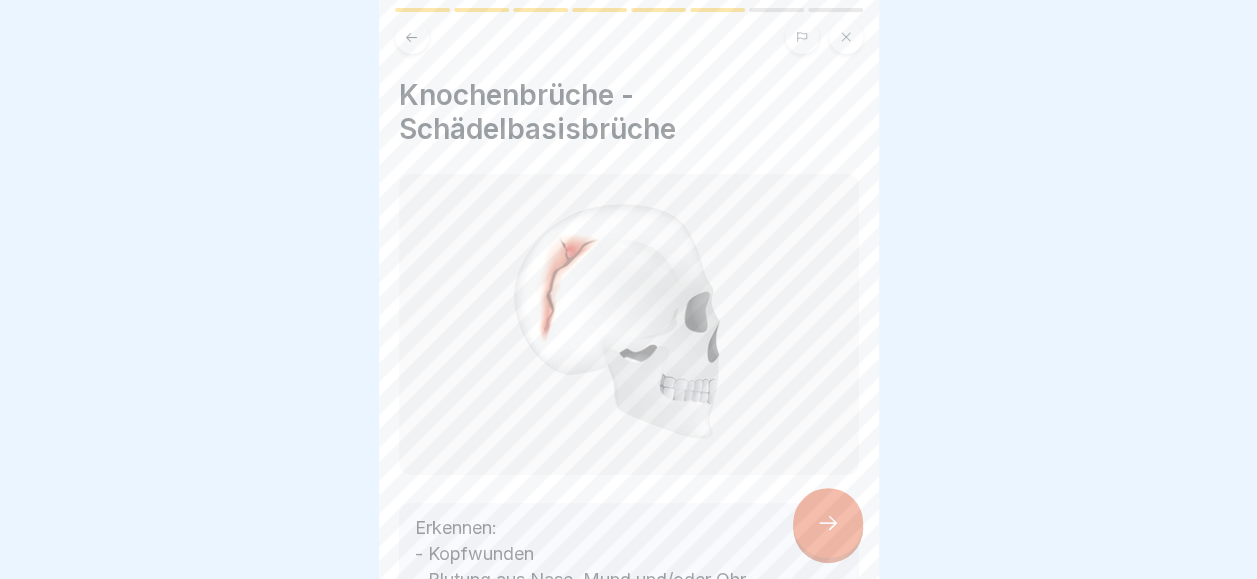click 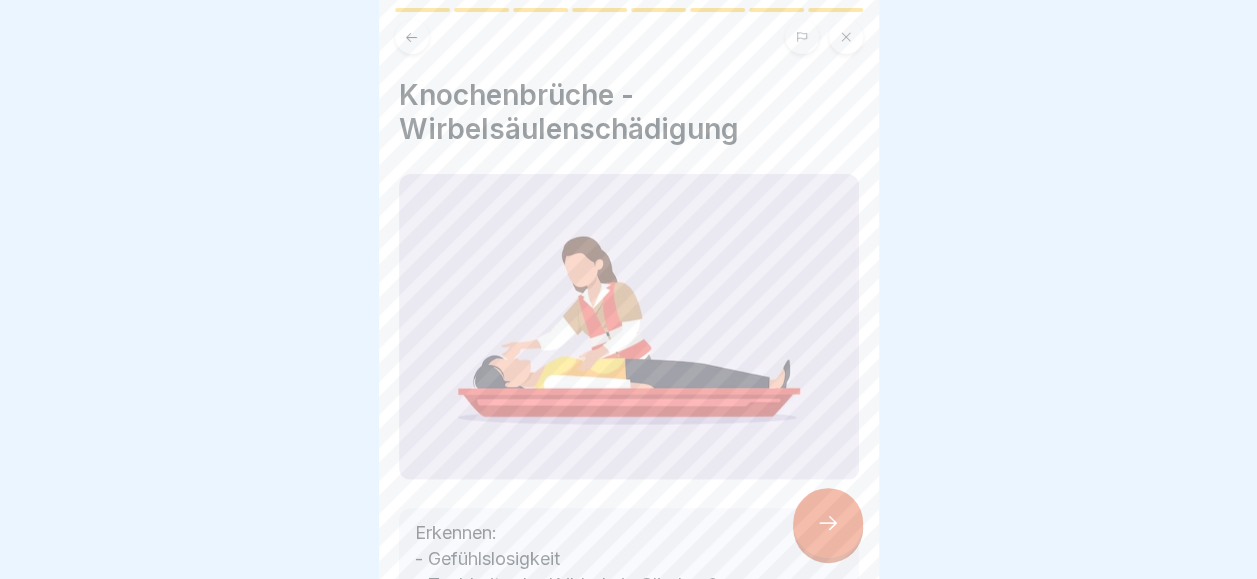 click 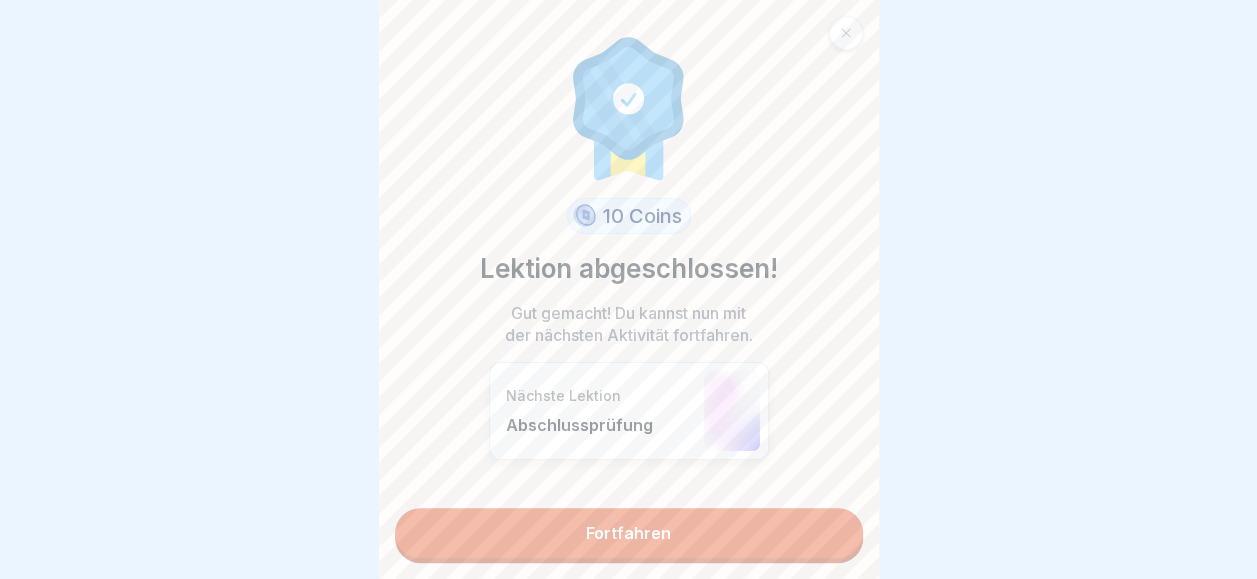 click on "Unfälle und Verbrennungen 8 Schritte Deutsch Knochenbrüche - Arten, Erkennung und Hilfe Lerne, Knochenbrüche zu identifizieren und geeignete Maßnahmen zu ergreifen. Fortfahren Knochenbrüche - Arten und Gefahren Geschlossener Bruch: keine äußere Wunde
Offener Bruch: Wunde, aus der Knochenteile herausragen können
Gefahren:
- innere/äußere Blutungen
- Schock
- Infektionsgefahr
- Schmerzen Knochenbrüche - Erkennen - Körperbereich nicht oder nur eingeschränkt beweglich
- starke Schmerzen im Bruchbereich
- Schonhaltung
- Bruchstelle ist druckempfindlich
- Schwellungen, Blutergüsse, Verfärbungen
- Verkürzungen von Gliedmaßen
- abnorme Lage bzw. Fehlstellung einer Gliedmaße
Achtung: Brüche nicht schienen, nur vor Bewegungen schützen. Knochenbrüche - Beinbrüche   Helfen:   Fraktur in vorgefundener Lage belassen und mit geeigneten Materialien umpolstern   bei Schockanzeichen Beine nicht hochlegen, nur flach lagern   gegen Schmerzen, Schwellungen kühlen   Knochenbrüche - Armbrüche" at bounding box center [629, 289] 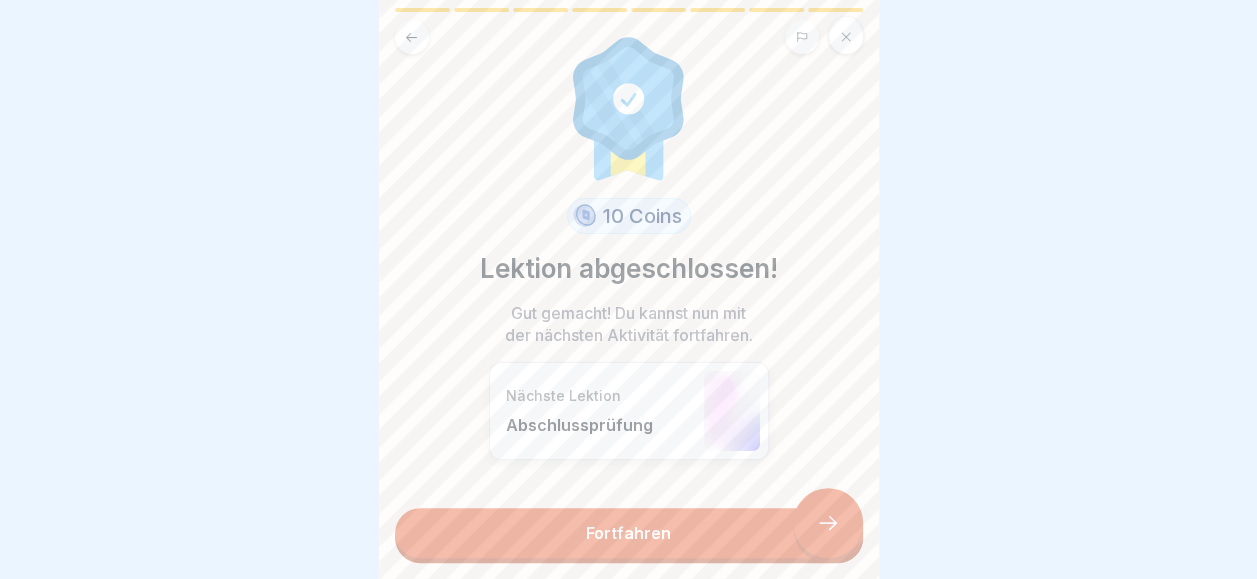 click on "Fortfahren" at bounding box center (629, 533) 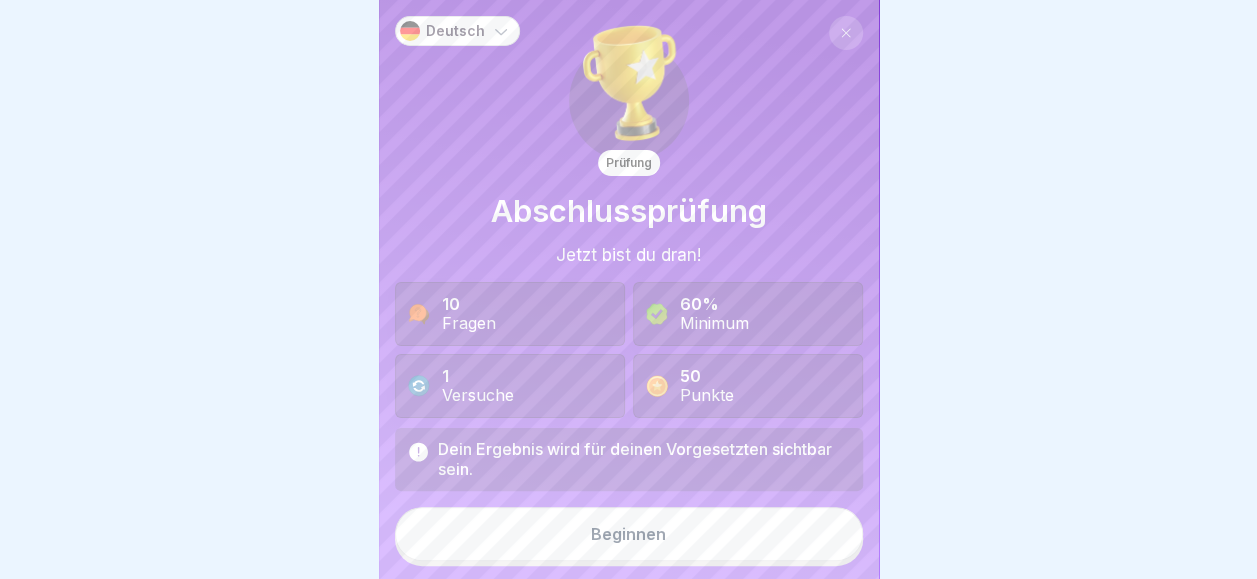 click on "Beginnen" at bounding box center [629, 534] 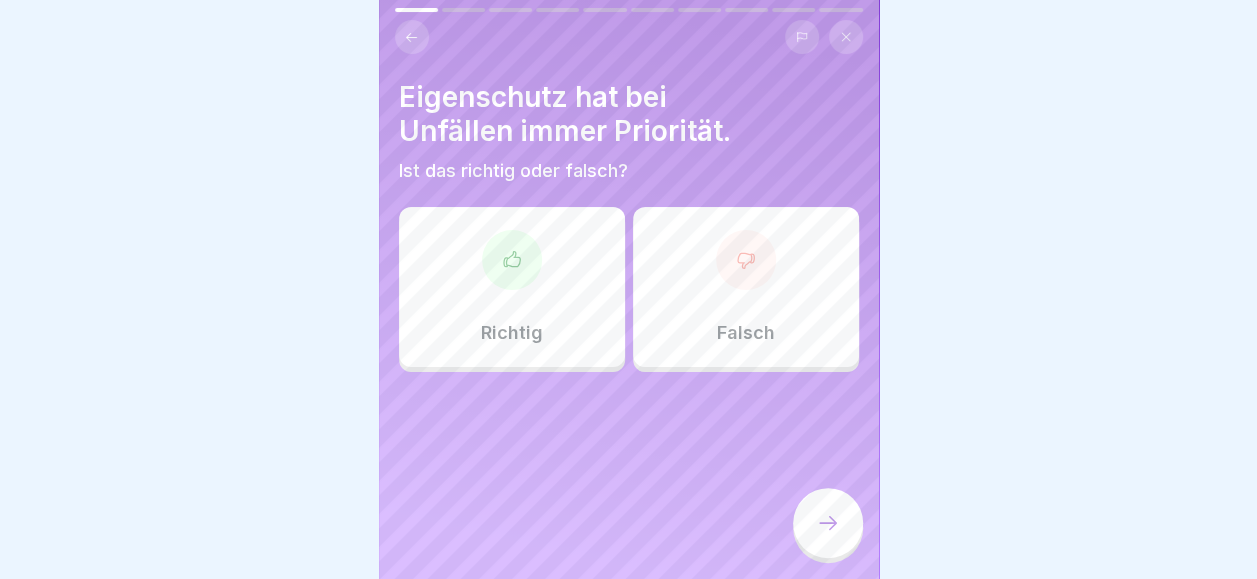 click on "Richtig" at bounding box center (512, 287) 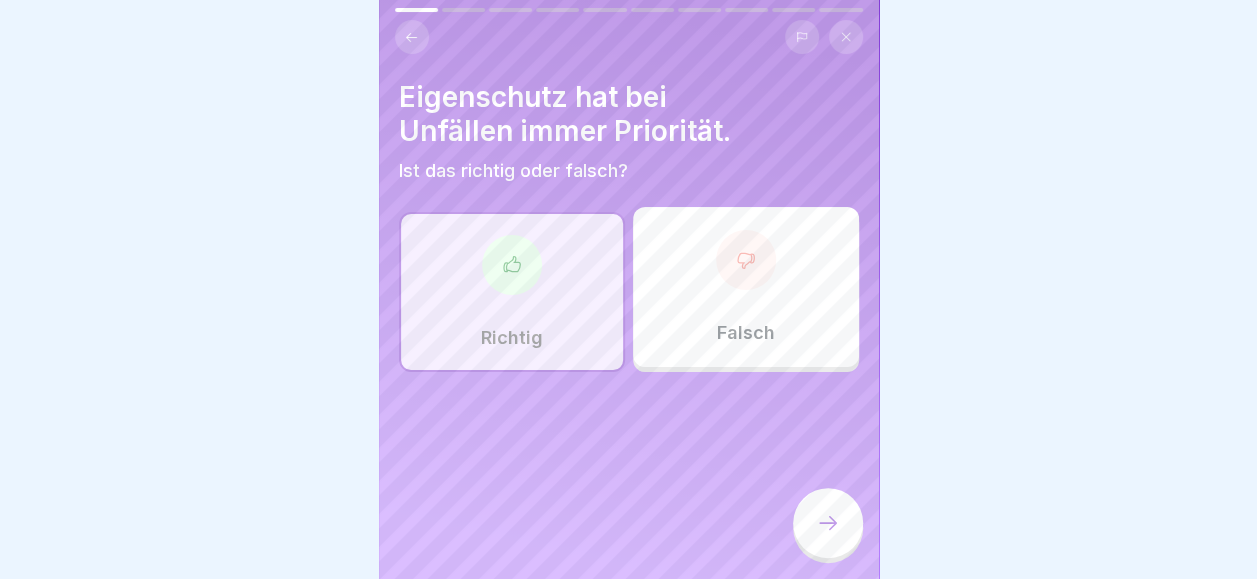 click on "Falsch" at bounding box center [746, 333] 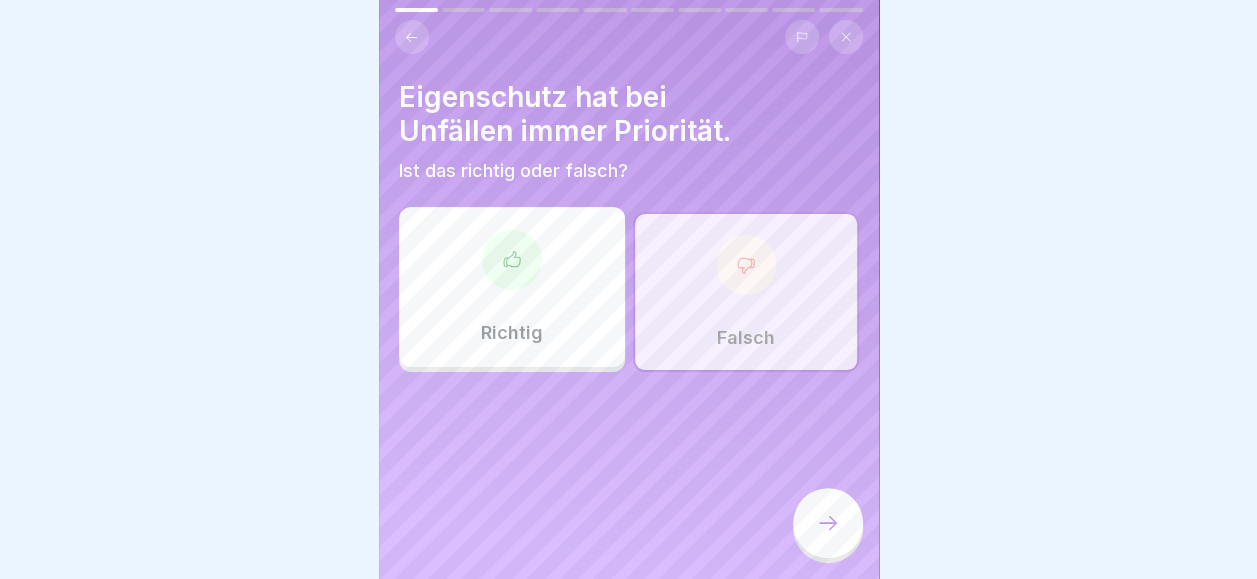 click on "Falsch" at bounding box center [746, 292] 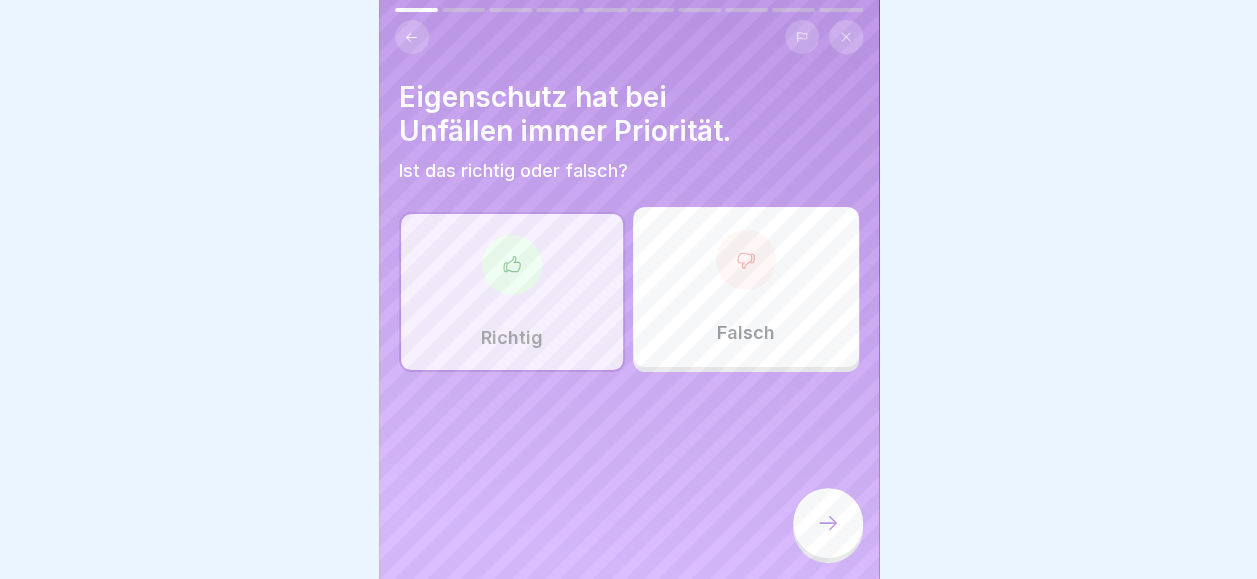click 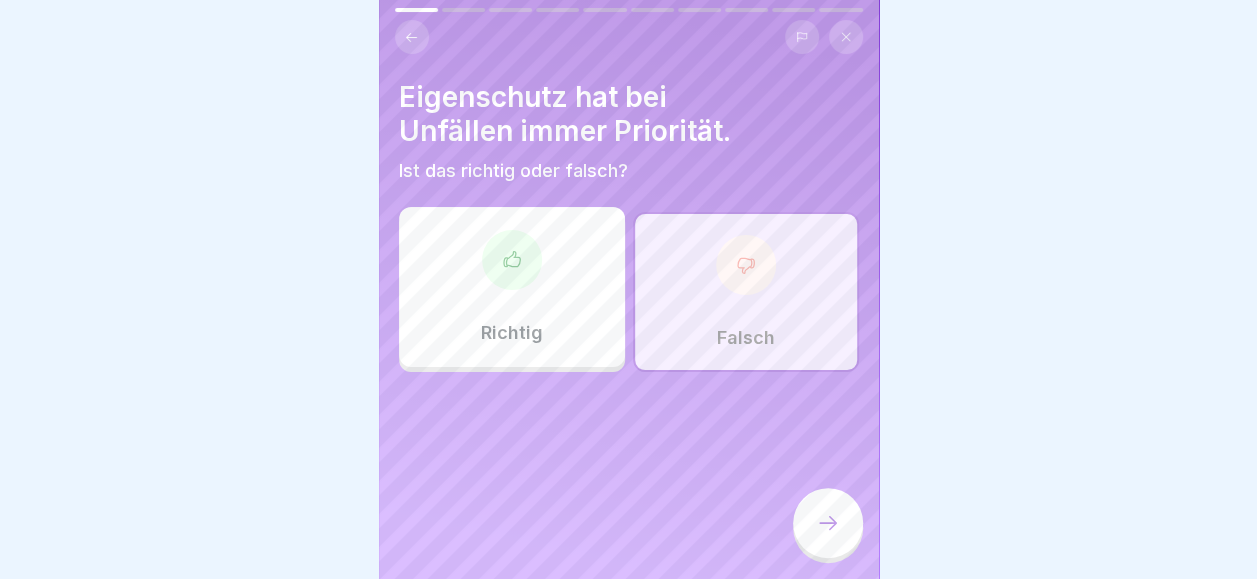 click 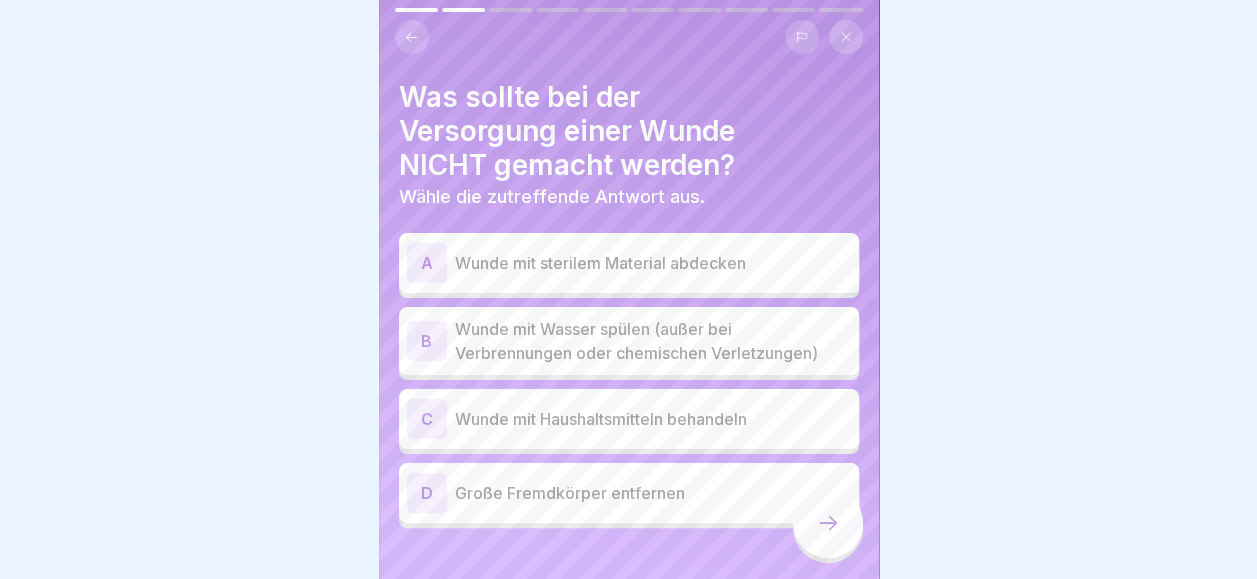 click on "Wunde mit sterilem Material abdecken" at bounding box center (653, 263) 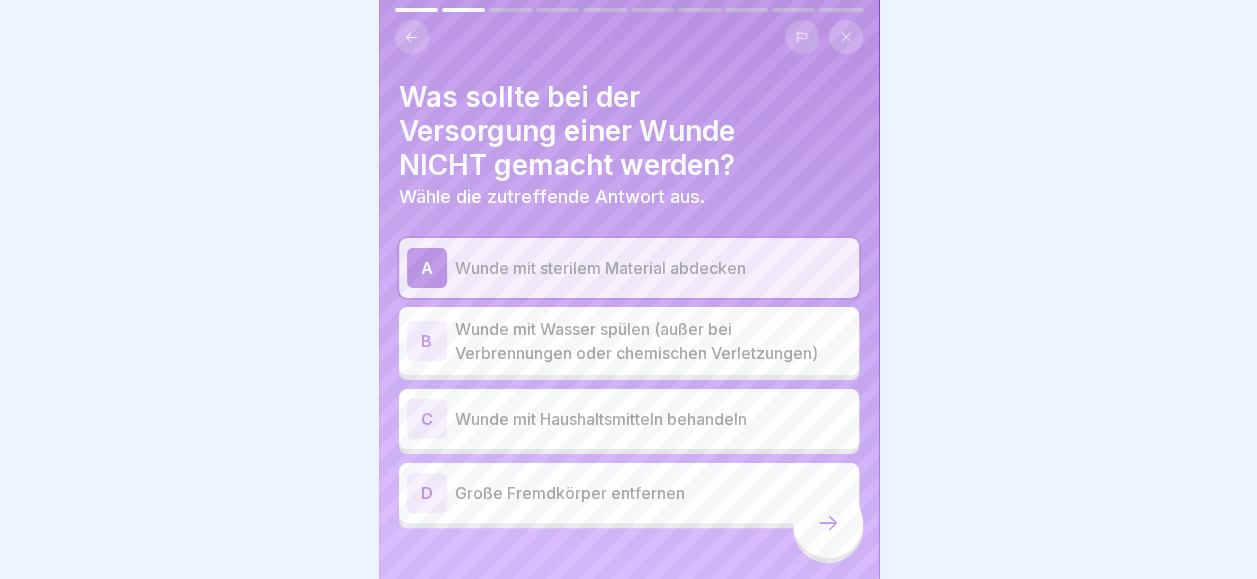 click on "Wunde mit Haushaltsmitteln behandeln" at bounding box center (653, 419) 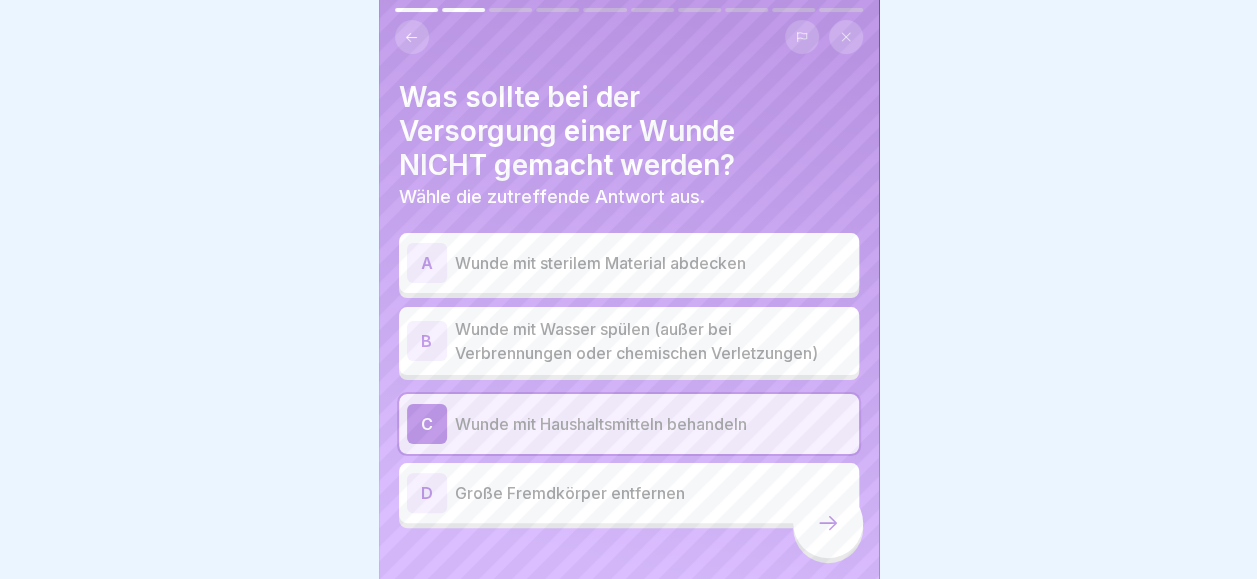 click 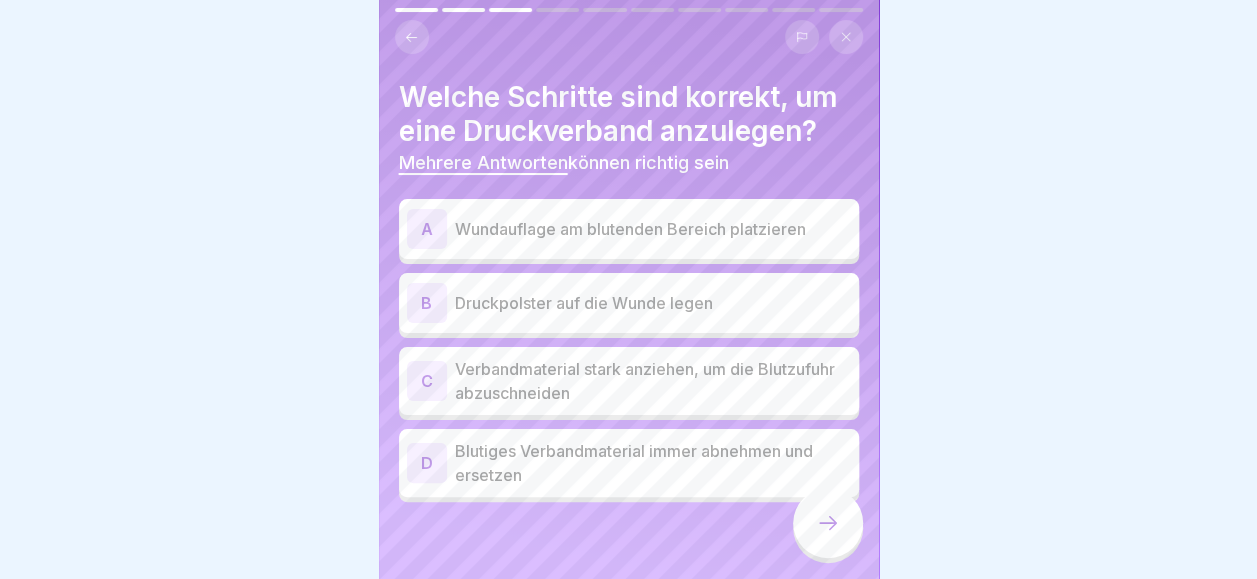 click on "Verbandmaterial stark anziehen, um die Blutzufuhr abzuschneiden" at bounding box center (653, 381) 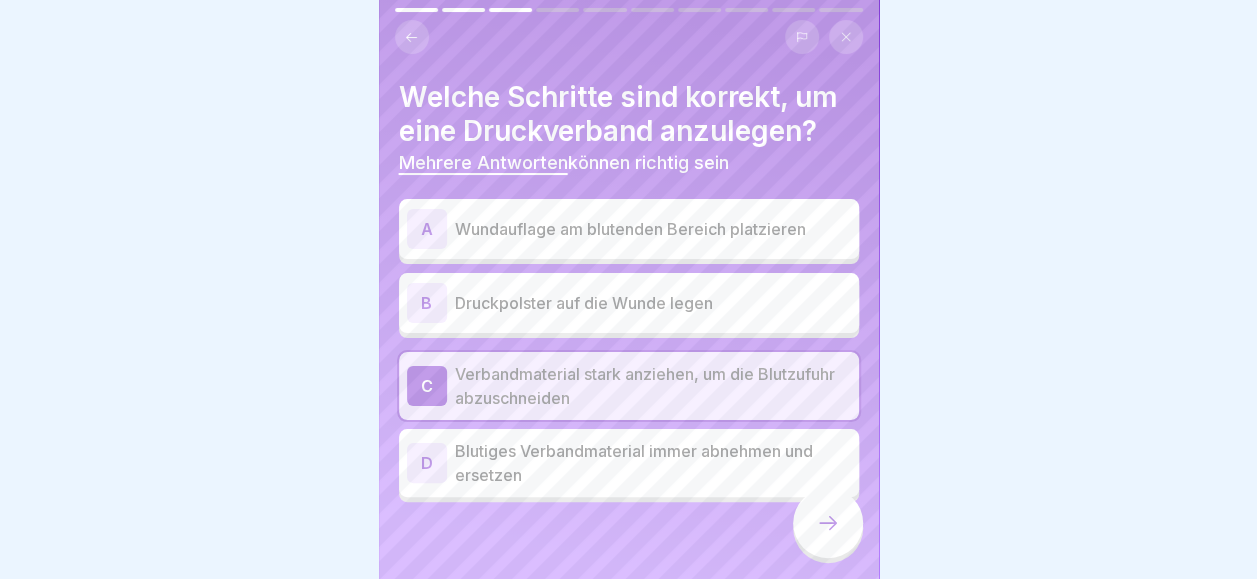 click on "Blutiges Verbandmaterial immer abnehmen und ersetzen" at bounding box center (653, 463) 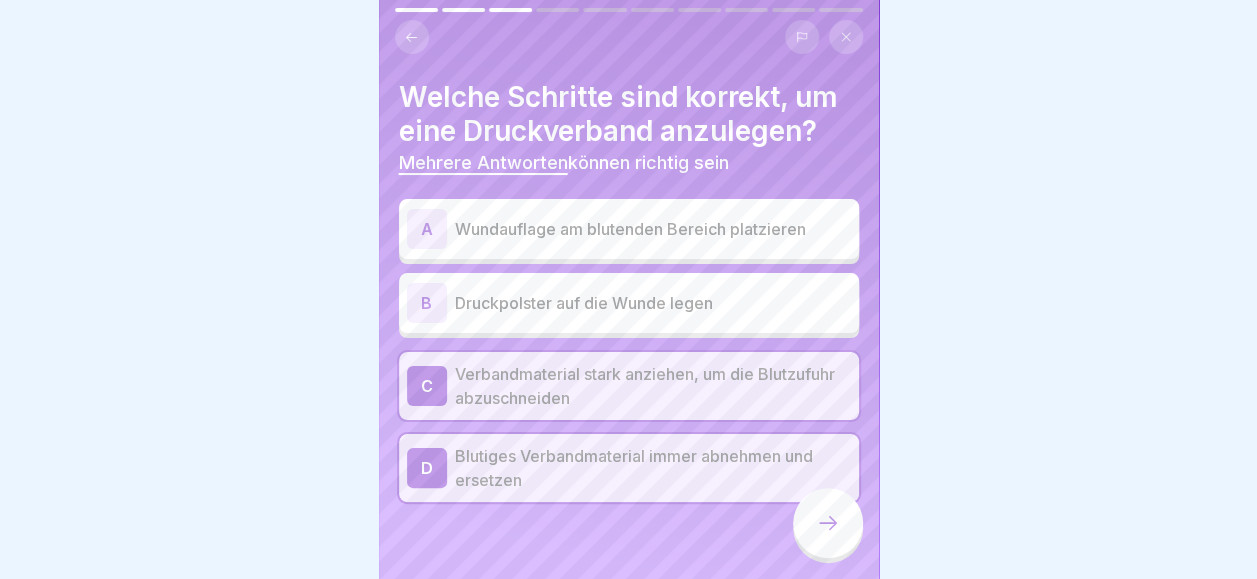 click on "Wundauflage am blutenden Bereich platzieren" at bounding box center [653, 229] 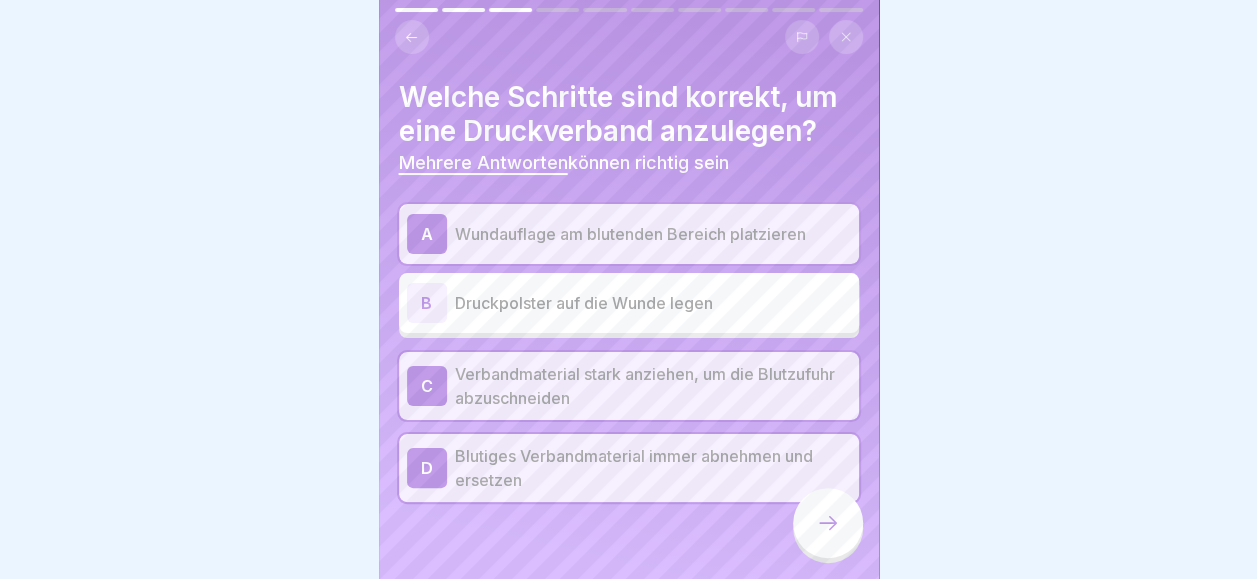 click on "Wundauflage am blutenden Bereich platzieren" at bounding box center [653, 234] 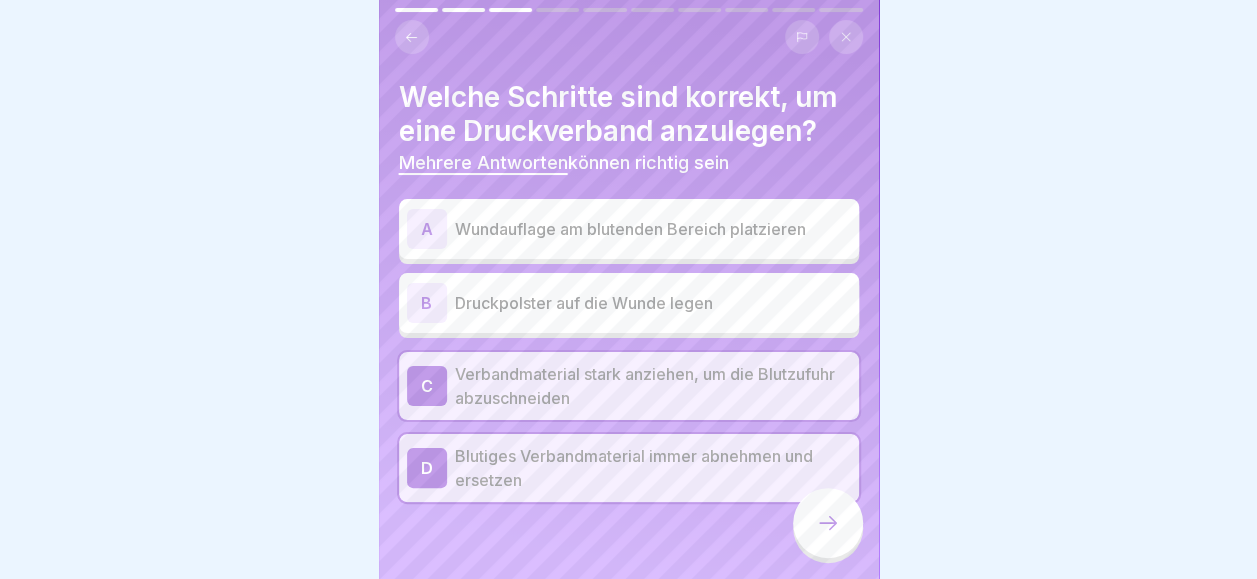 click on "Wundauflage am blutenden Bereich platzieren" at bounding box center (653, 229) 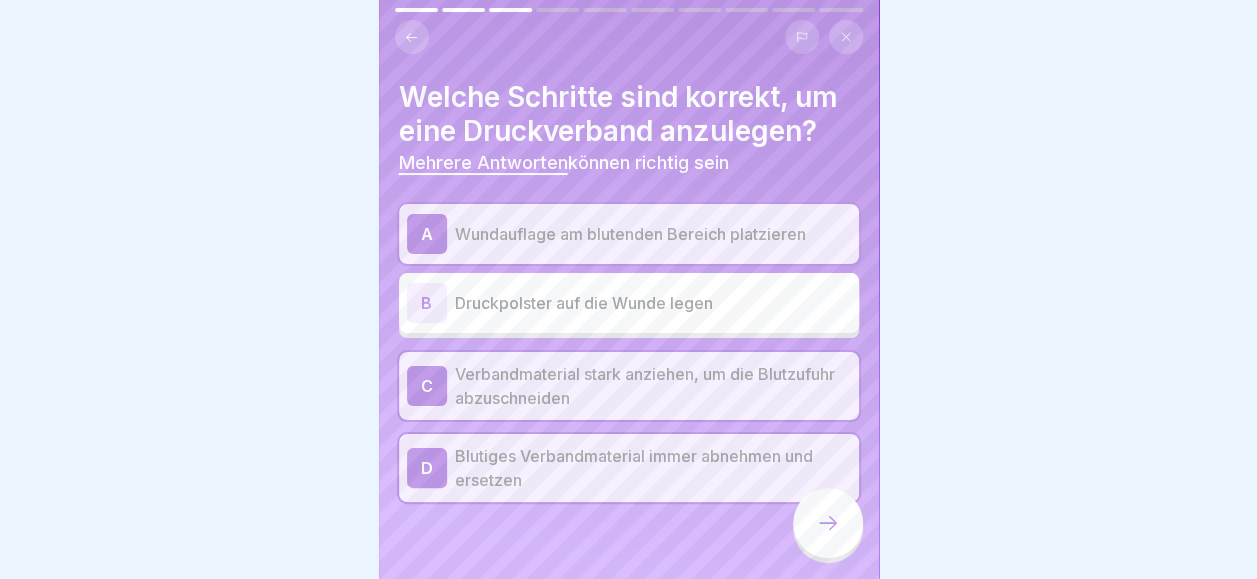 click 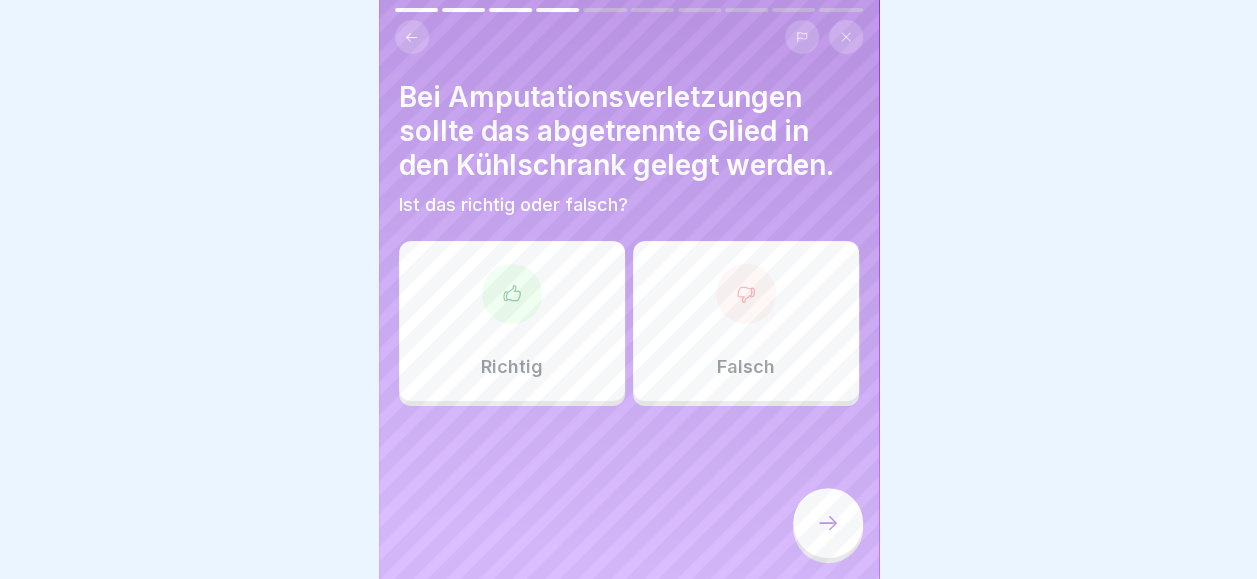 click on "Falsch" at bounding box center (746, 321) 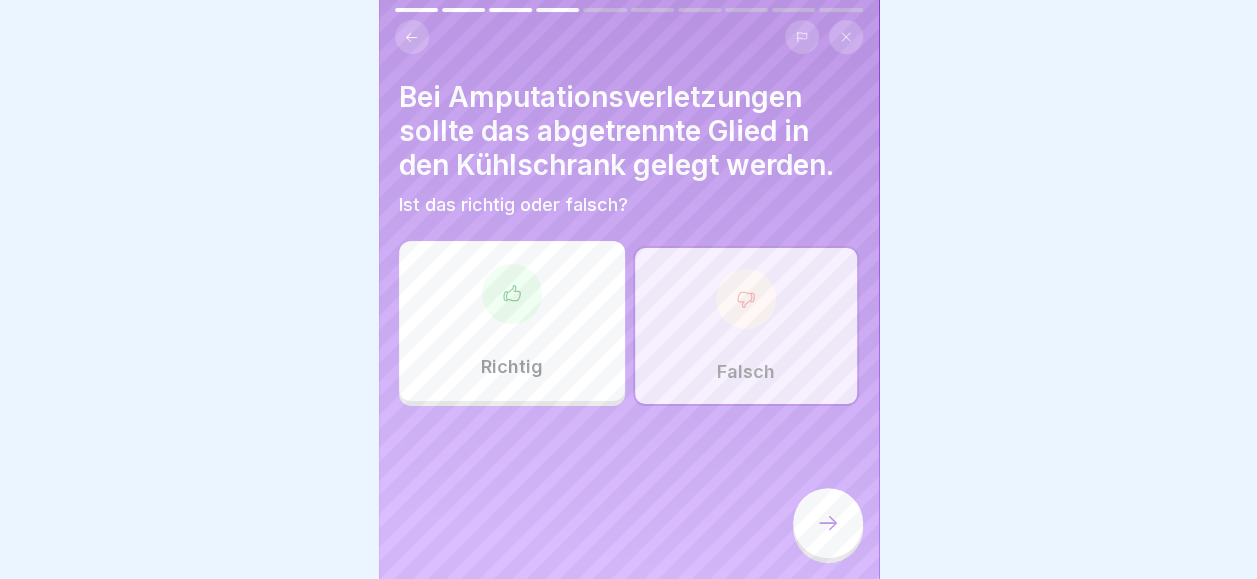 click on "Richtig" at bounding box center [512, 321] 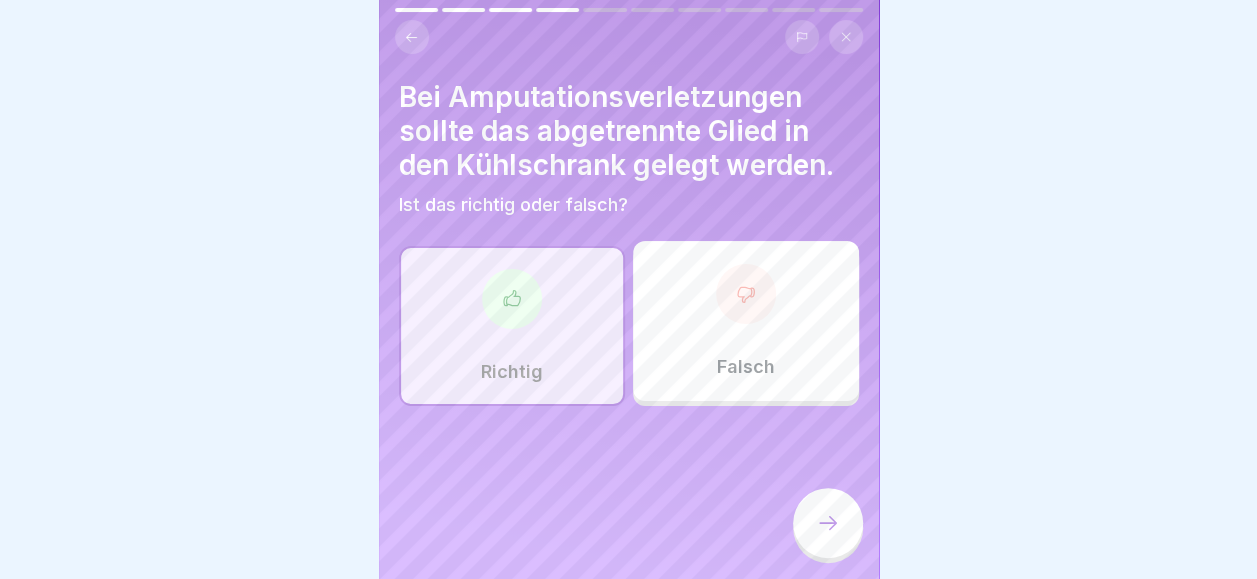 click at bounding box center (828, 523) 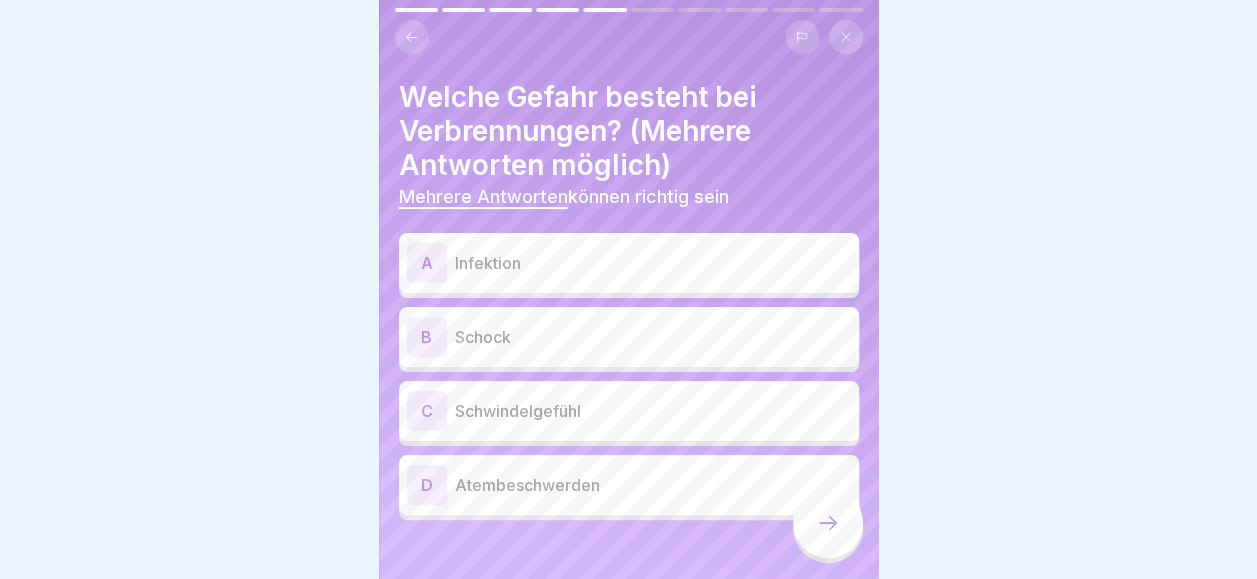 click on "Infektion" at bounding box center [653, 263] 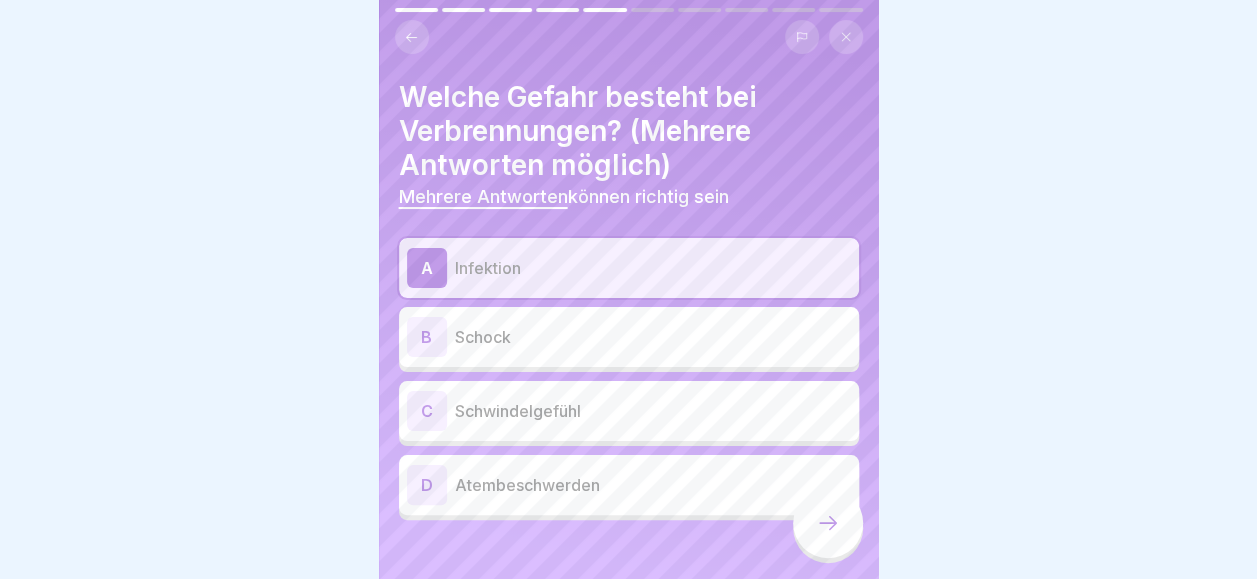 click on "Schock" at bounding box center [653, 337] 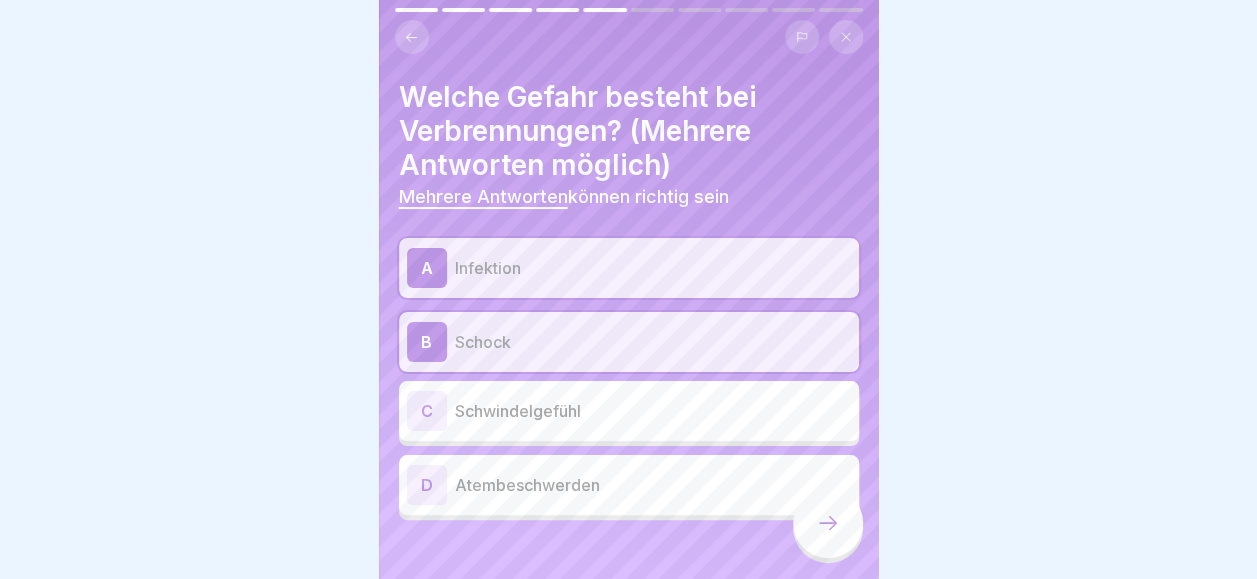 click on "Atembeschwerden" at bounding box center (653, 485) 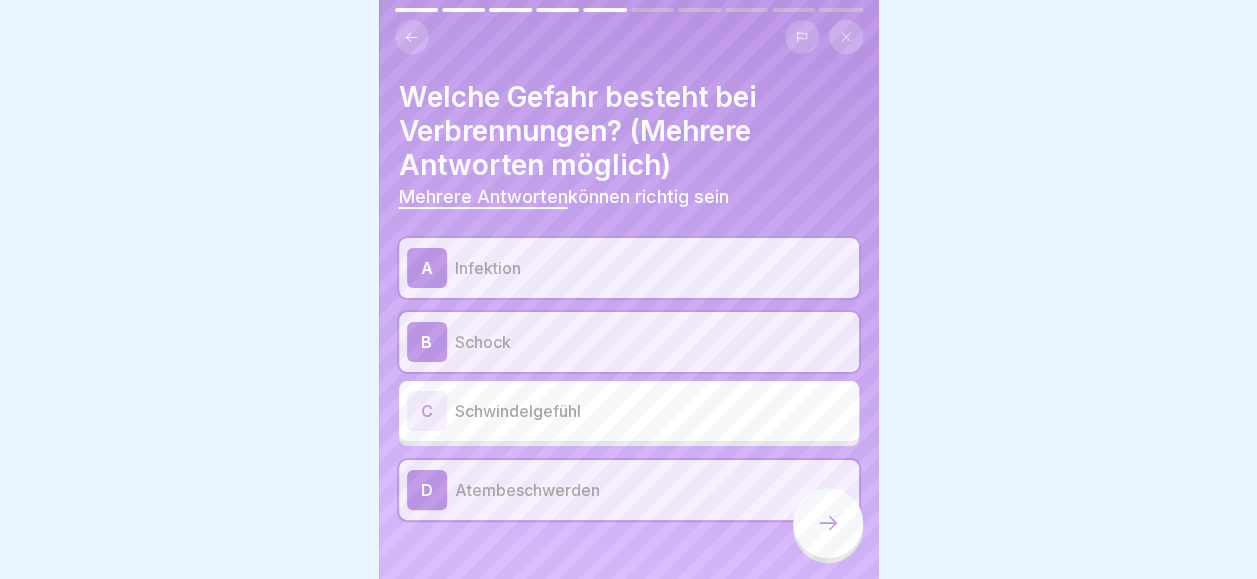 click 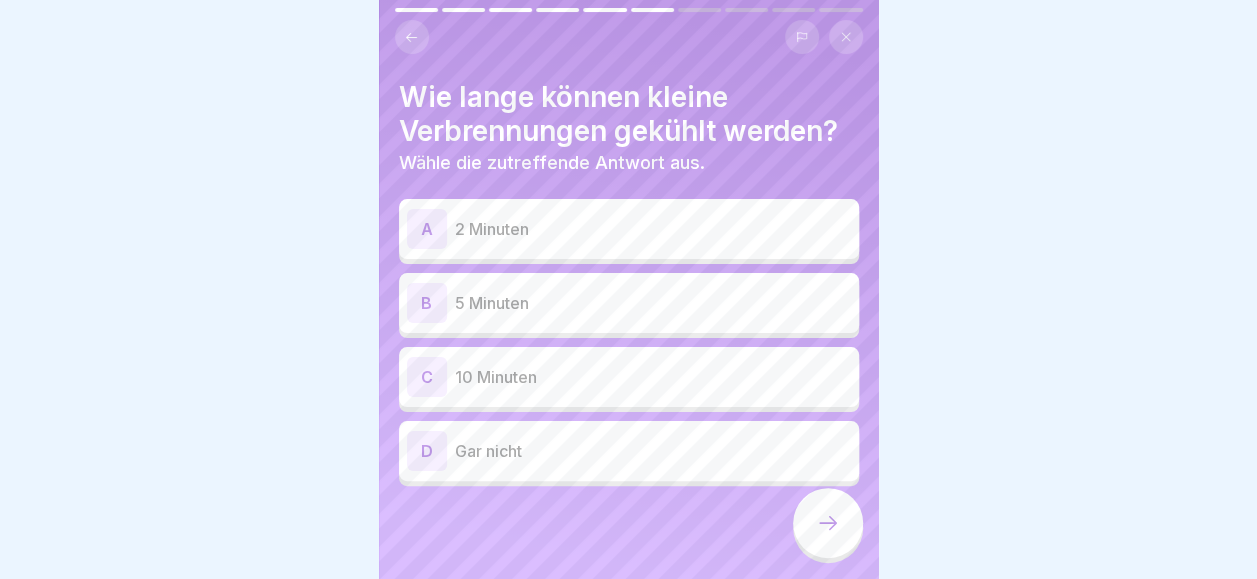 click on "Gar nicht" at bounding box center (653, 451) 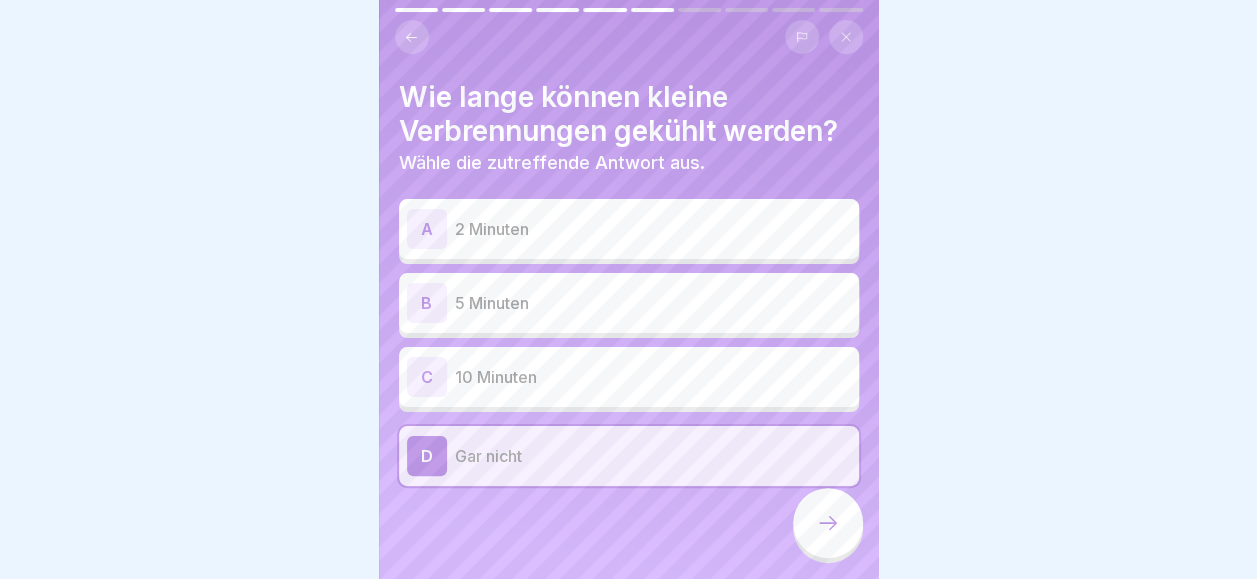 click on "2 Minuten" at bounding box center [653, 229] 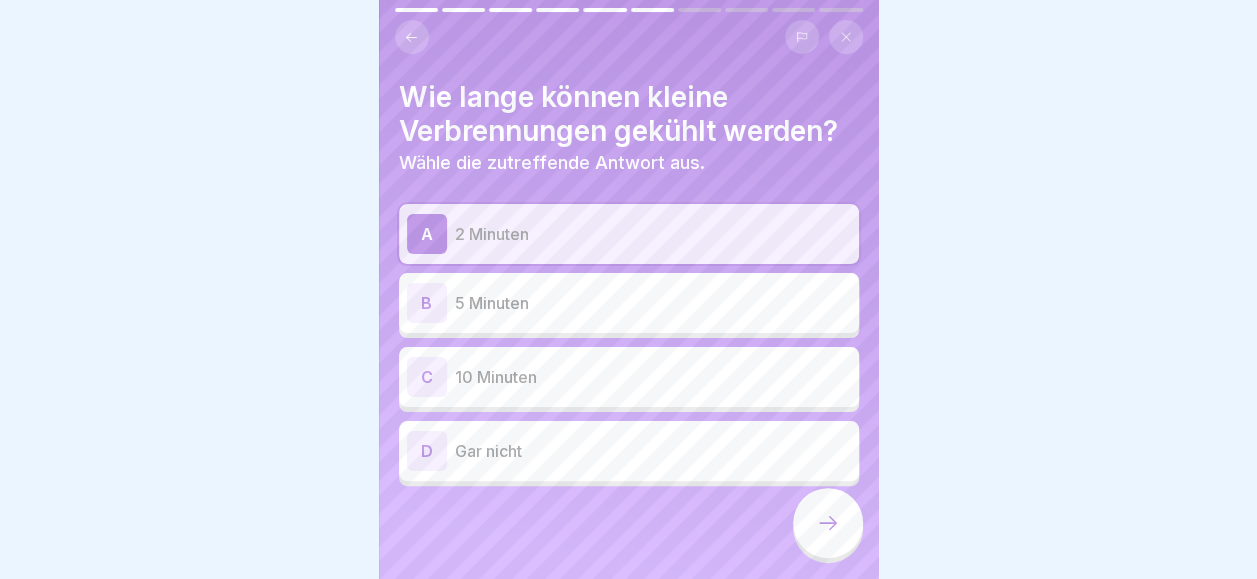 click on "Gar nicht" at bounding box center [653, 451] 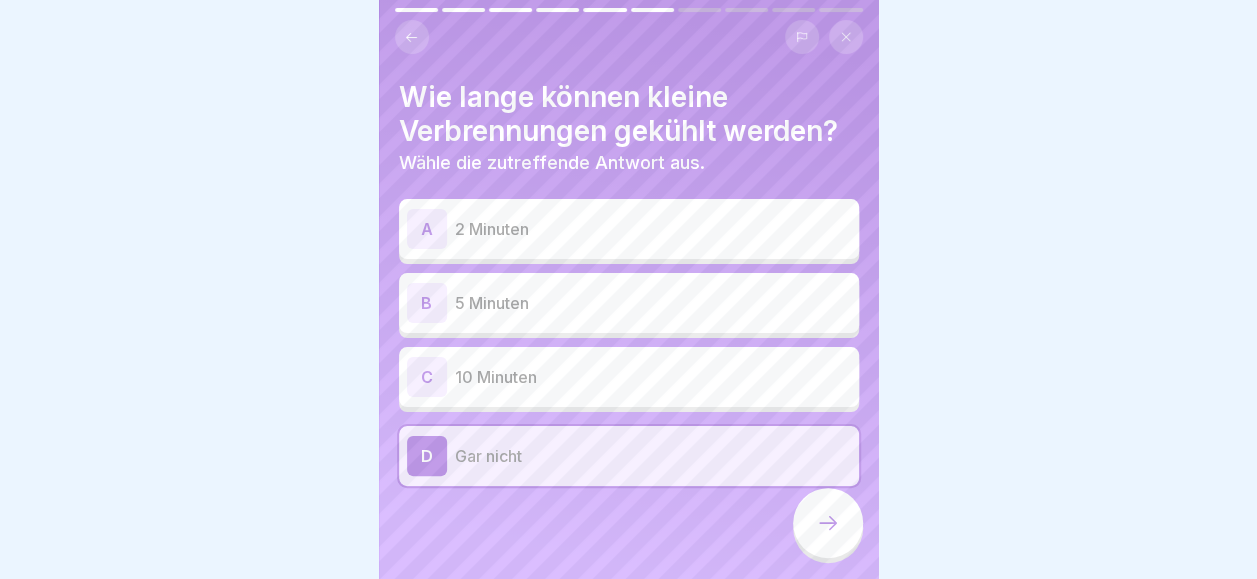 click at bounding box center [828, 523] 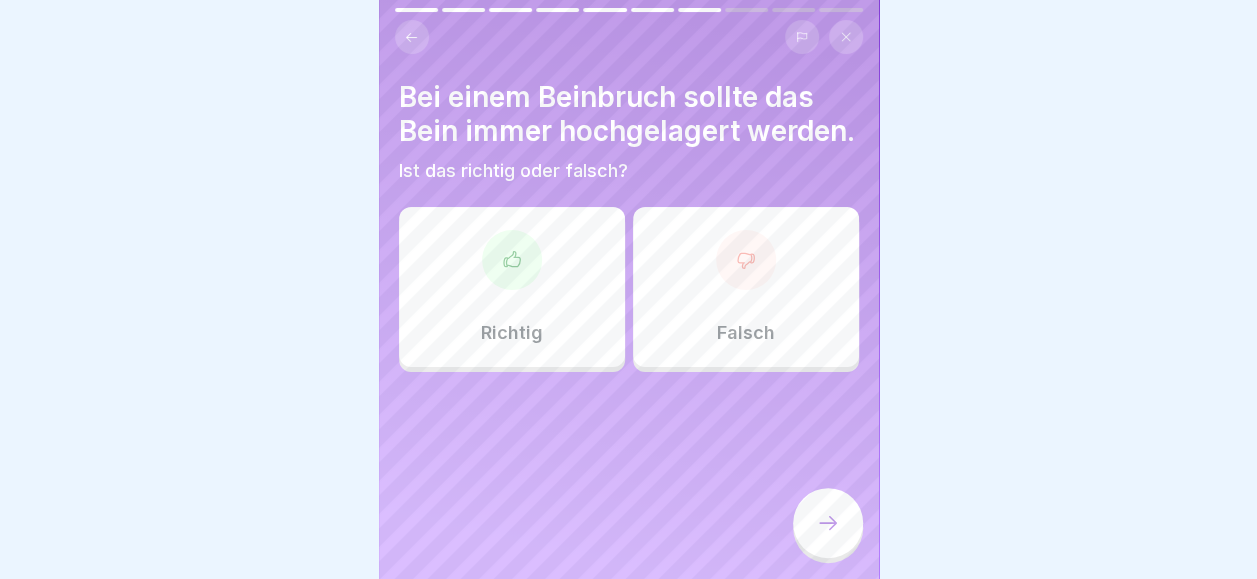 click on "Falsch" at bounding box center [746, 287] 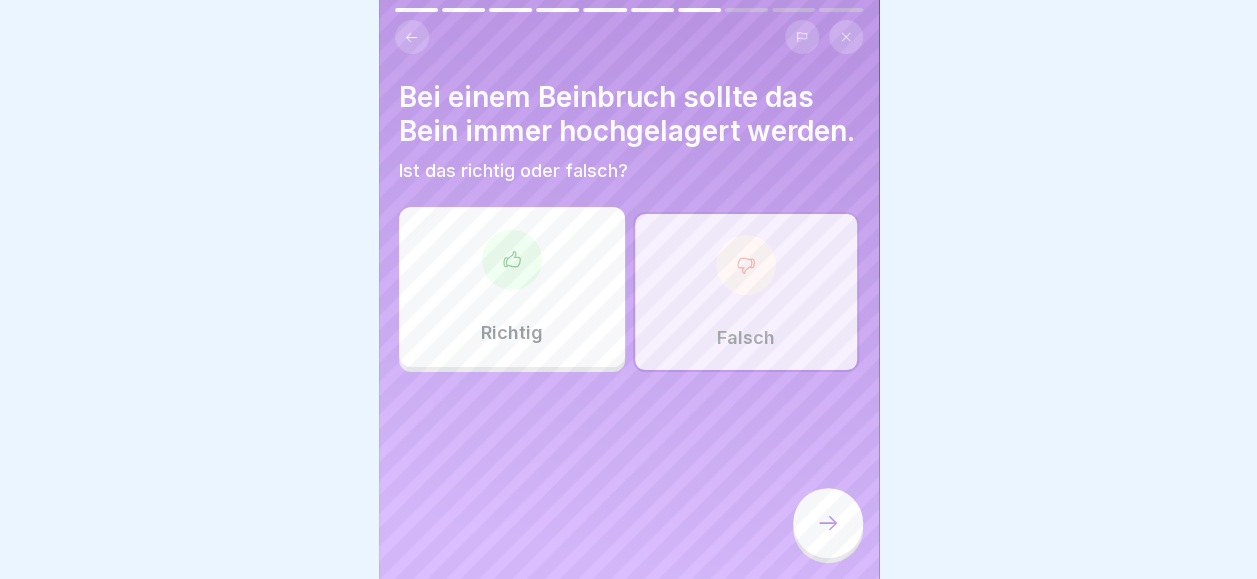 click 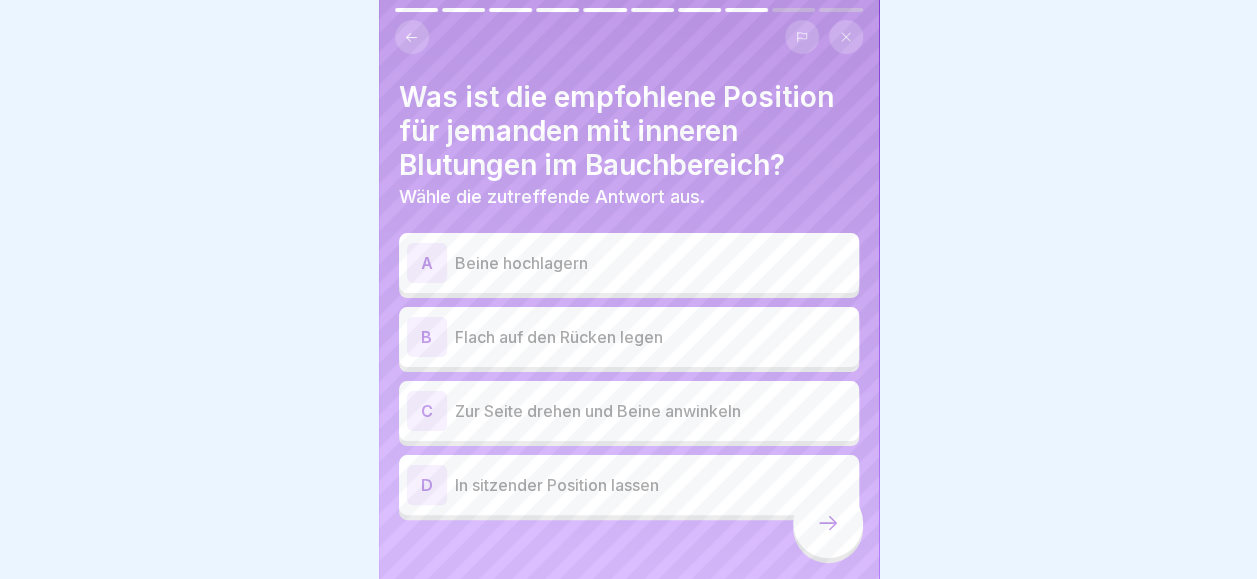 click on "Beine hochlagern" at bounding box center [653, 263] 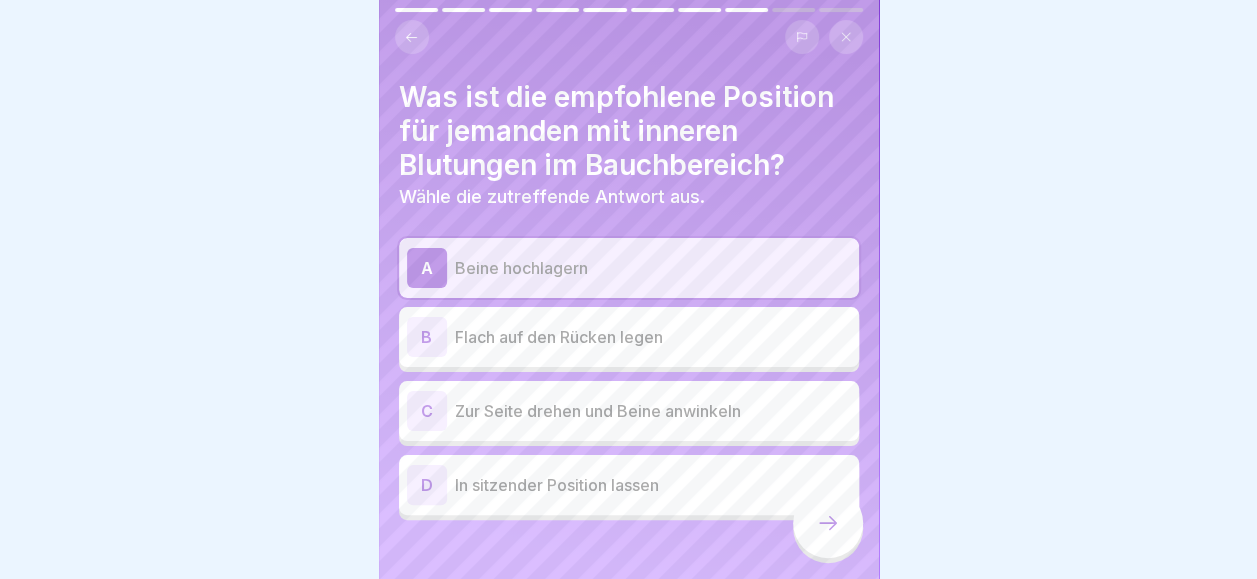 click at bounding box center [828, 523] 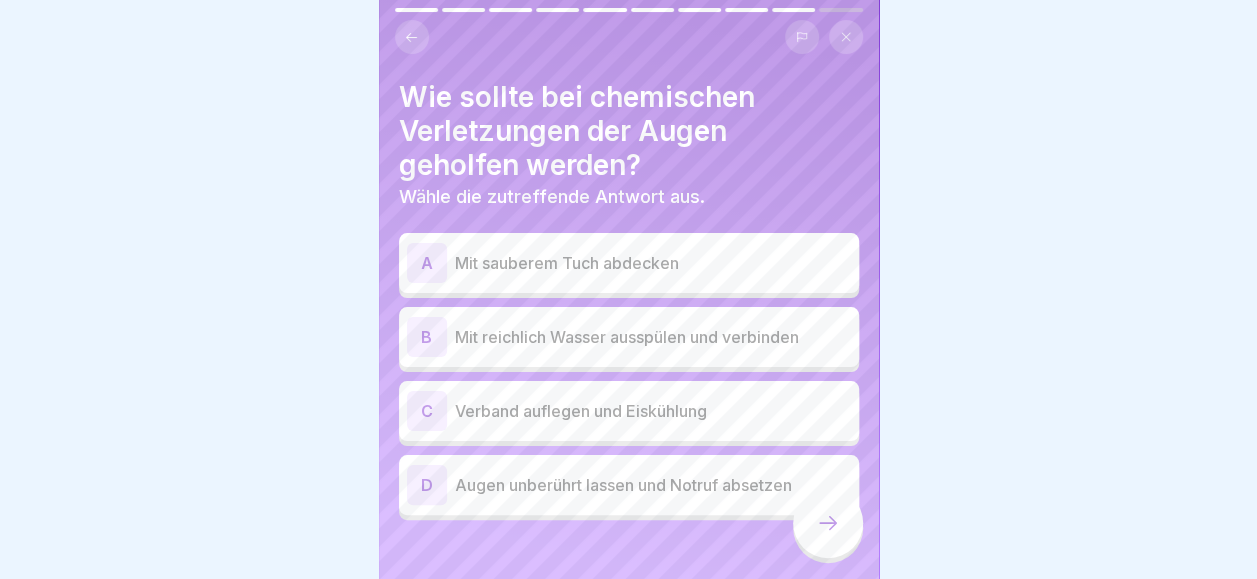 click 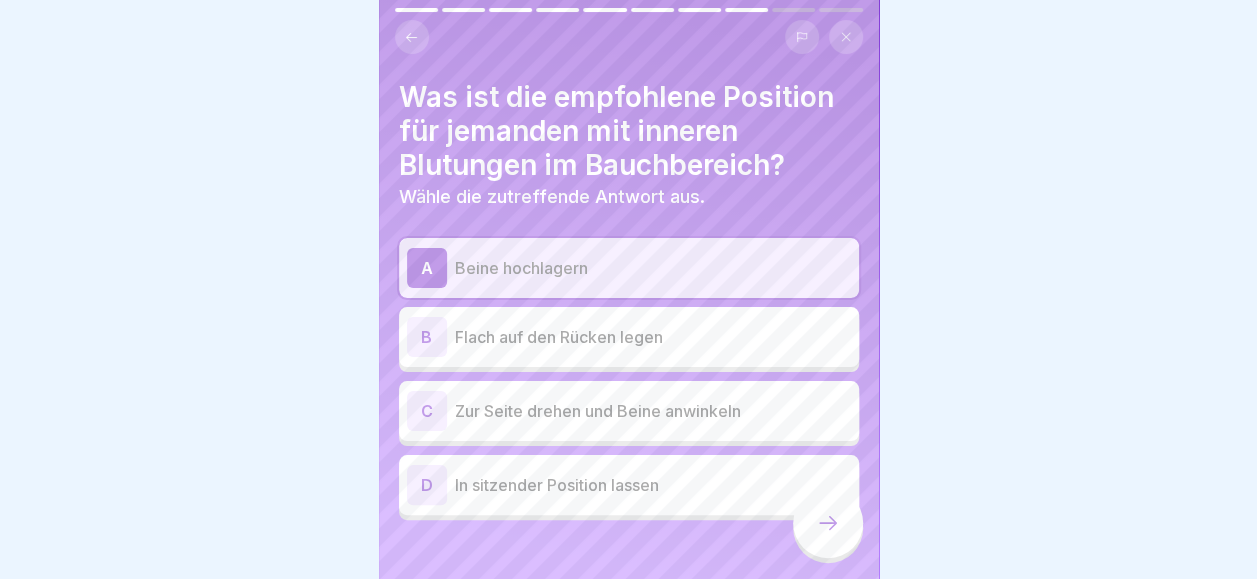 click on "Flach auf den Rücken legen" at bounding box center [653, 337] 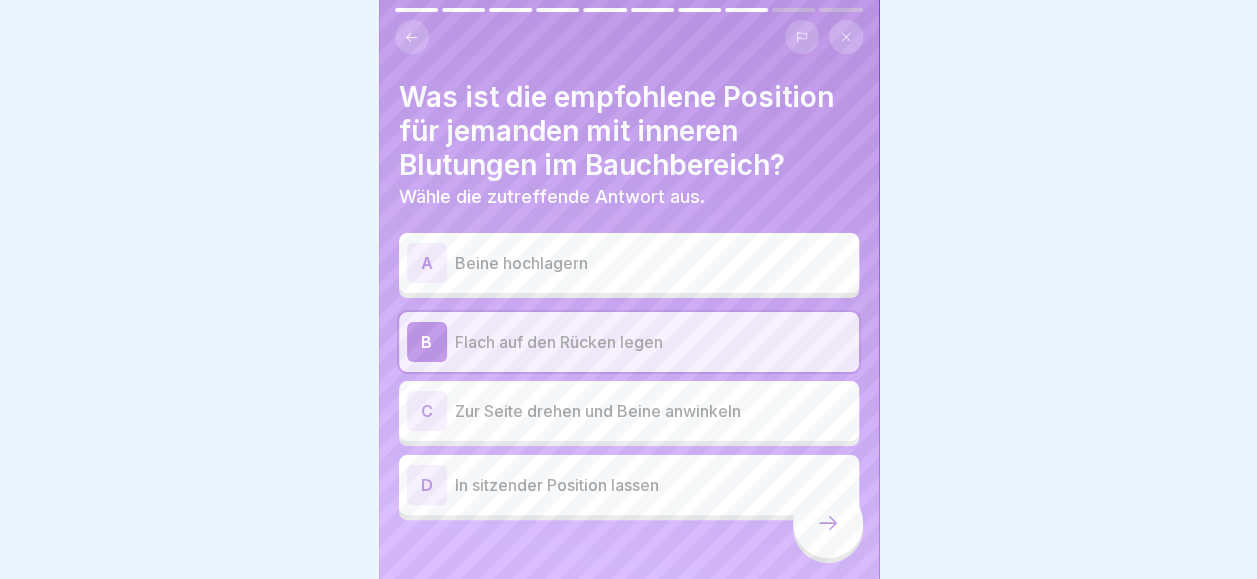 click on "Zur Seite drehen und Beine anwinkeln" at bounding box center [653, 411] 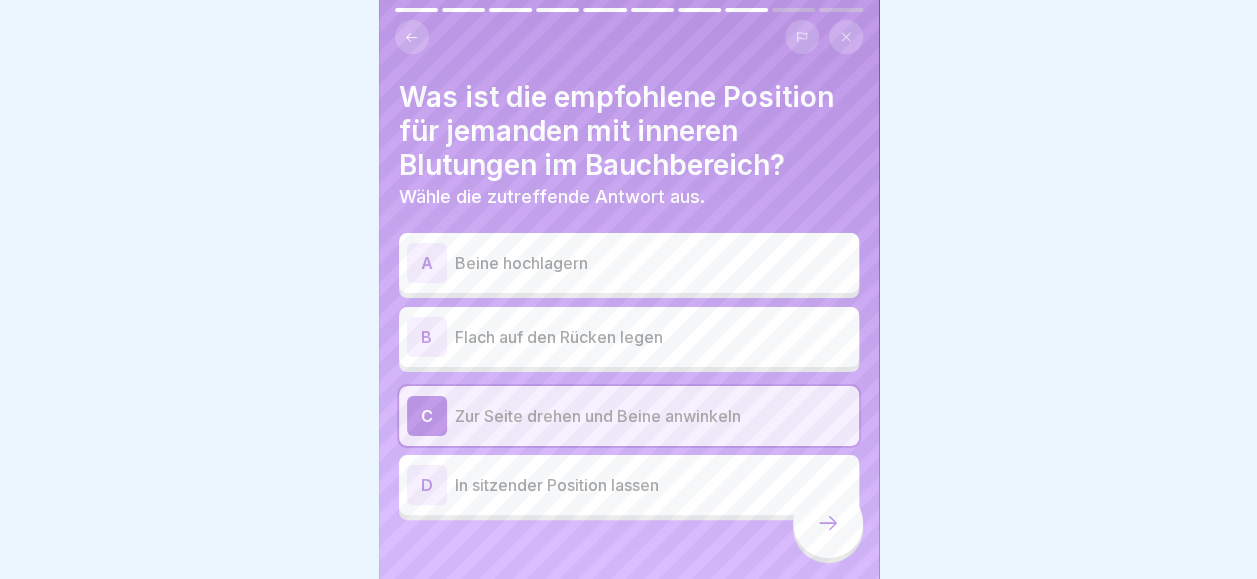 click on "In sitzender Position lassen" at bounding box center (653, 485) 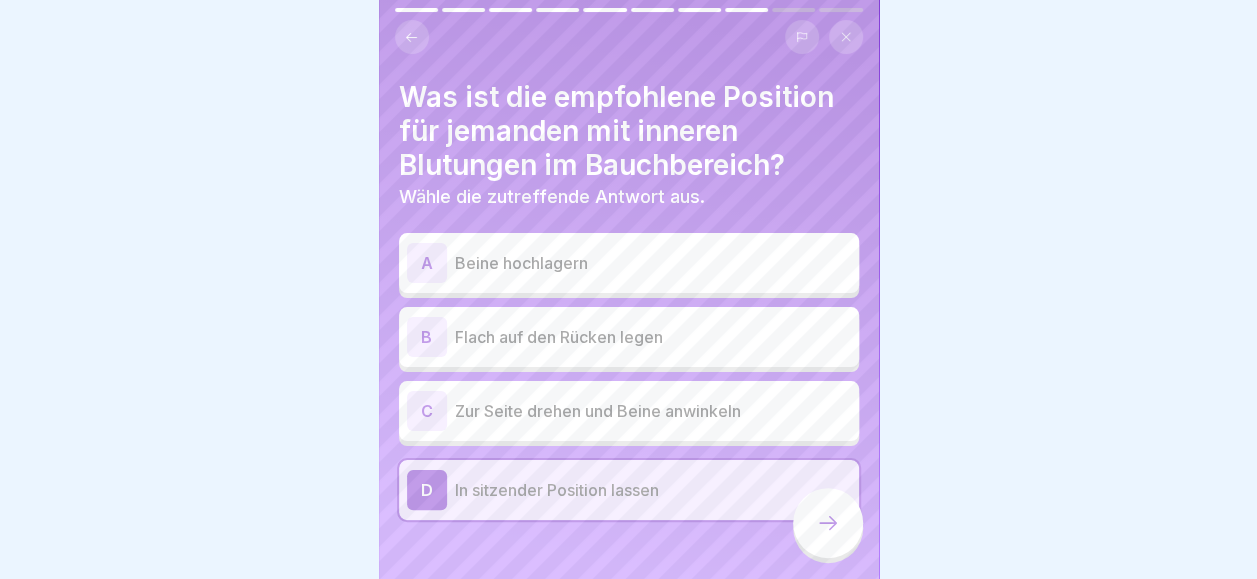 click at bounding box center [828, 523] 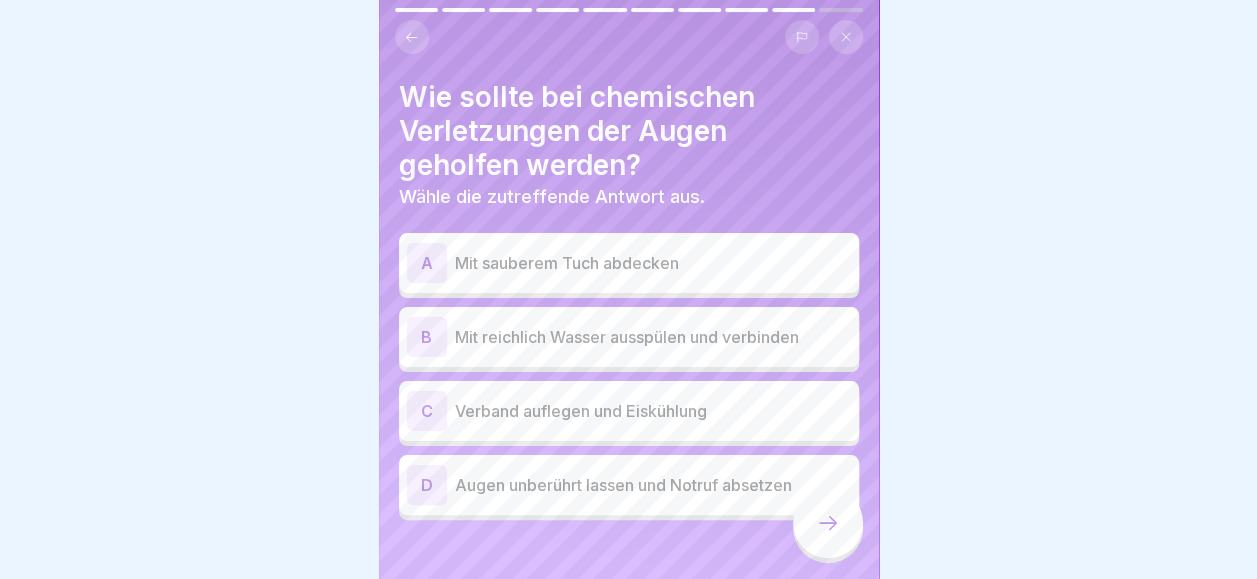 click on "Mit reichlich Wasser ausspülen und verbinden" at bounding box center (653, 337) 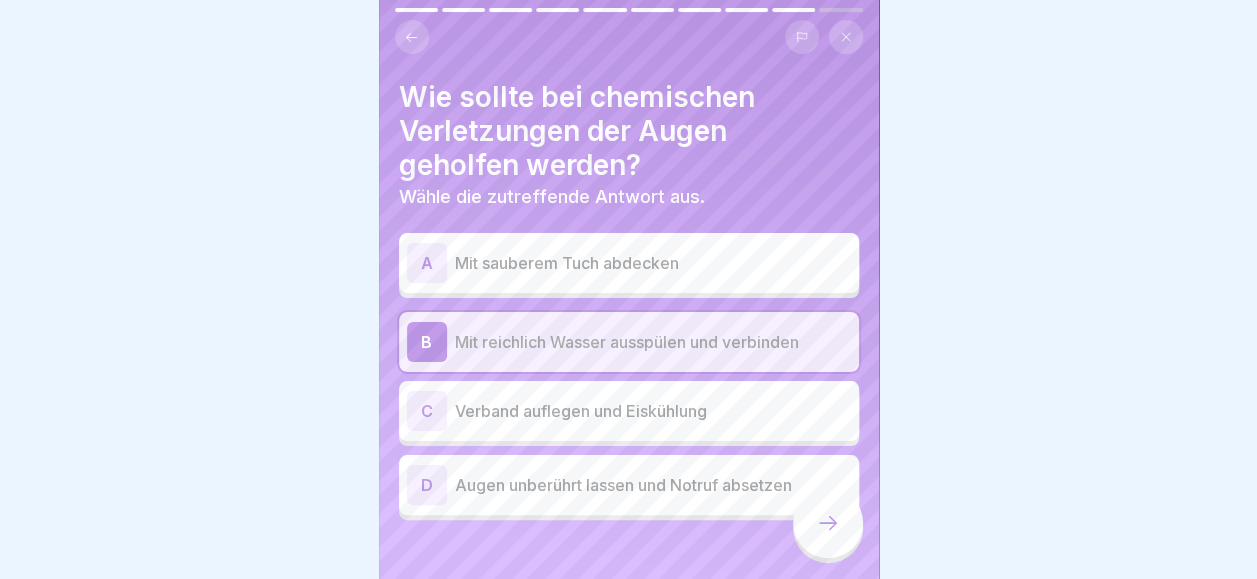 click on "Augen unberührt lassen und Notruf absetzen" at bounding box center [653, 485] 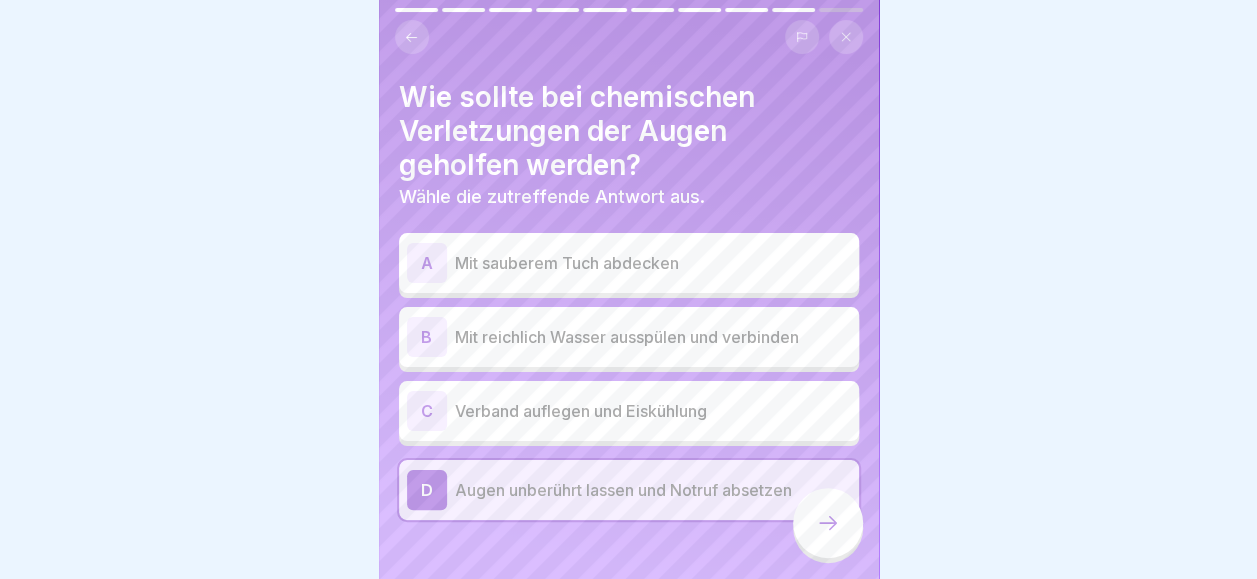 click 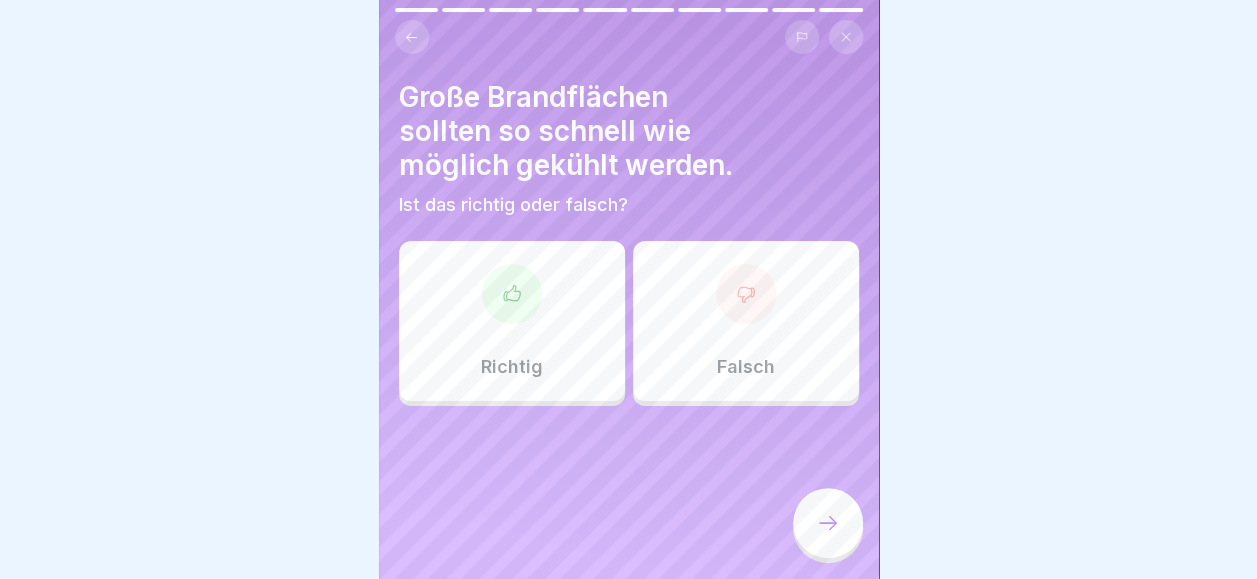 click on "Richtig" at bounding box center (512, 321) 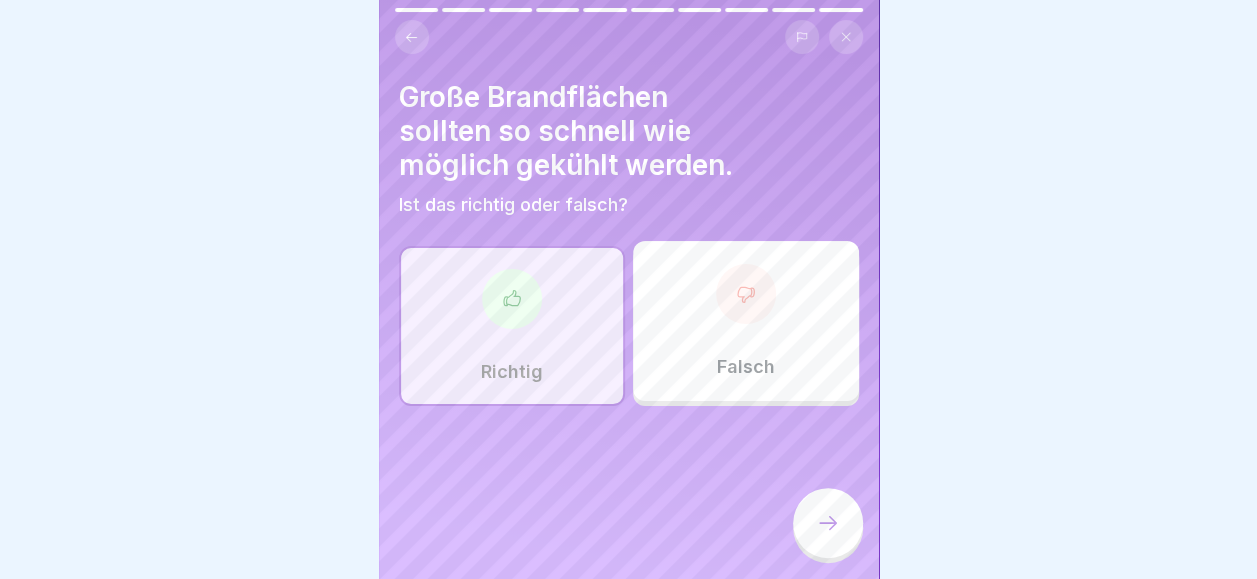 click 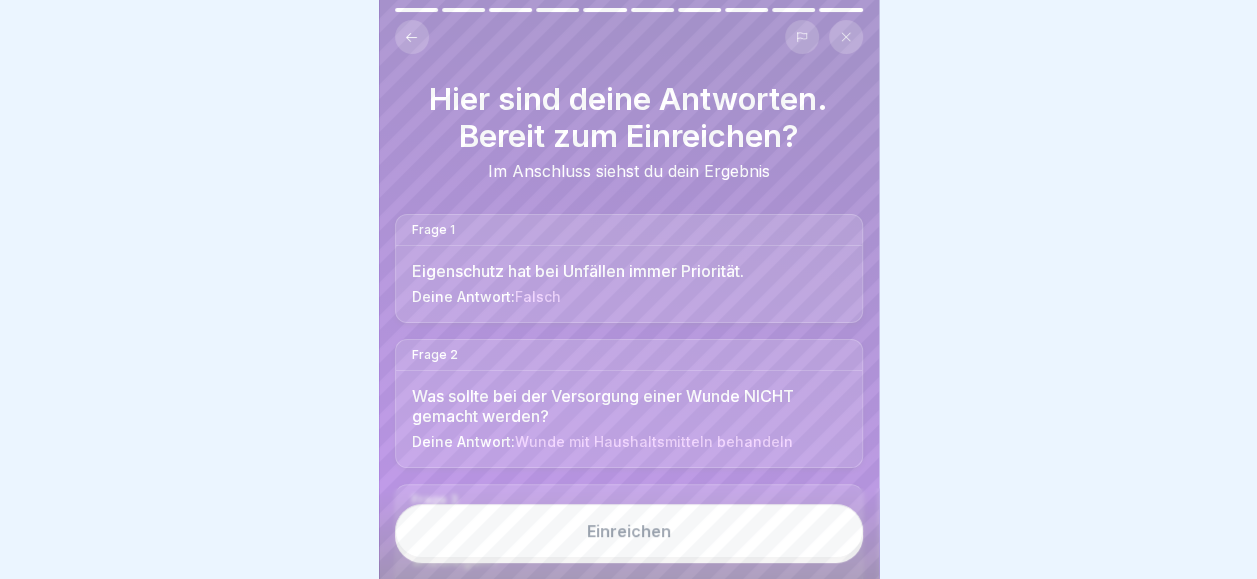 drag, startPoint x: 876, startPoint y: 45, endPoint x: 804, endPoint y: 519, distance: 479.43716 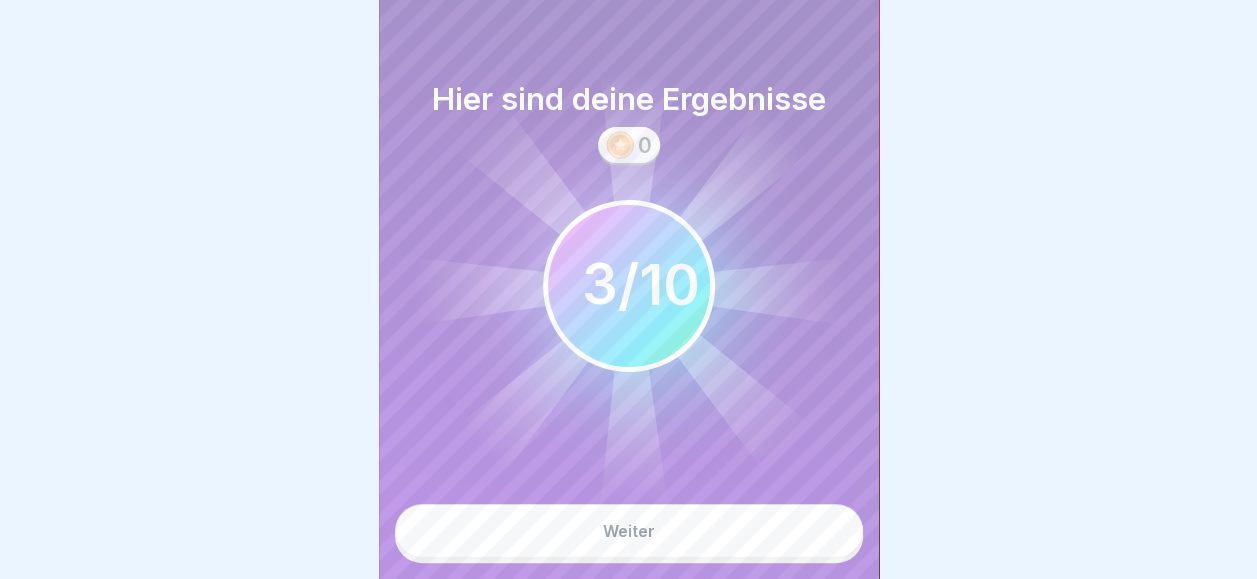 click on "Weiter" at bounding box center (629, 531) 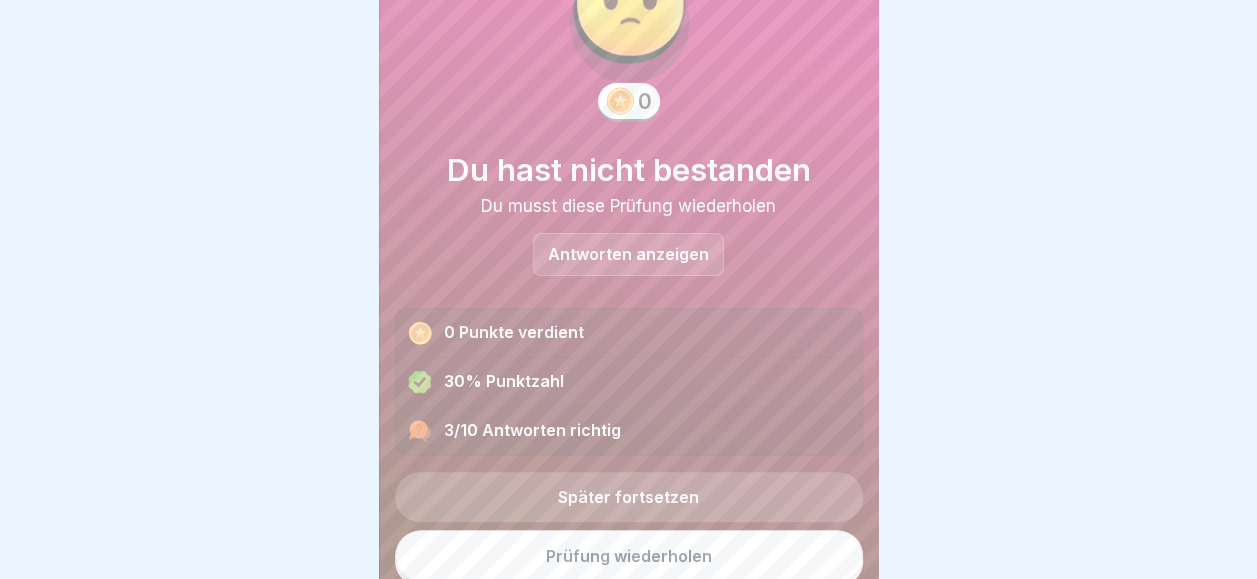 scroll, scrollTop: 102, scrollLeft: 0, axis: vertical 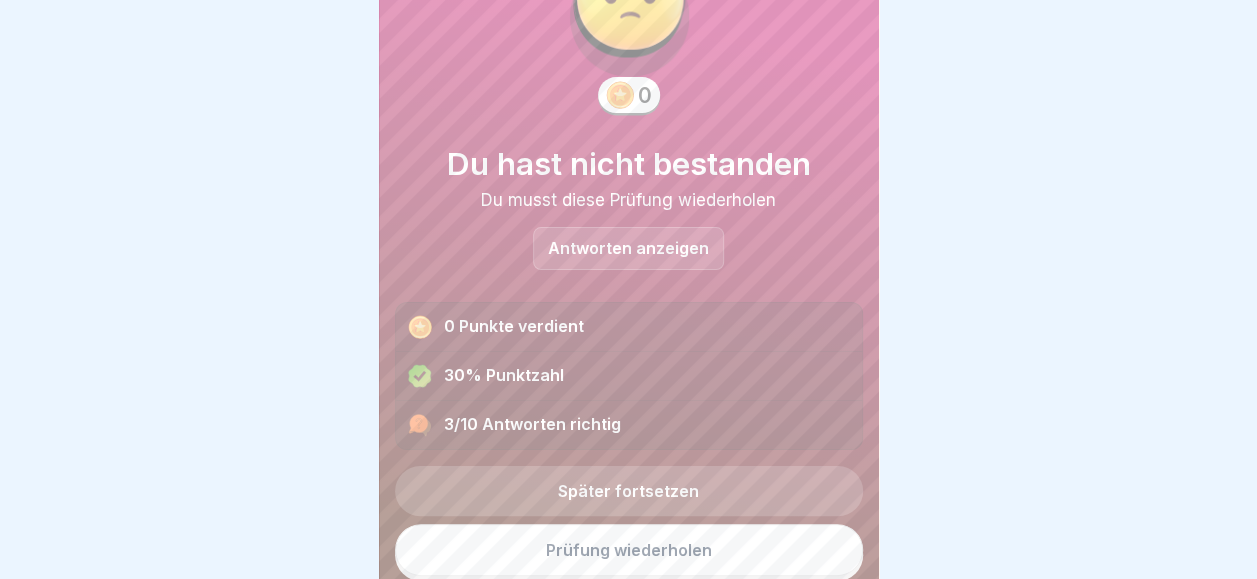 click on "Prüfung wiederholen" at bounding box center (629, 550) 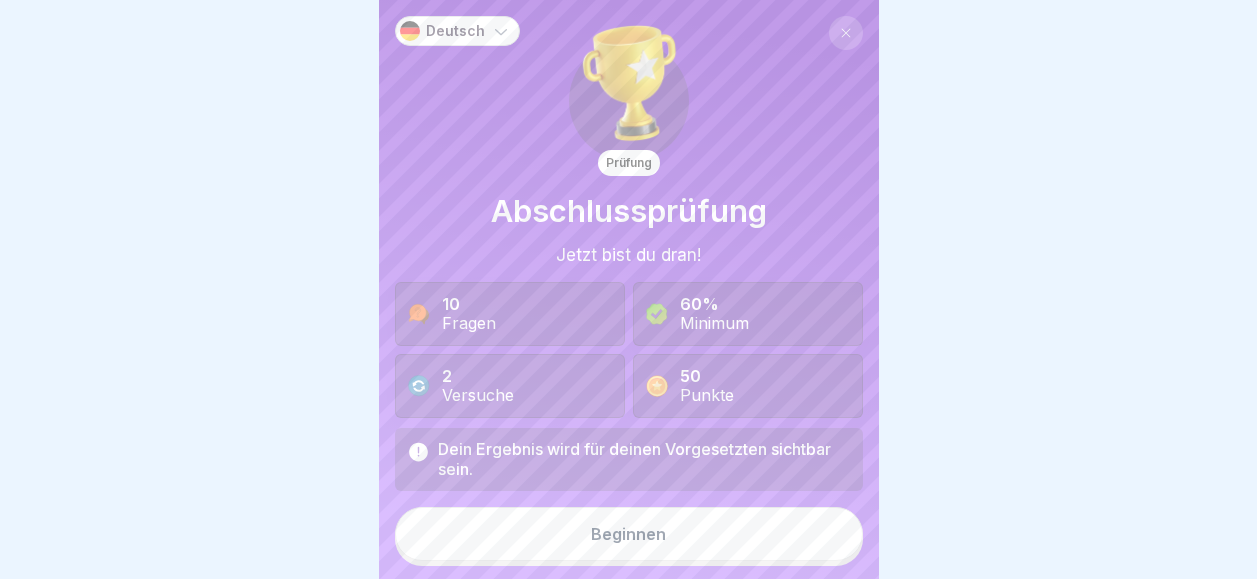 scroll, scrollTop: 0, scrollLeft: 0, axis: both 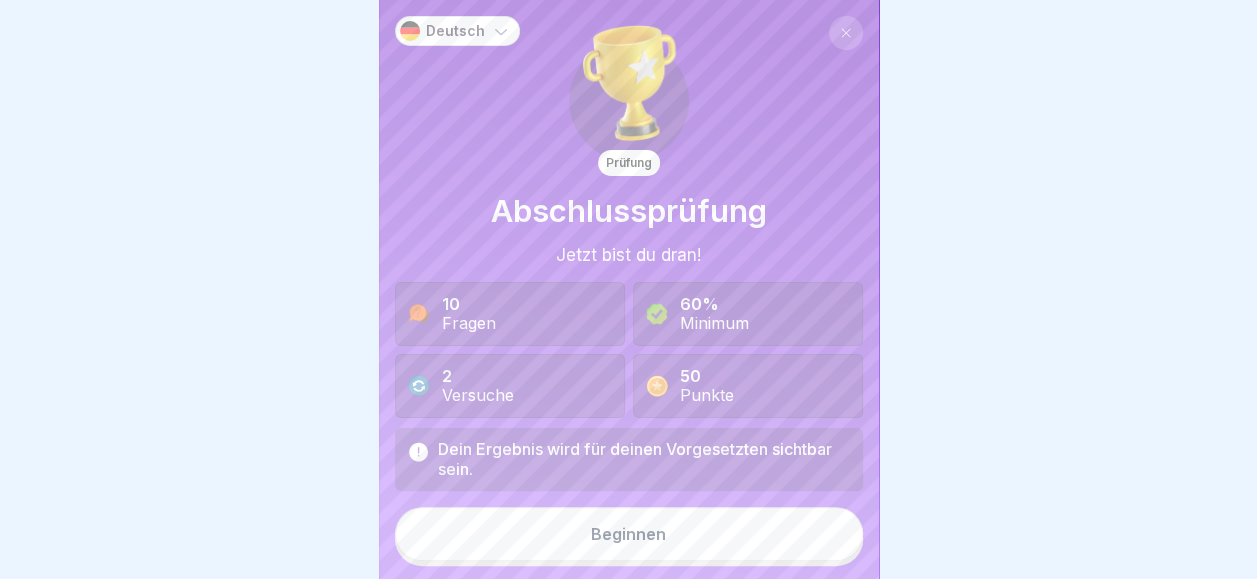 click on "Beginnen" at bounding box center [629, 534] 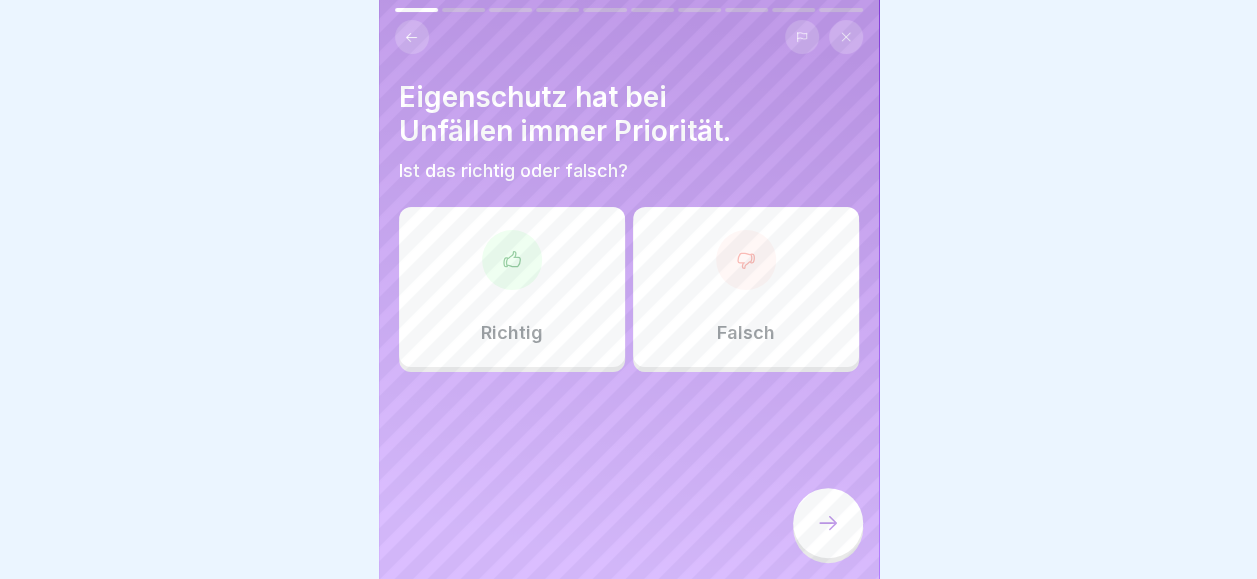 click at bounding box center (512, 260) 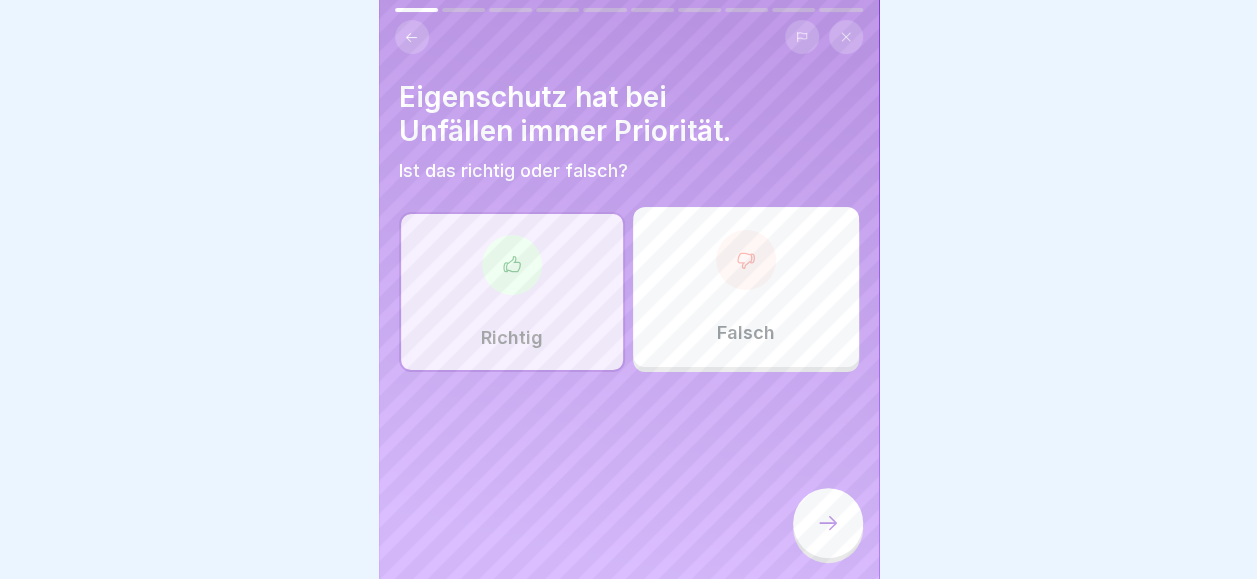 click on "Falsch" at bounding box center (746, 287) 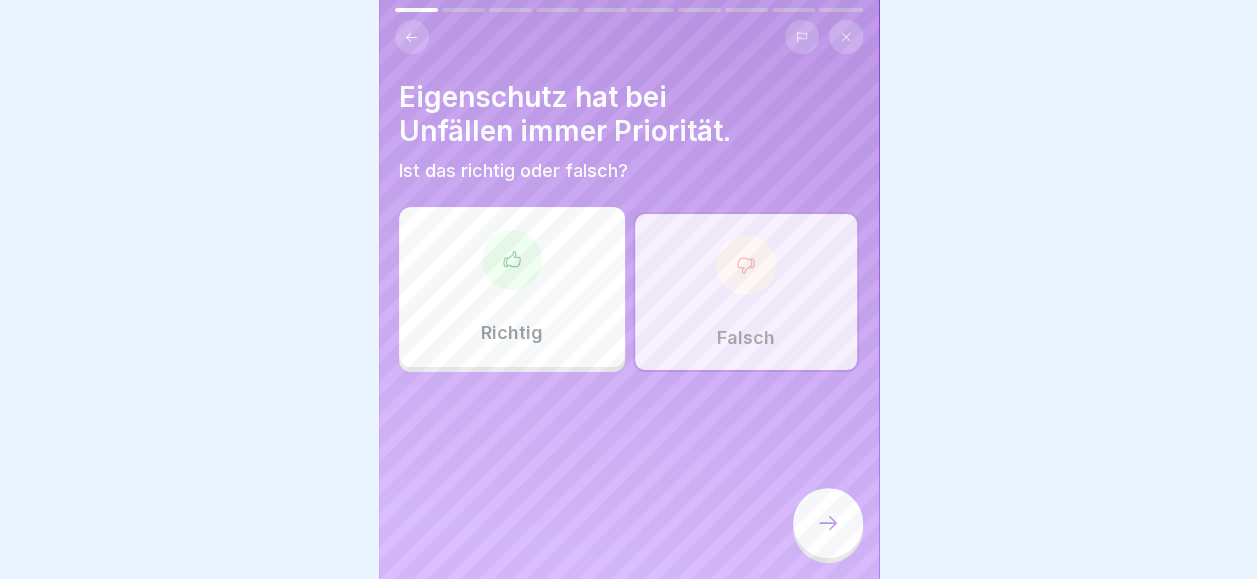 click 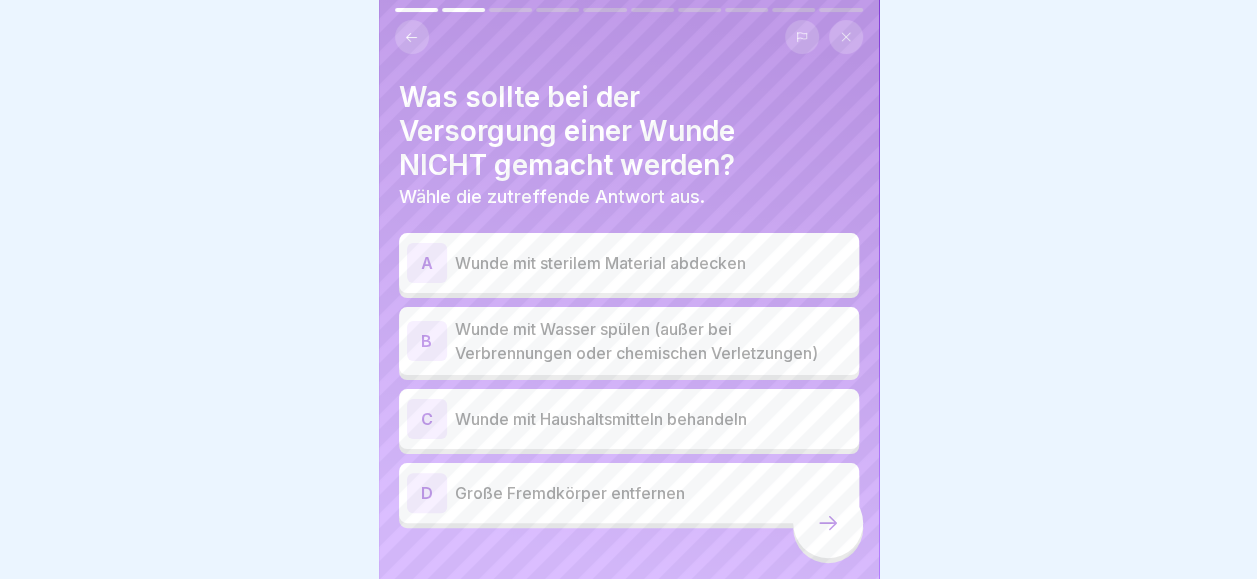 click on "C Wunde mit Haushaltsmitteln behandeln" at bounding box center (629, 419) 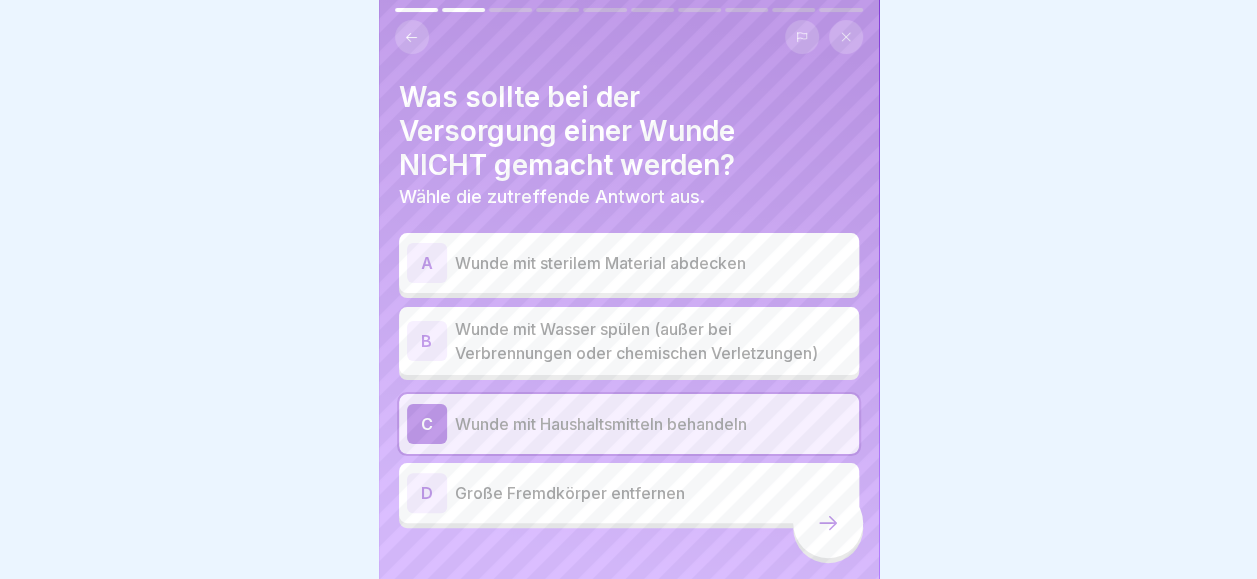 click 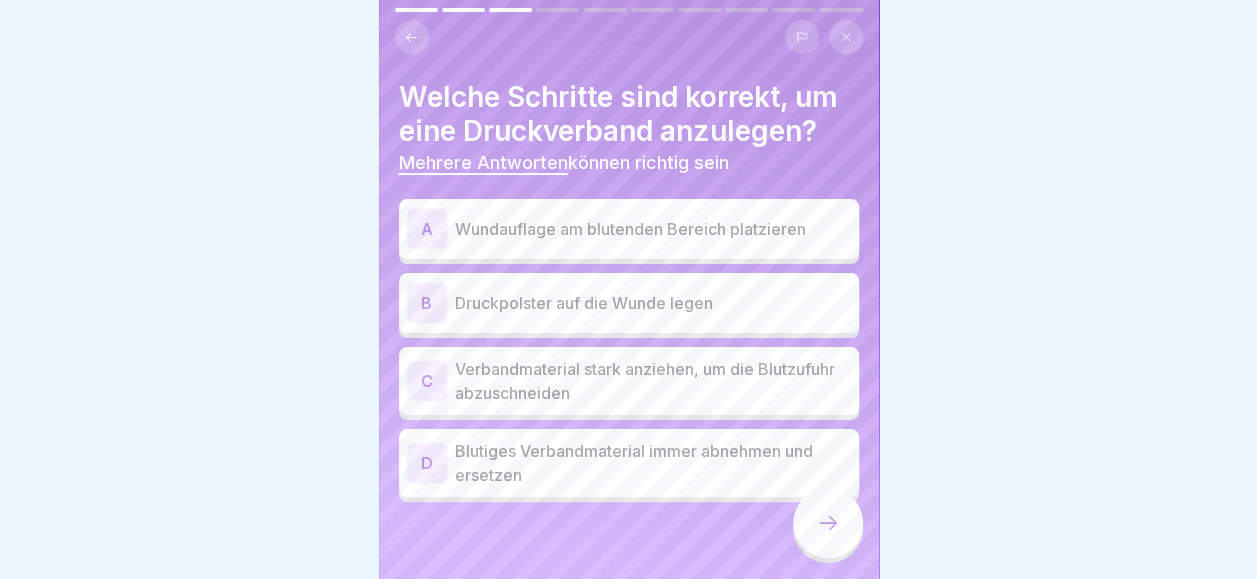 click on "Wundauflage am blutenden Bereich platzieren" at bounding box center (653, 229) 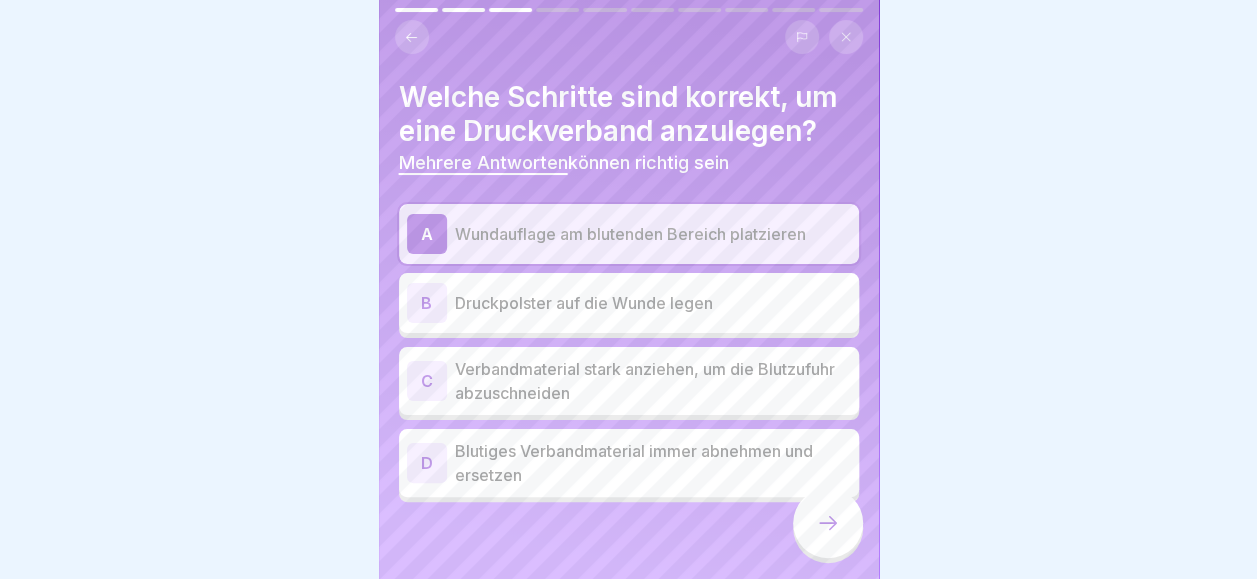 click on "Druckpolster auf die Wunde legen" at bounding box center (653, 303) 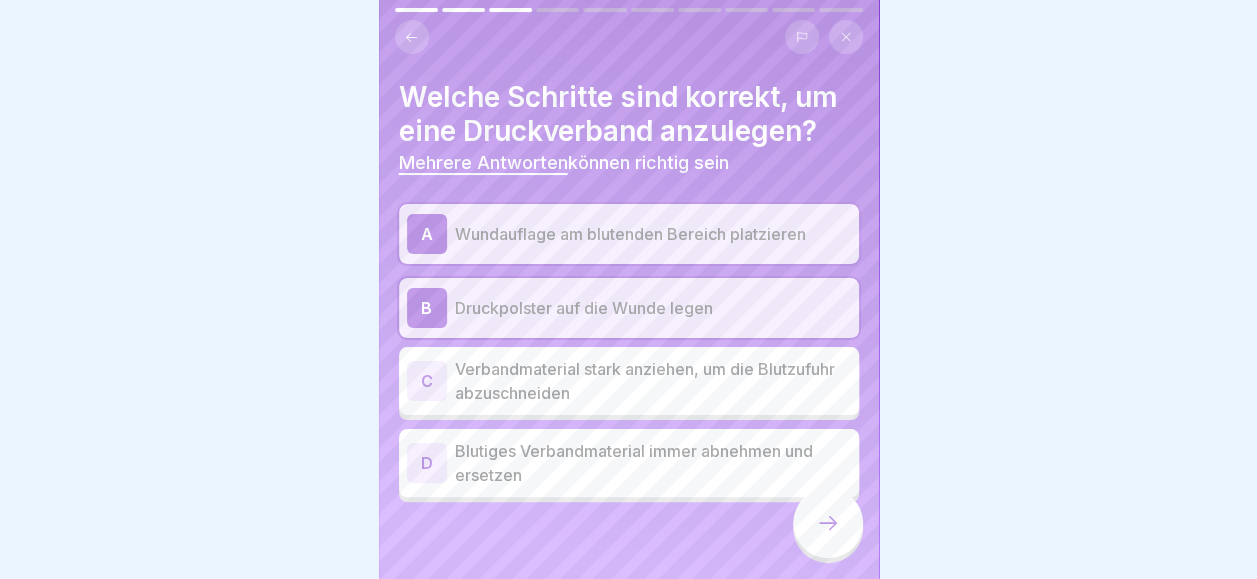 click on "Blutiges Verbandmaterial immer abnehmen und ersetzen" at bounding box center [653, 463] 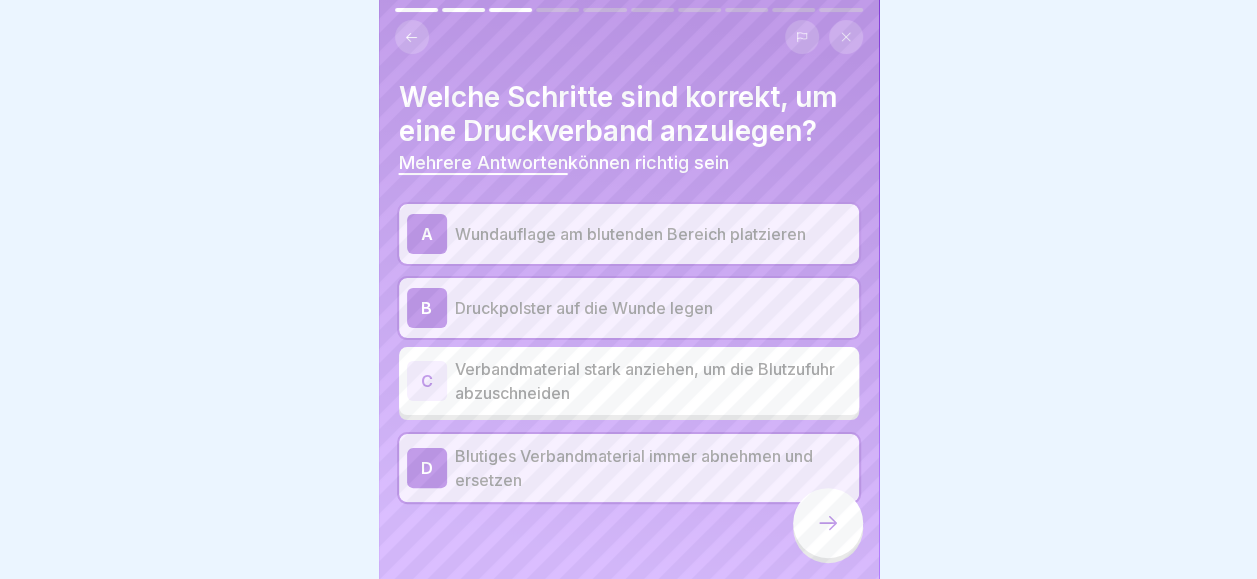 click on "A Wundauflage am blutenden Bereich platzieren B Druckpolster auf die Wunde legen C Verbandmaterial stark anziehen, um die Blutzufuhr abzuschneiden D Blutiges Verbandmaterial immer abnehmen und ersetzen" at bounding box center (629, 353) 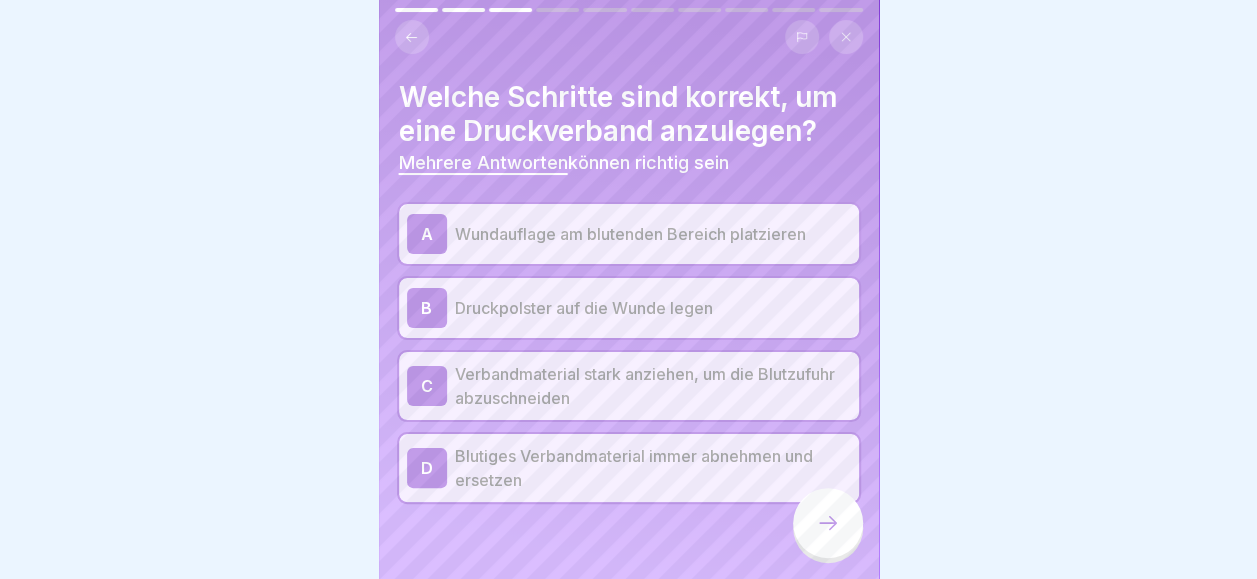 click 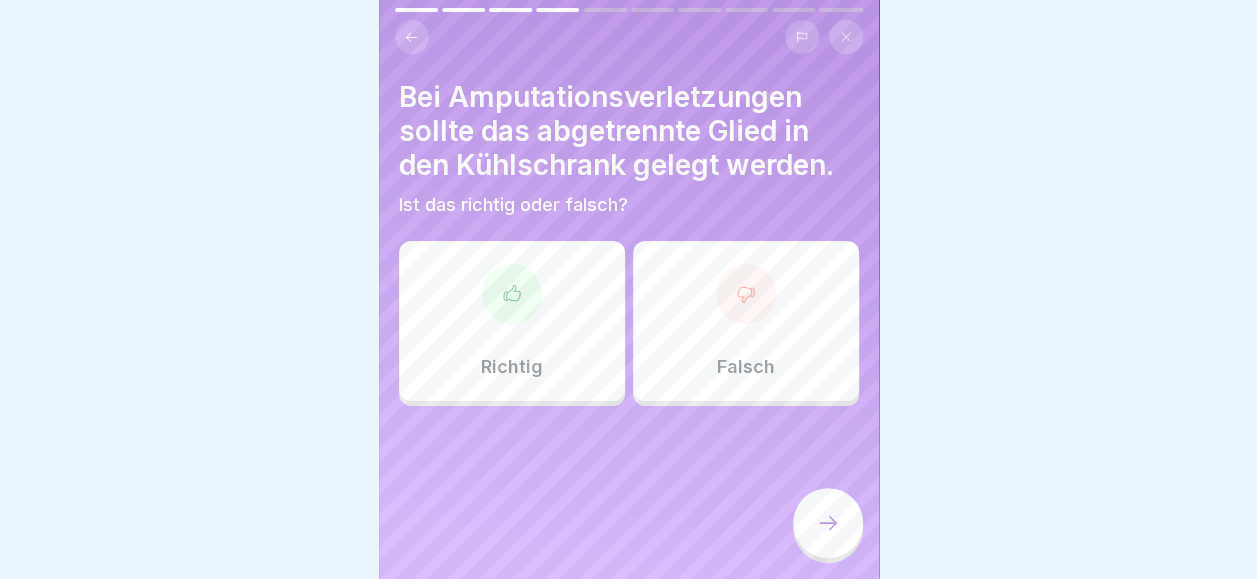 click on "Richtig" at bounding box center (512, 321) 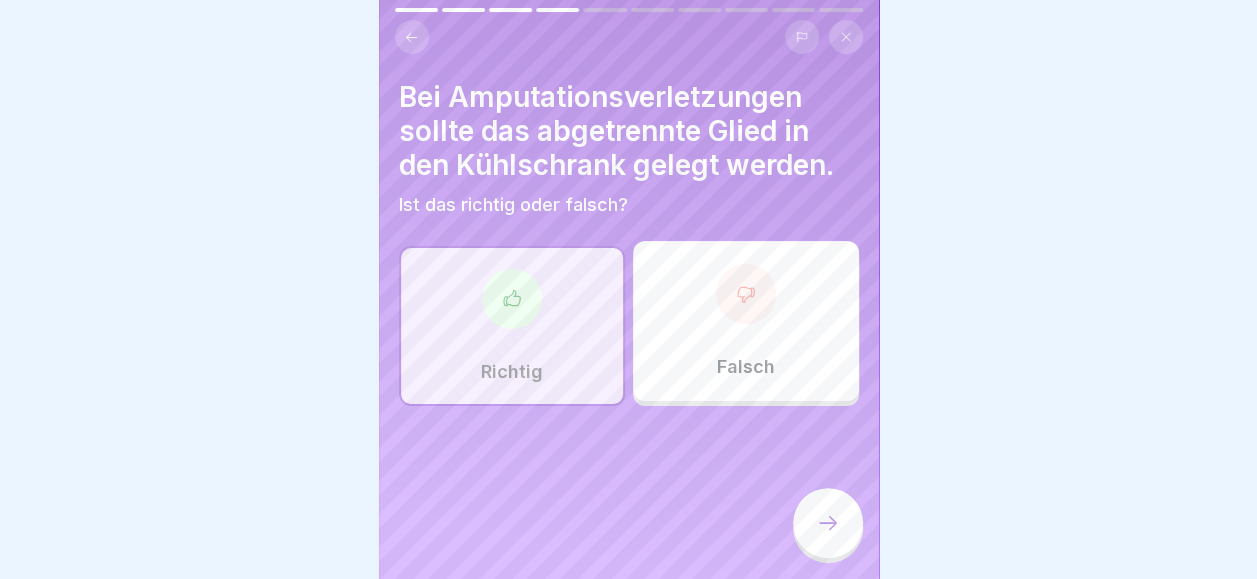 click at bounding box center (828, 523) 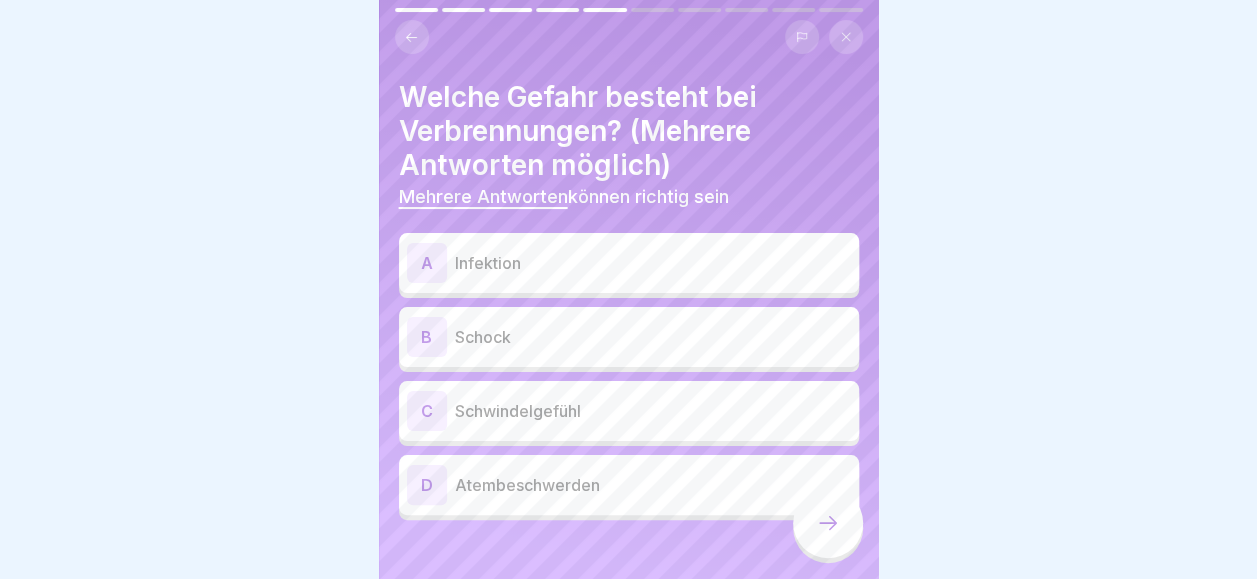 click on "Infektion" at bounding box center [653, 263] 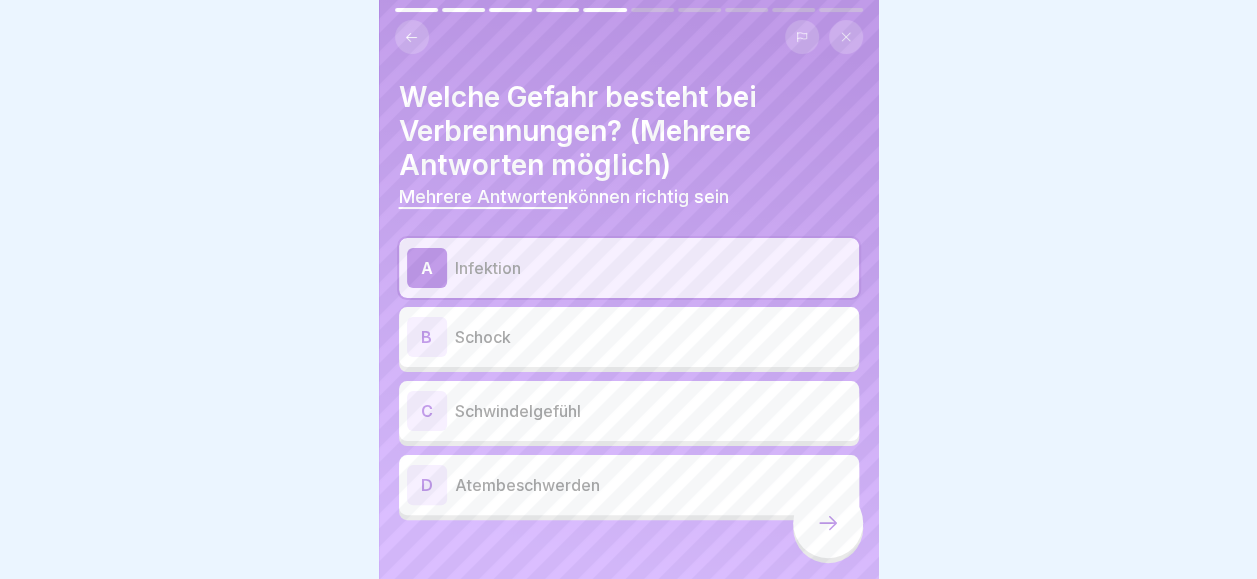 click on "B Schock" at bounding box center [629, 337] 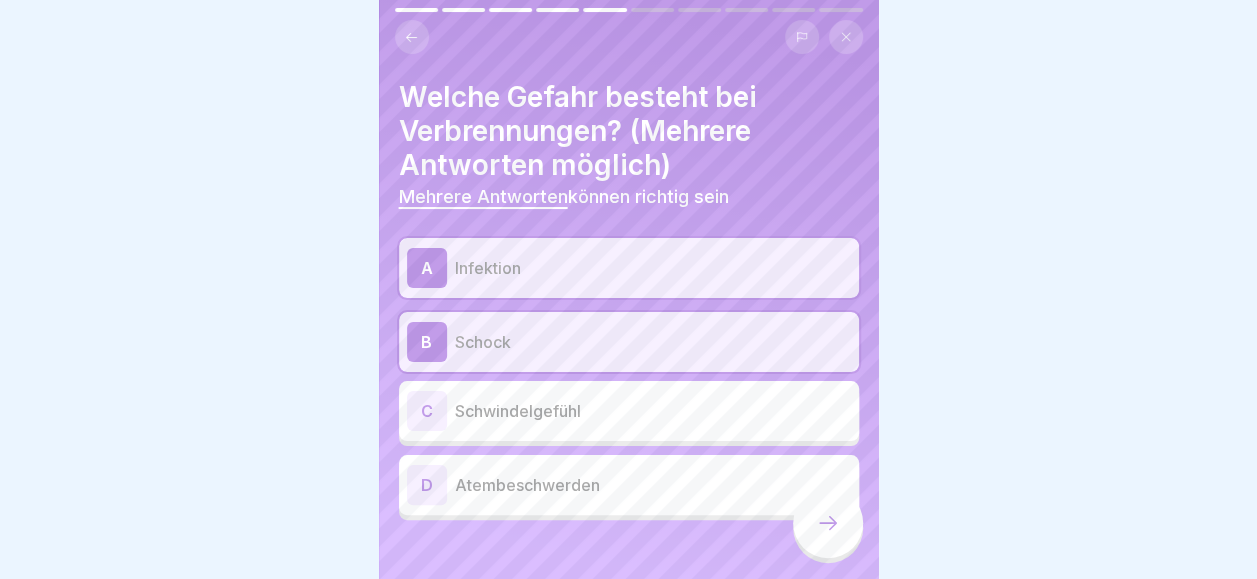 click on "Schwindelgefühl" at bounding box center (653, 411) 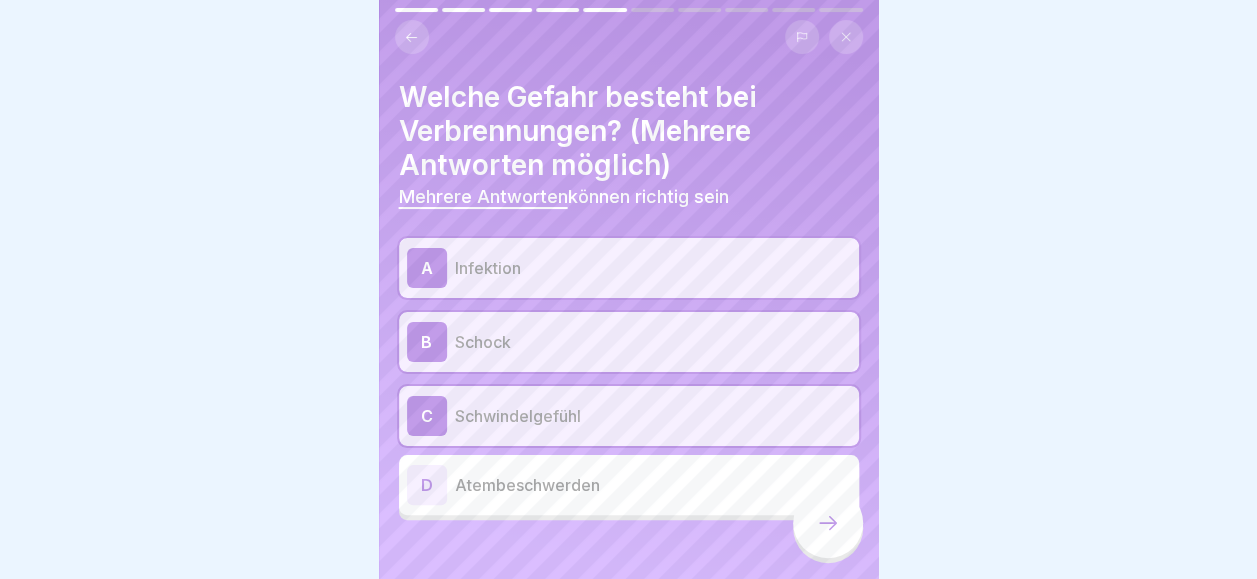 click on "Atembeschwerden" at bounding box center [653, 485] 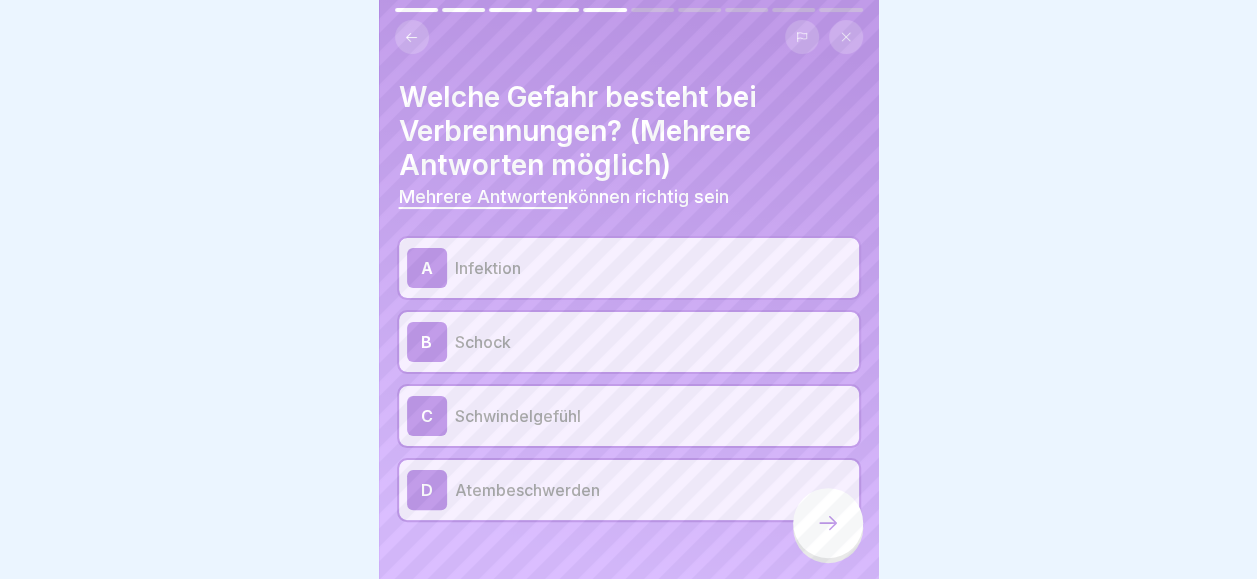 click 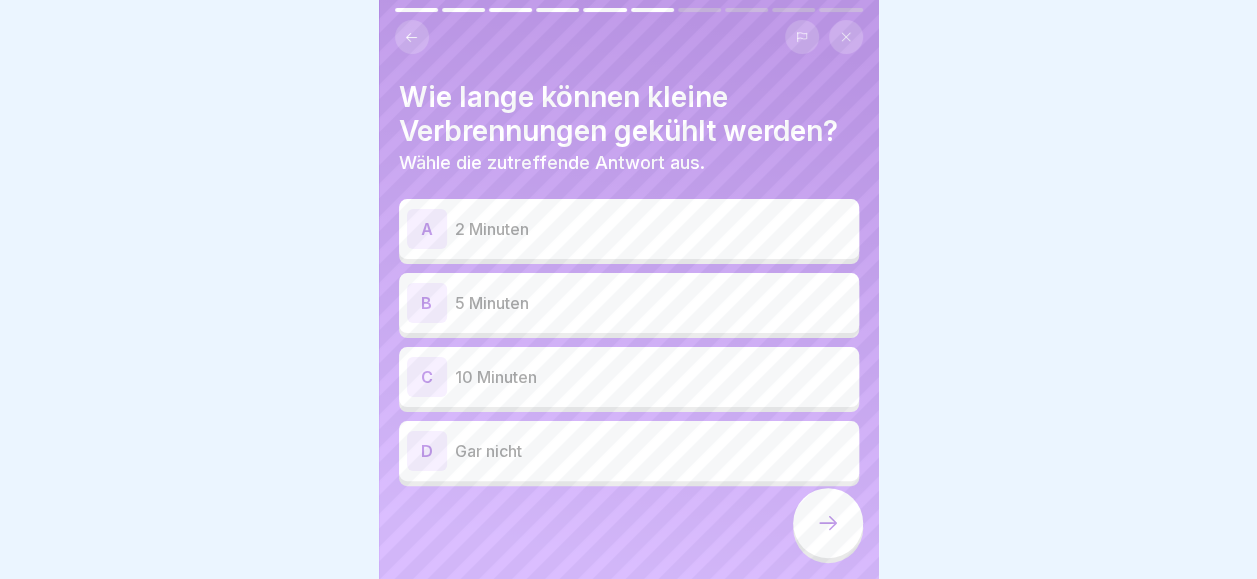 click on "D Gar nicht" at bounding box center (629, 451) 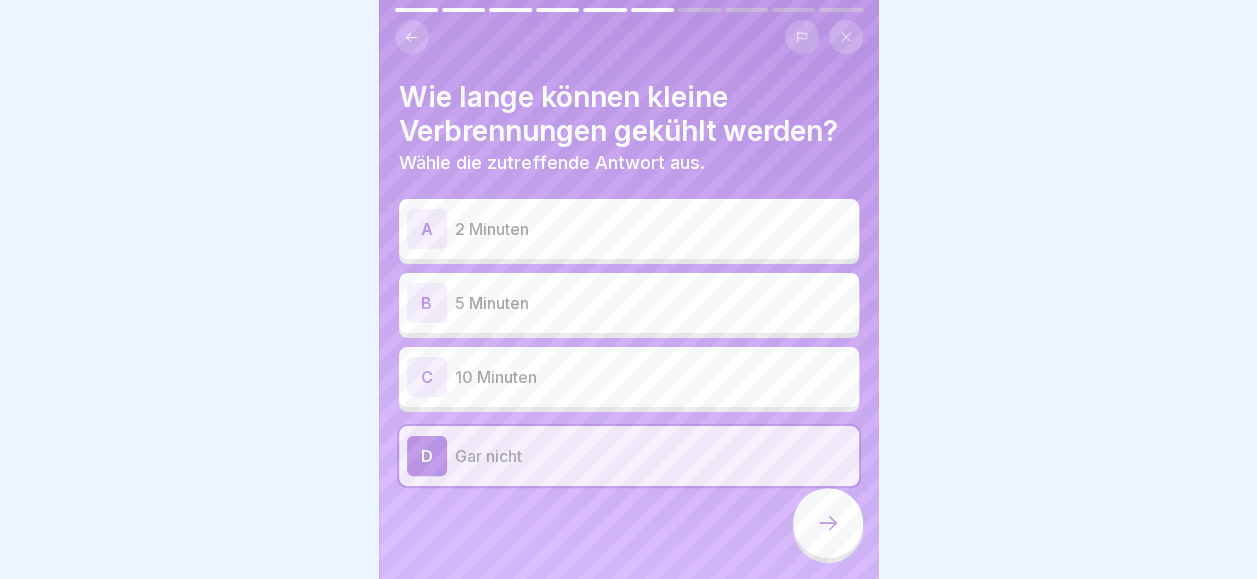 click 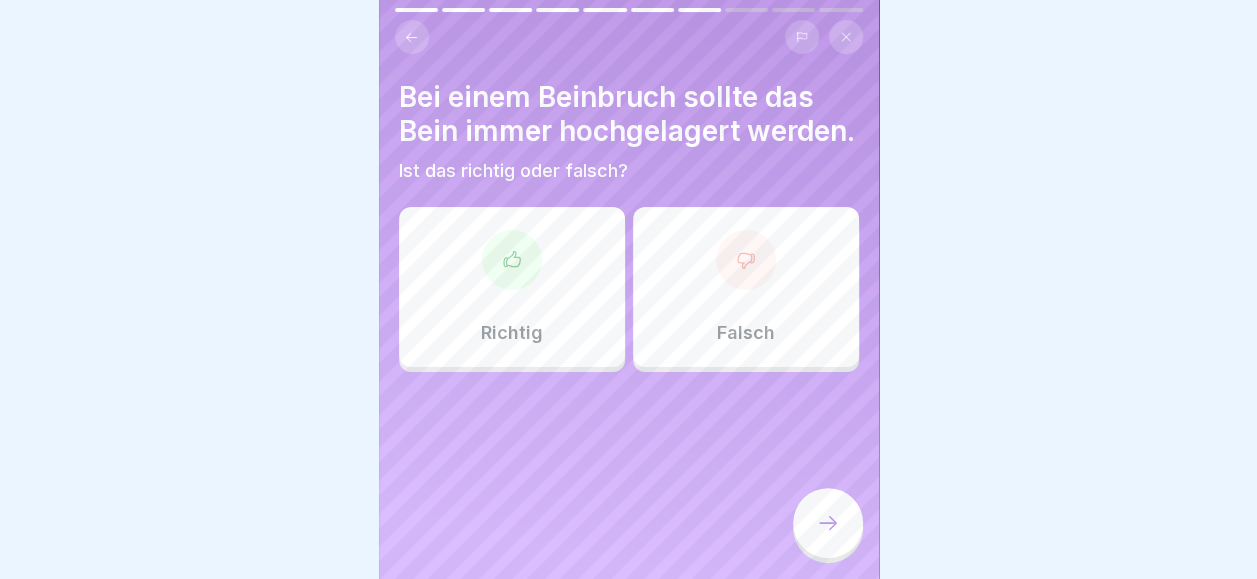 click on "Falsch" at bounding box center (746, 287) 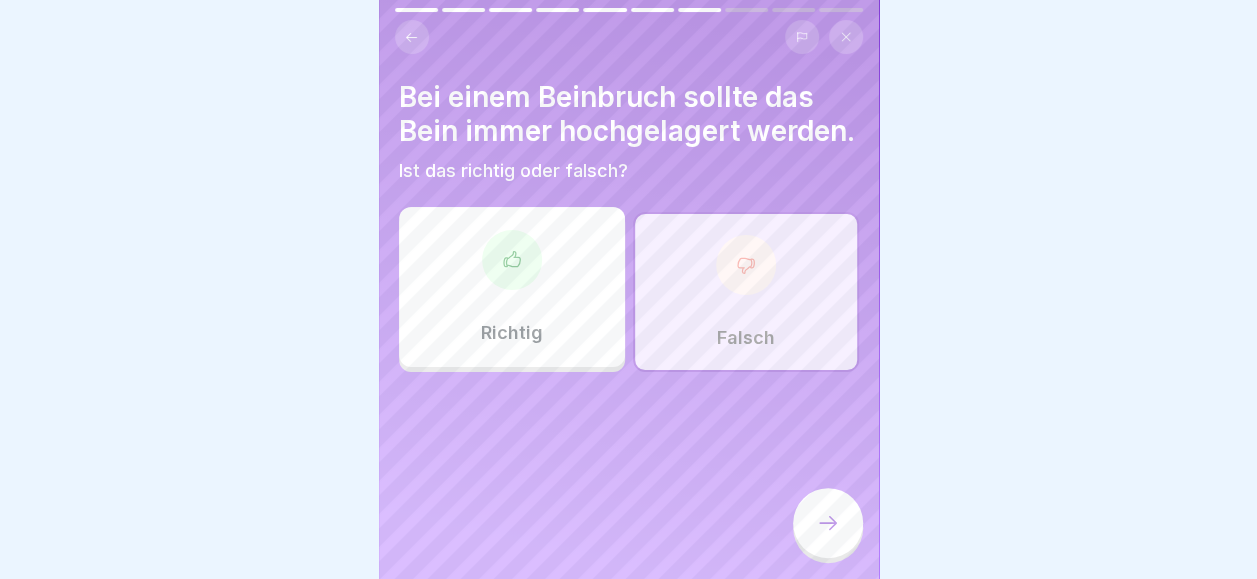 click at bounding box center (828, 523) 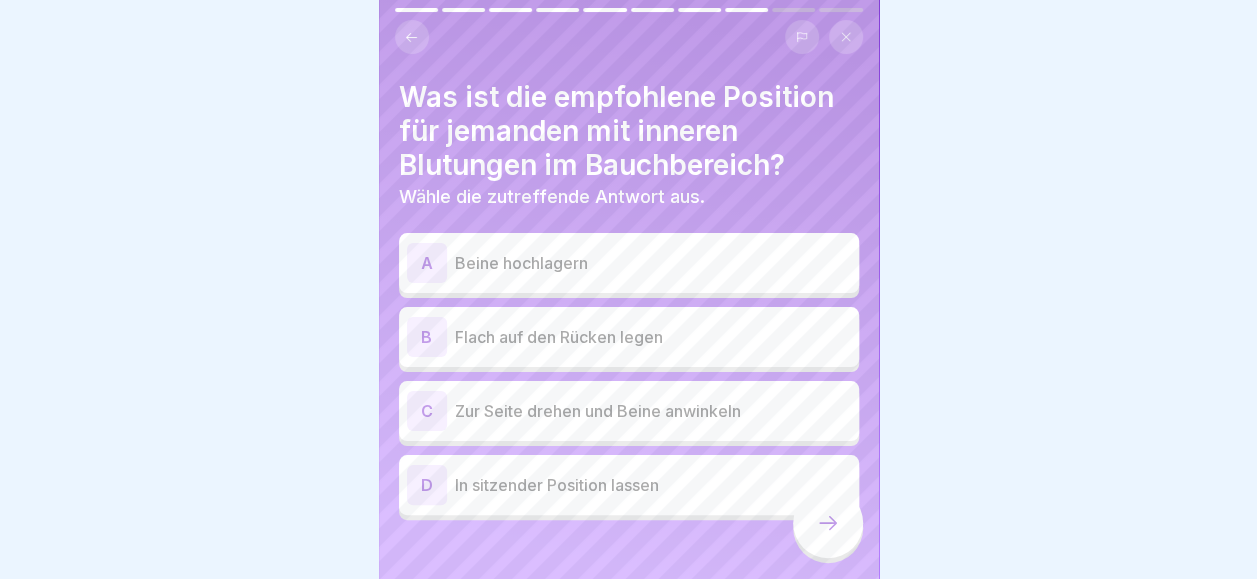 click on "D In sitzender Position lassen" at bounding box center [629, 485] 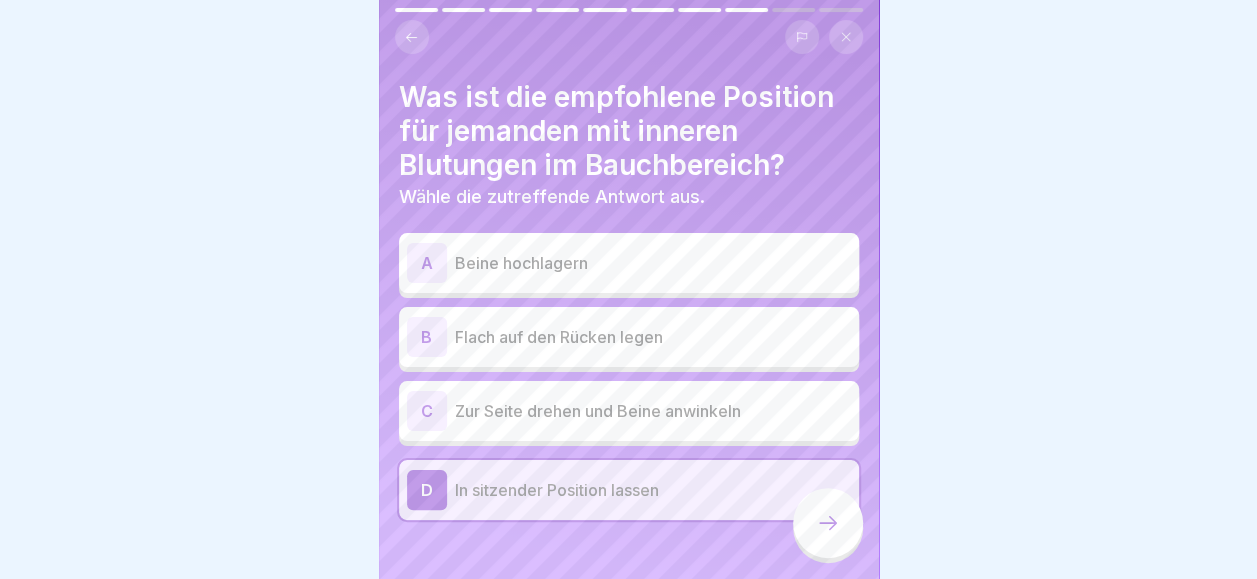 click at bounding box center (828, 523) 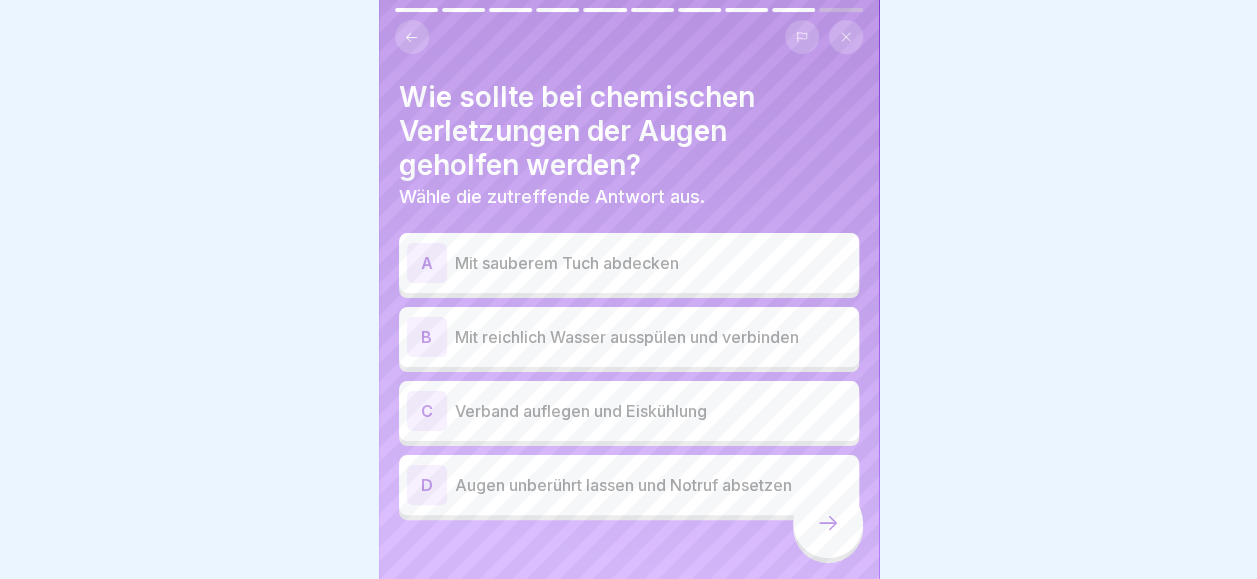 click on "Mit reichlich Wasser ausspülen und verbinden" at bounding box center [653, 337] 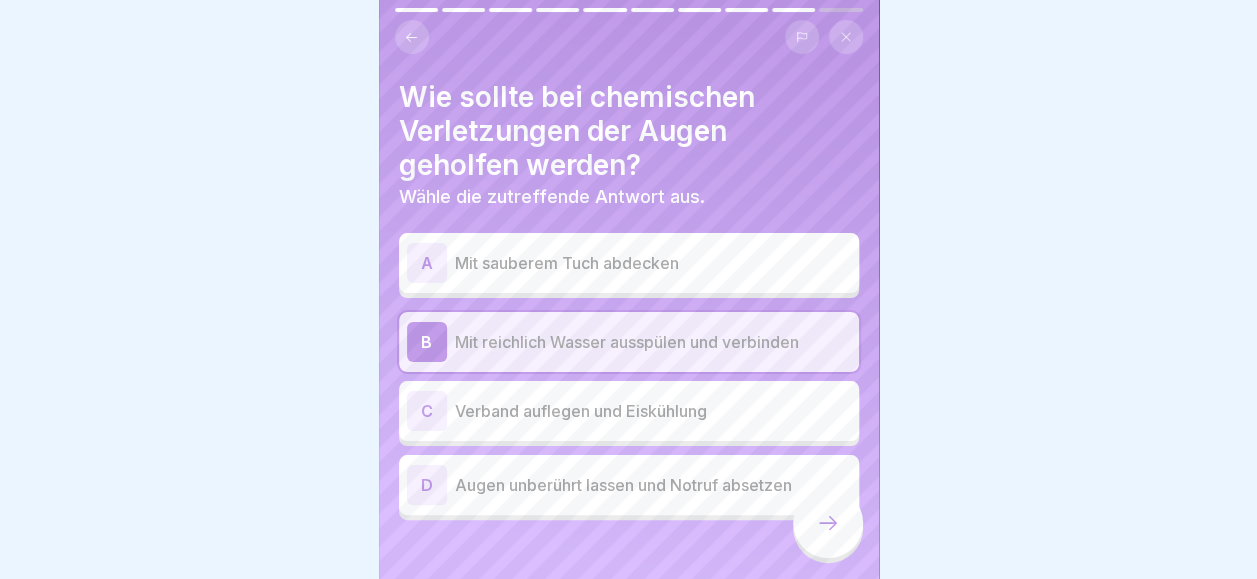 click 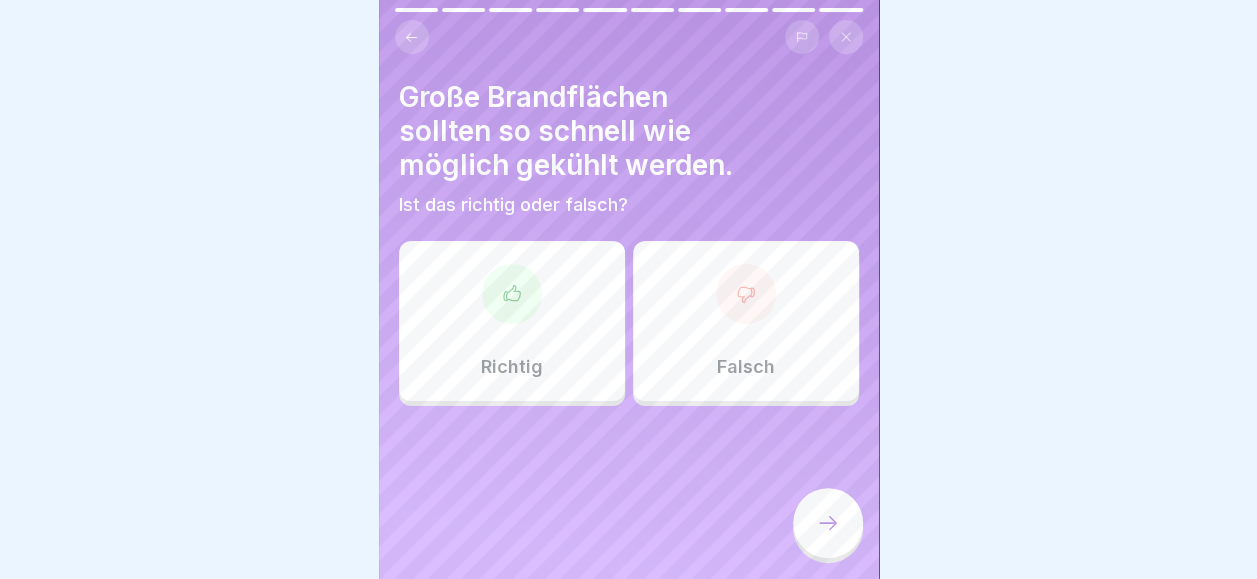 click on "Richtig" at bounding box center (512, 321) 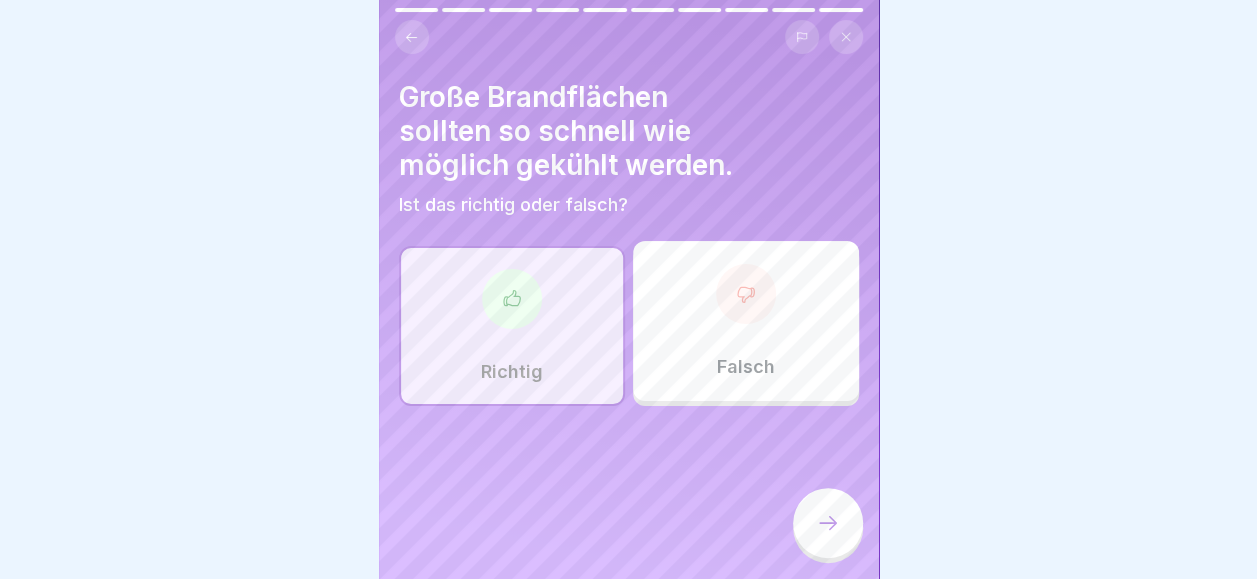 click at bounding box center (828, 523) 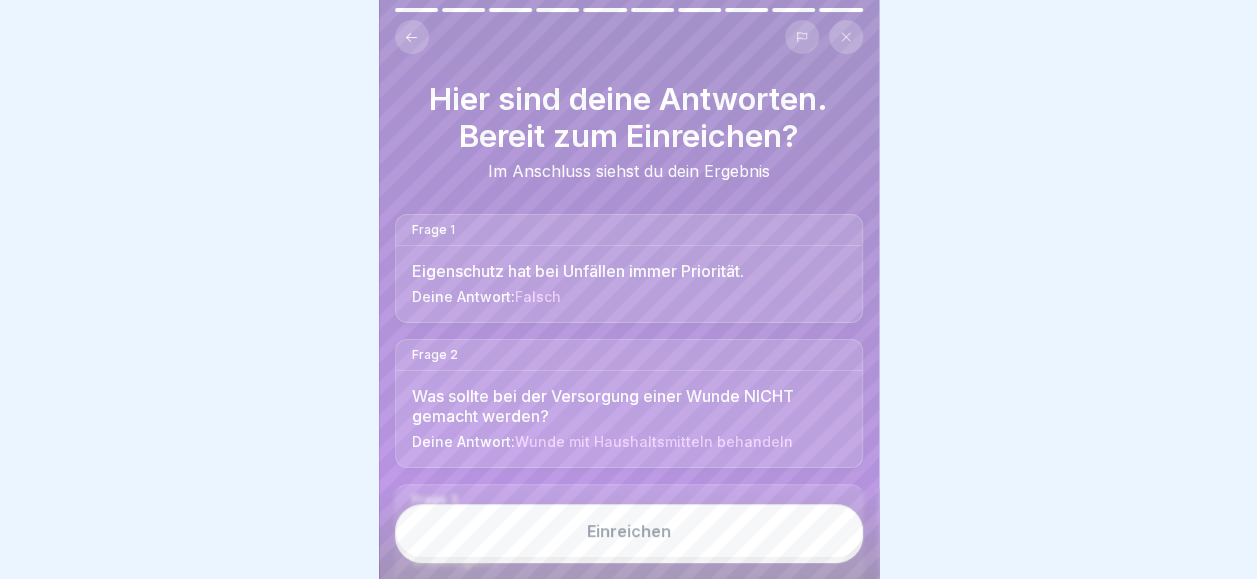 click on "Einreichen" at bounding box center (629, 531) 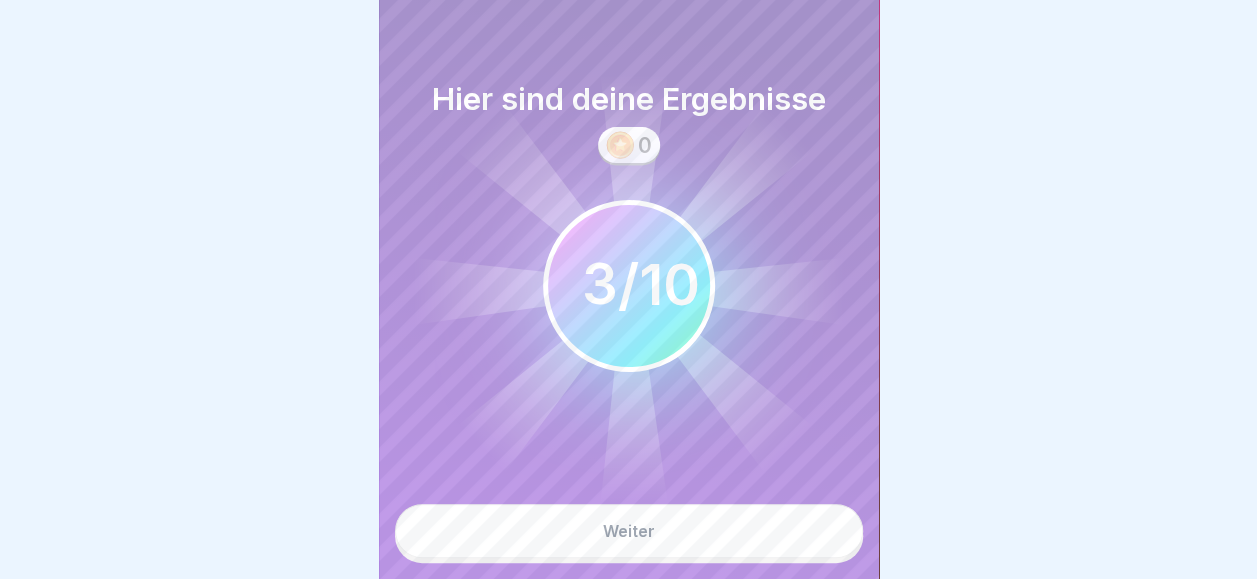 click on "Weiter" at bounding box center (629, 531) 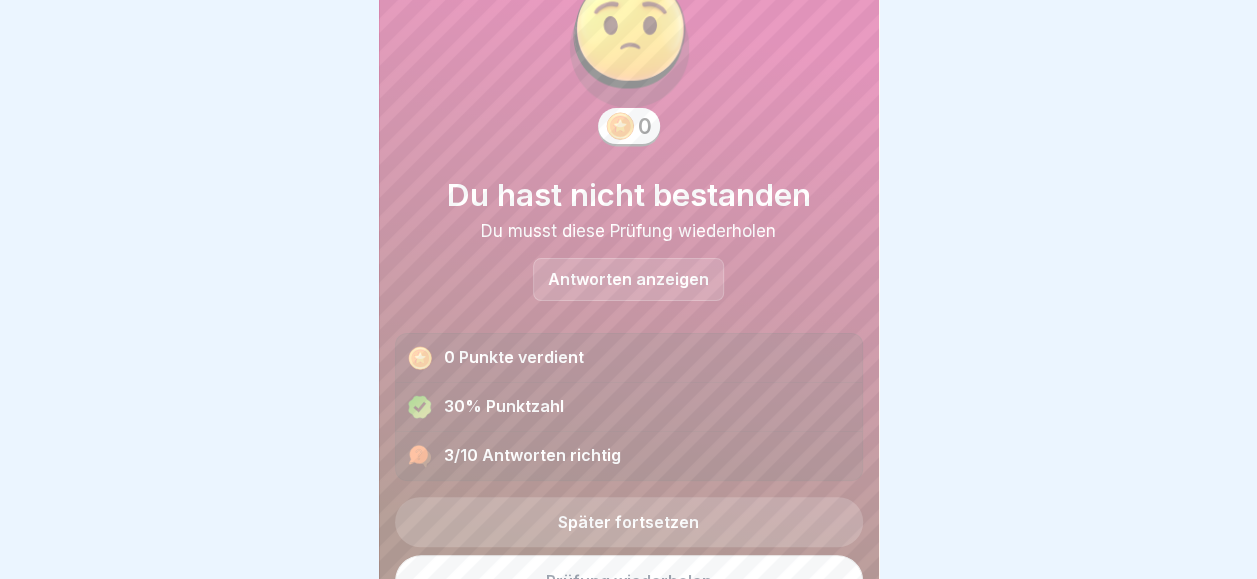 scroll, scrollTop: 102, scrollLeft: 0, axis: vertical 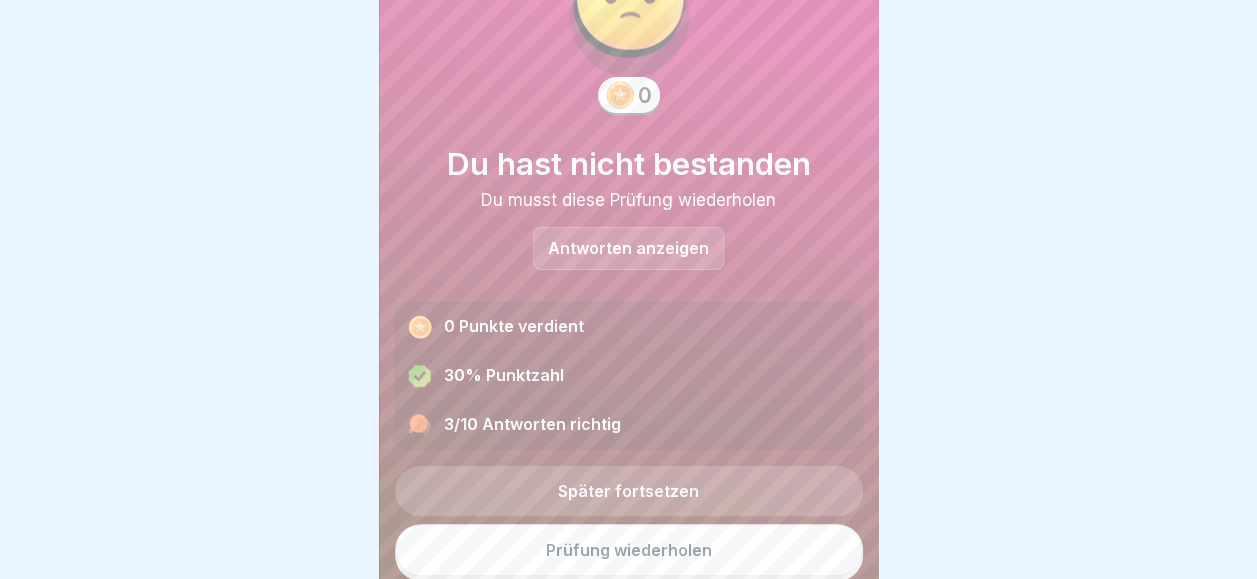 click on "Antworten anzeigen" at bounding box center (628, 248) 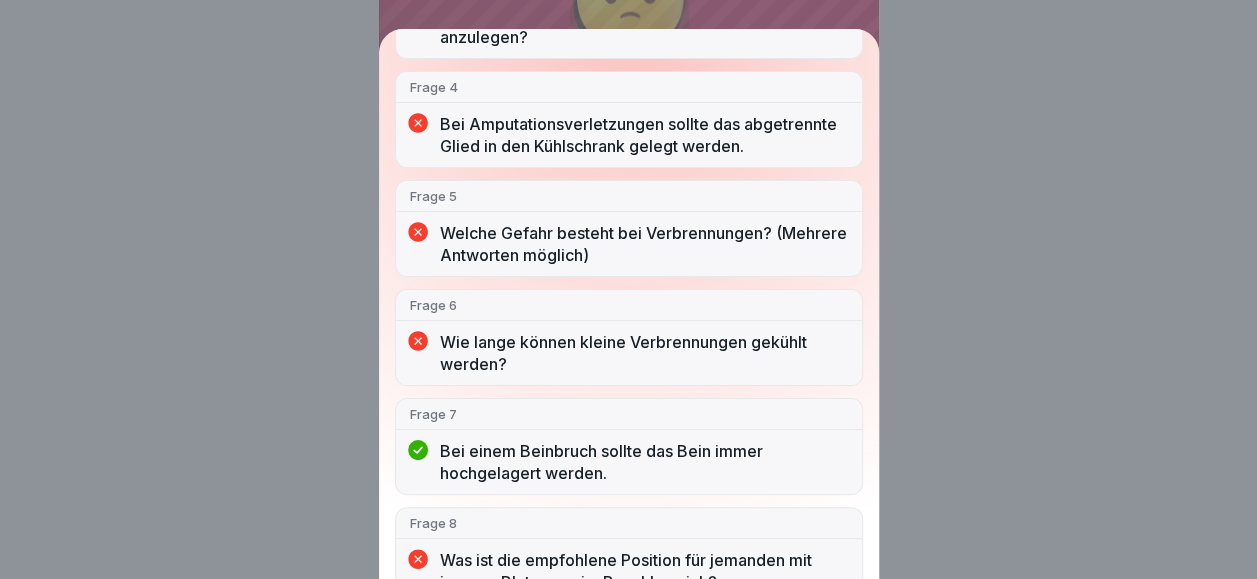 scroll, scrollTop: 486, scrollLeft: 0, axis: vertical 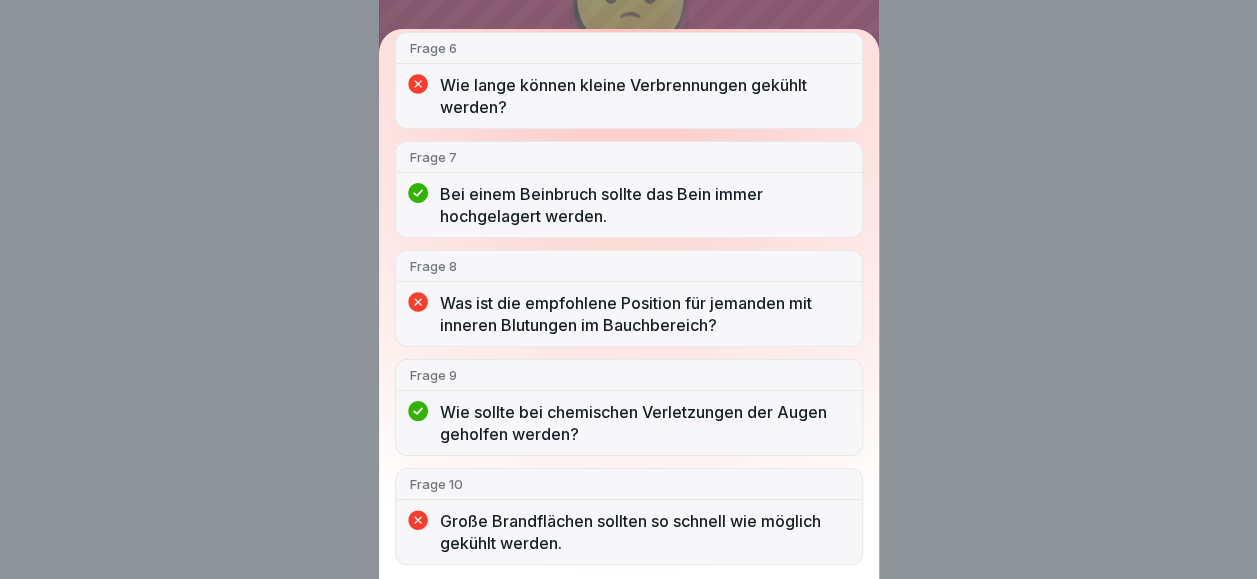 click on "Du hast nicht bestanden 3/10 Antworten richtig Frage 1 Eigenschutz hat bei Unfällen immer Priorität. Frage 2 Was sollte bei der Versorgung einer Wunde NICHT gemacht werden? Frage 3 Welche Schritte sind korrekt, um eine Druckverband anzulegen? Frage 4 Bei Amputationsverletzungen sollte das abgetrennte Glied in den Kühlschrank gelegt werden. Frage 5 Welche Gefahr besteht bei Verbrennungen? (Mehrere Antworten möglich) Frage 6 Wie lange können kleine Verbrennungen gekühlt werden? Frage 7 Bei einem Beinbruch sollte das Bein immer hochgelagert werden. Frage 8 Was ist die empfohlene Position für jemanden mit inneren Blutungen im Bauchbereich? Frage 9 Wie sollte bei chemischen Verletzungen der Augen geholfen werden? Frage 10 Große Brandflächen sollten so schnell wie möglich gekühlt werden." at bounding box center [628, 289] 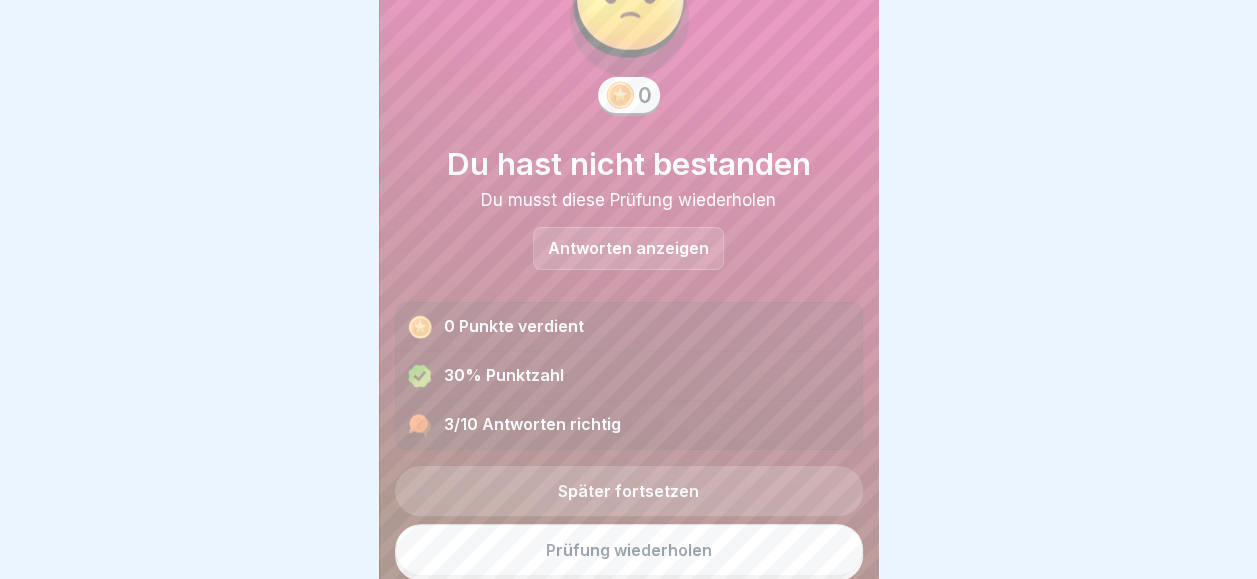 click on "Prüfung wiederholen" at bounding box center [629, 550] 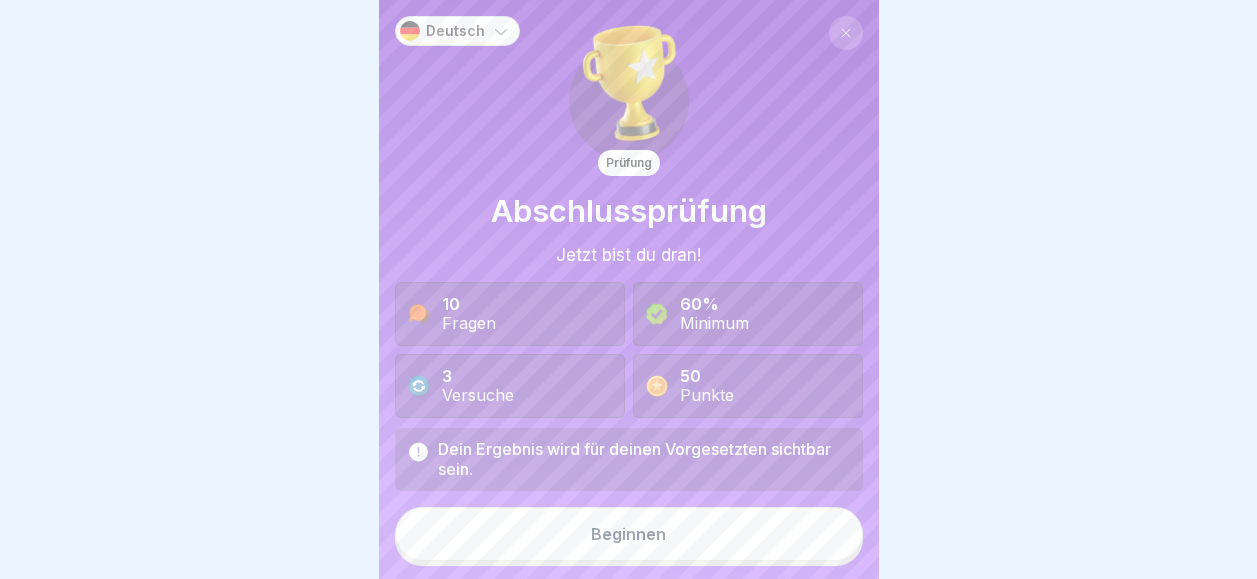 scroll, scrollTop: 0, scrollLeft: 0, axis: both 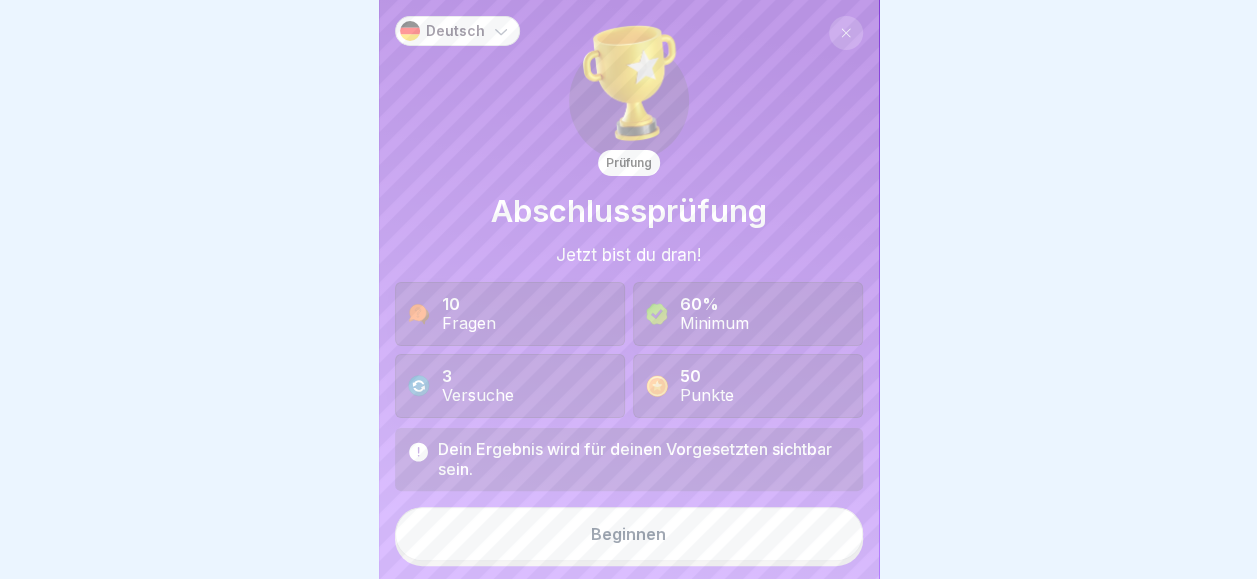 click on "Beginnen" at bounding box center [628, 534] 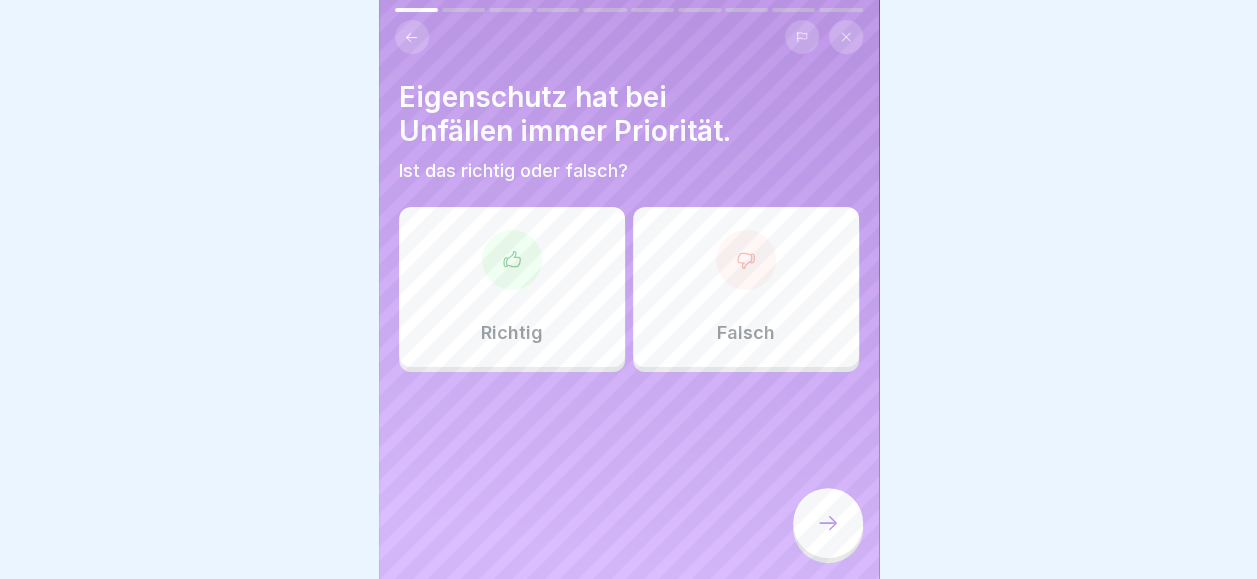 click on "Richtig" at bounding box center (512, 287) 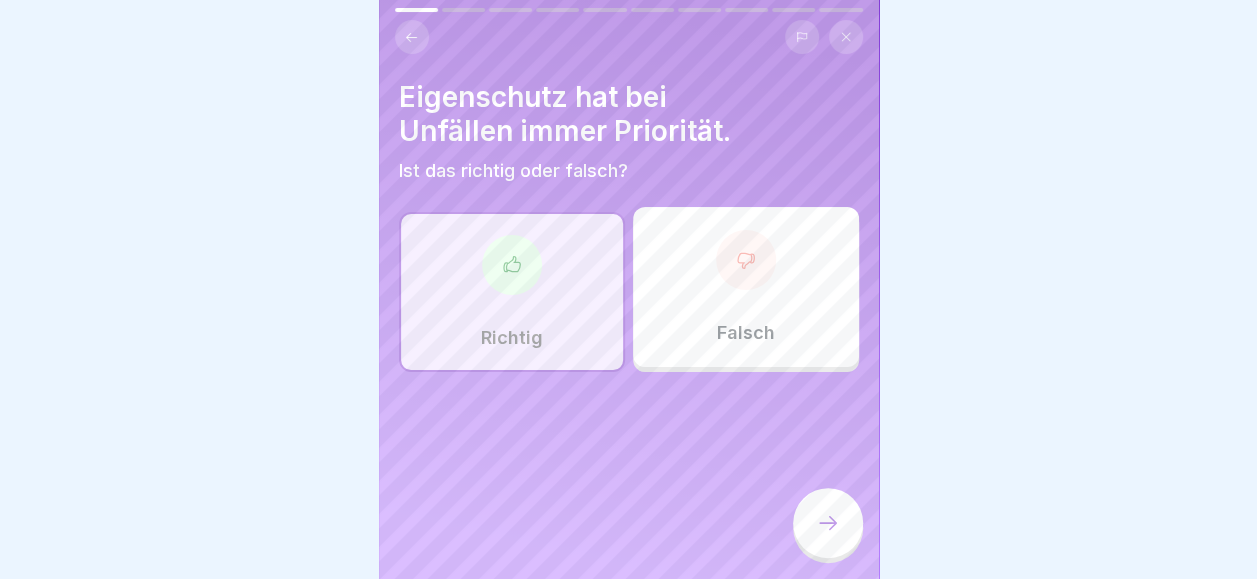 click 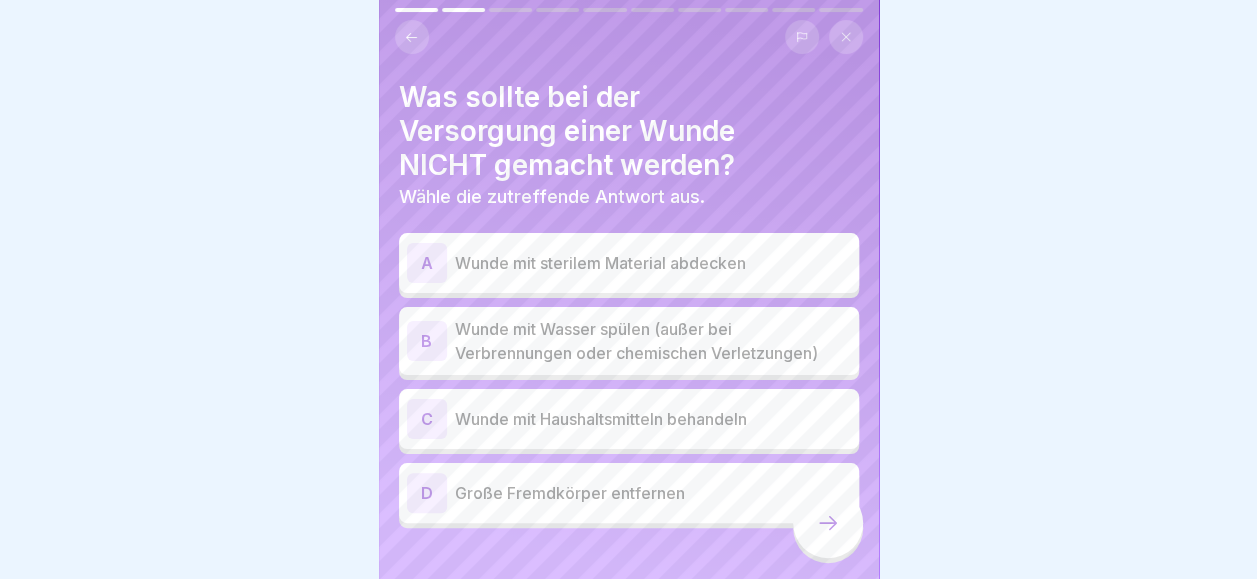 click on "C Wunde mit Haushaltsmitteln behandeln" at bounding box center (629, 419) 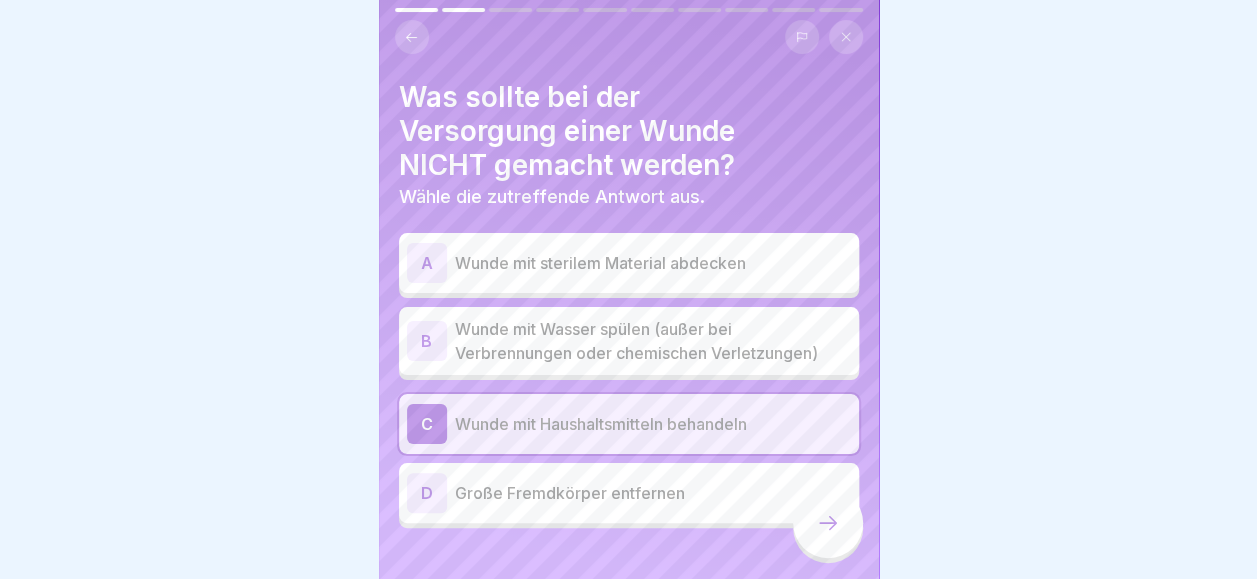 click at bounding box center (828, 523) 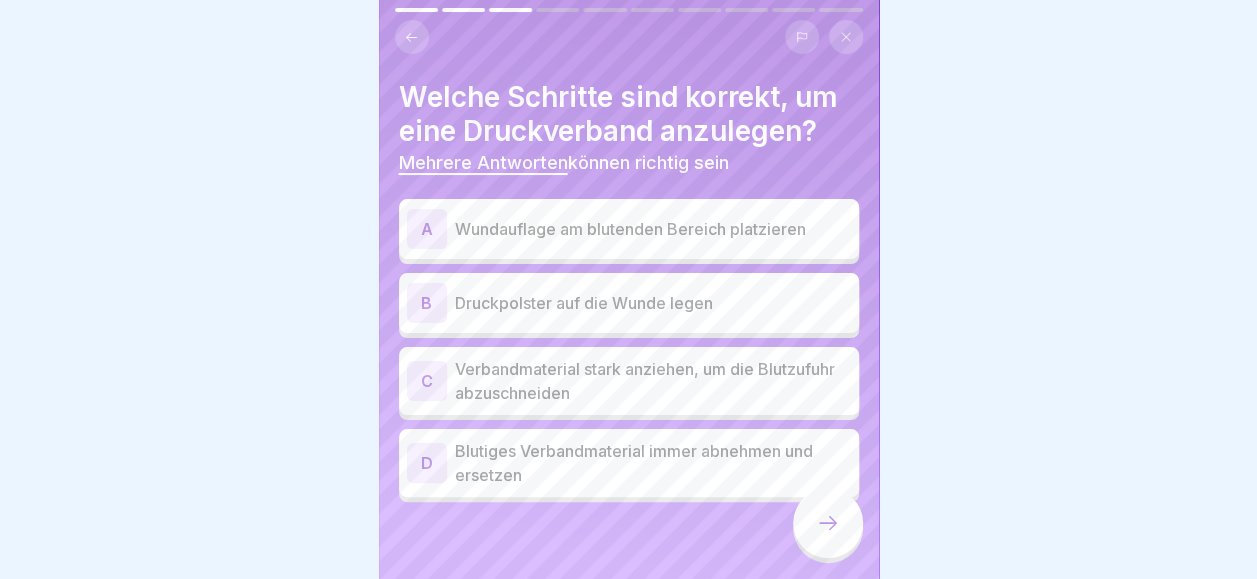click on "A Wundauflage am blutenden Bereich platzieren" at bounding box center (629, 229) 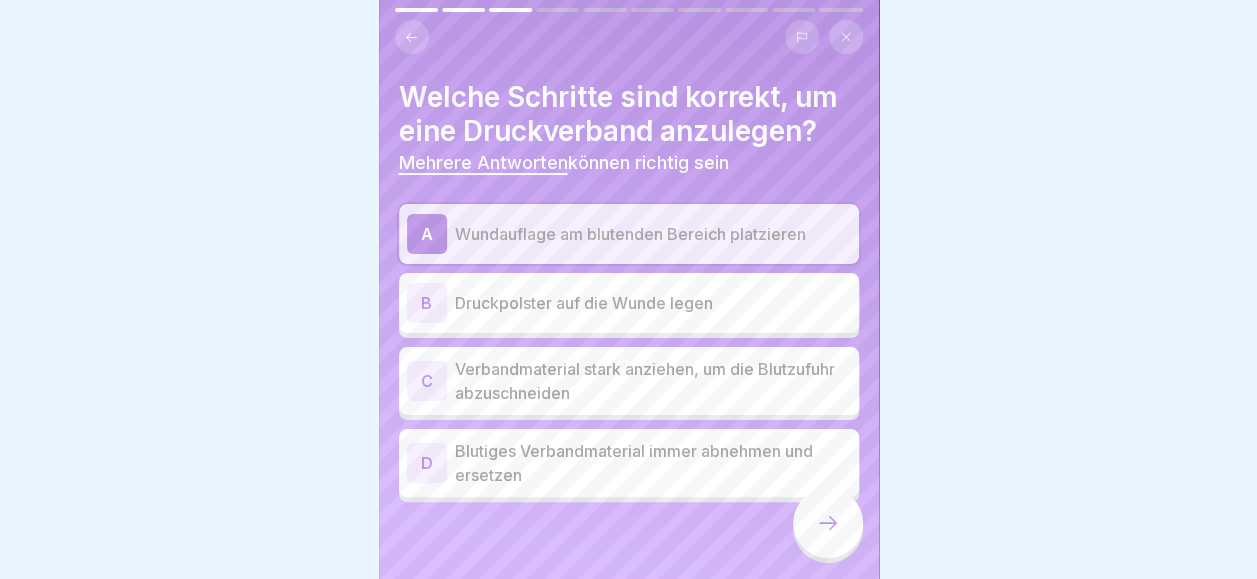 click on "B Druckpolster auf die Wunde legen" at bounding box center (629, 303) 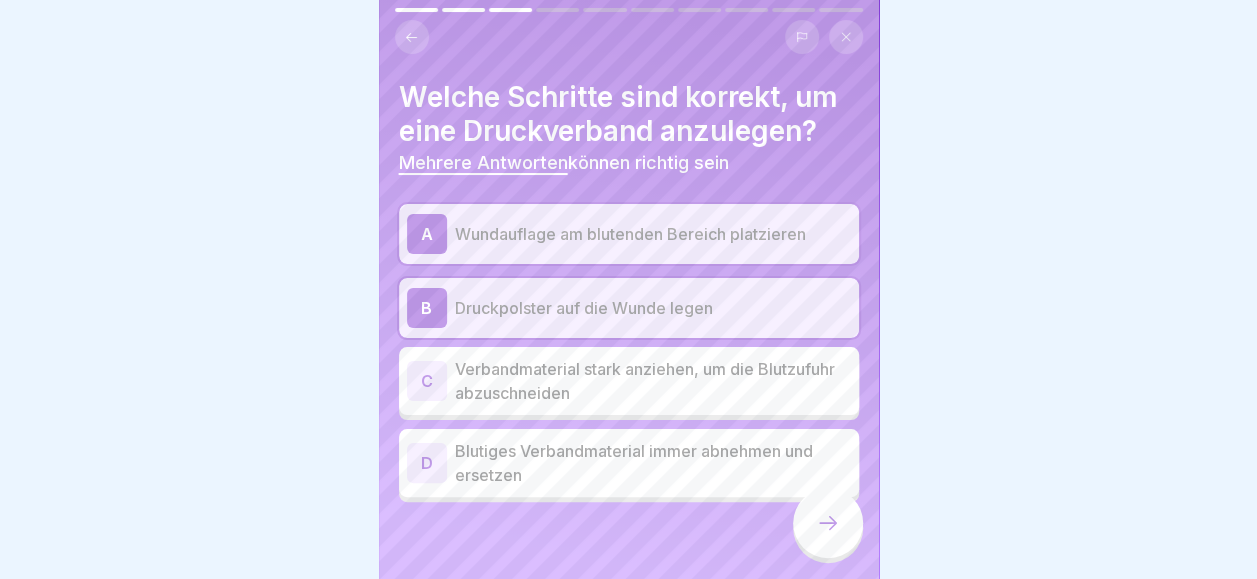 click on "Verbandmaterial stark anziehen, um die Blutzufuhr abzuschneiden" at bounding box center [653, 381] 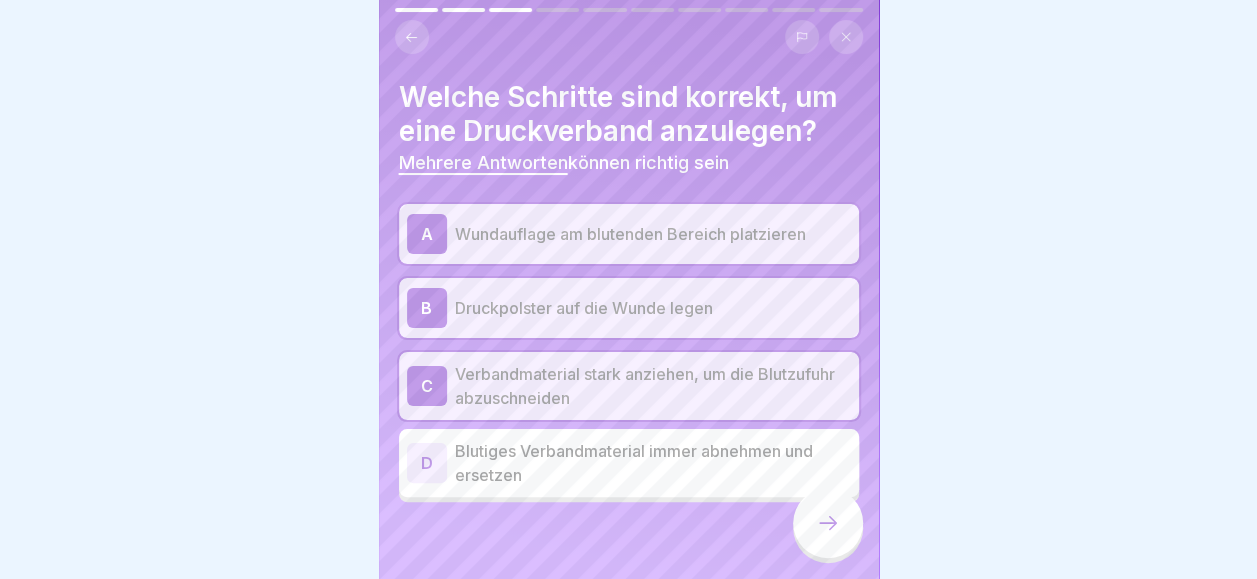 click on "Blutiges Verbandmaterial immer abnehmen und ersetzen" at bounding box center [653, 463] 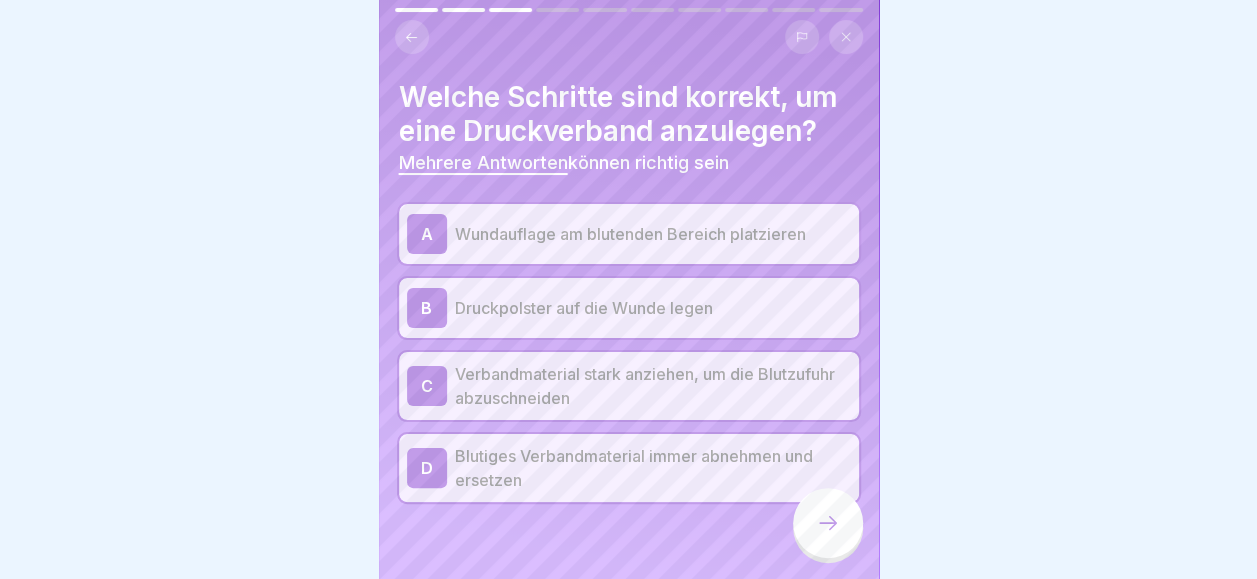 click 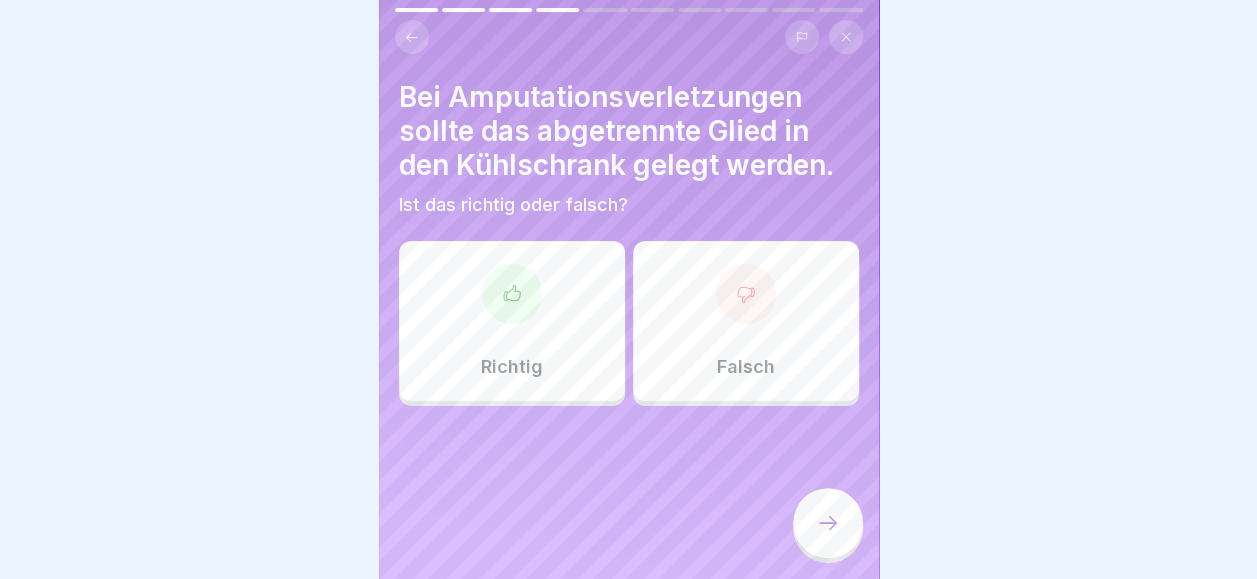 click 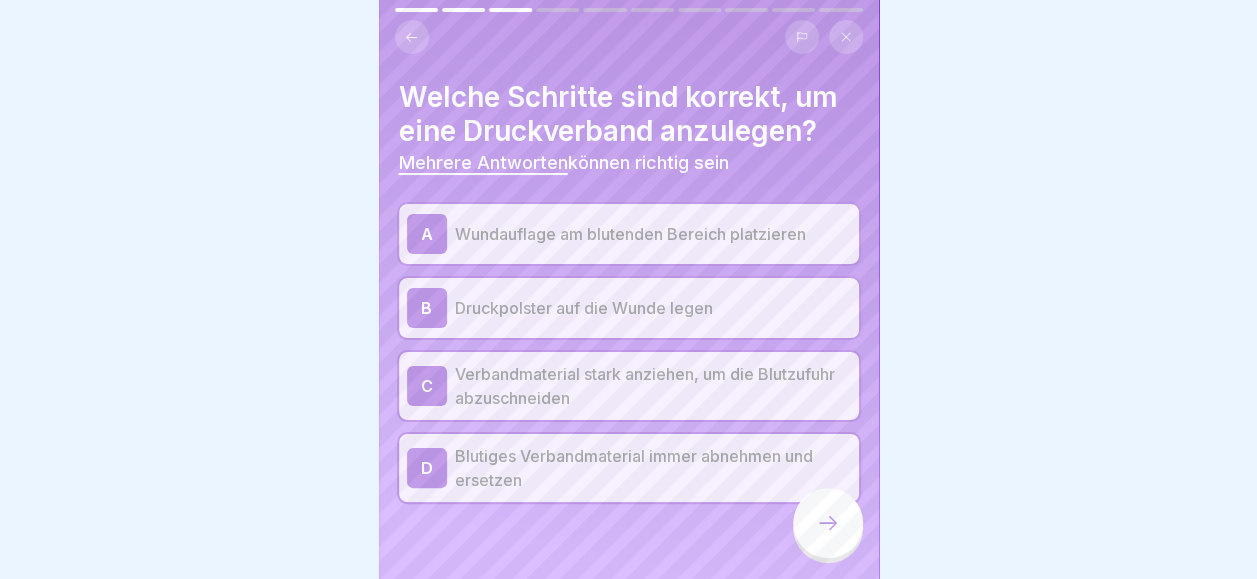 click on "Wundauflage am blutenden Bereich platzieren" at bounding box center [653, 234] 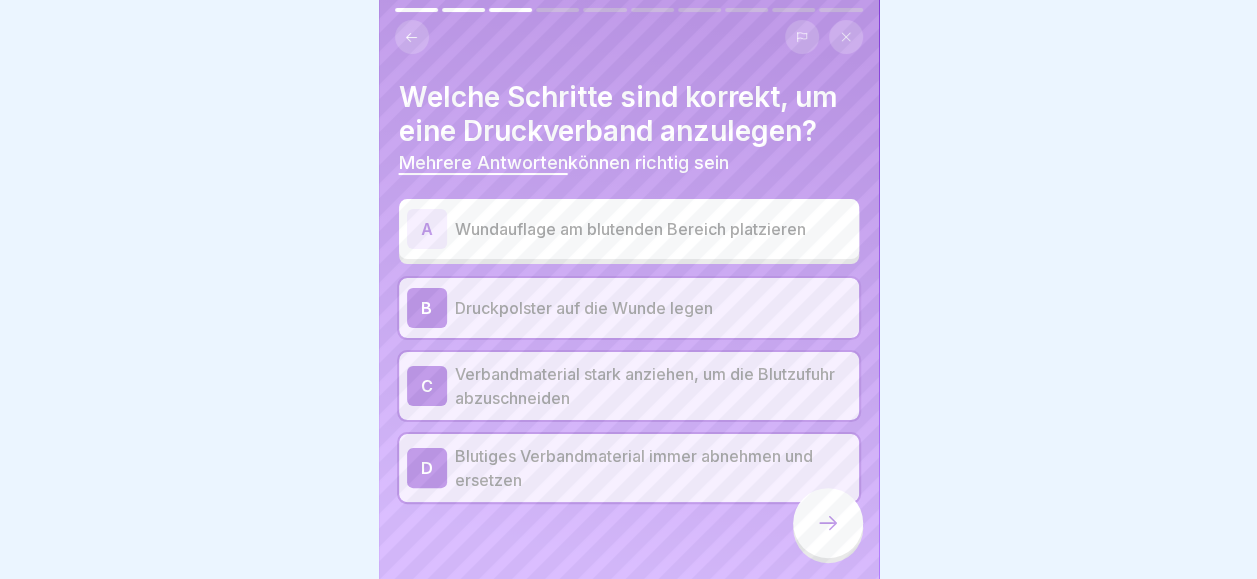 click on "Druckpolster auf die Wunde legen" at bounding box center (653, 308) 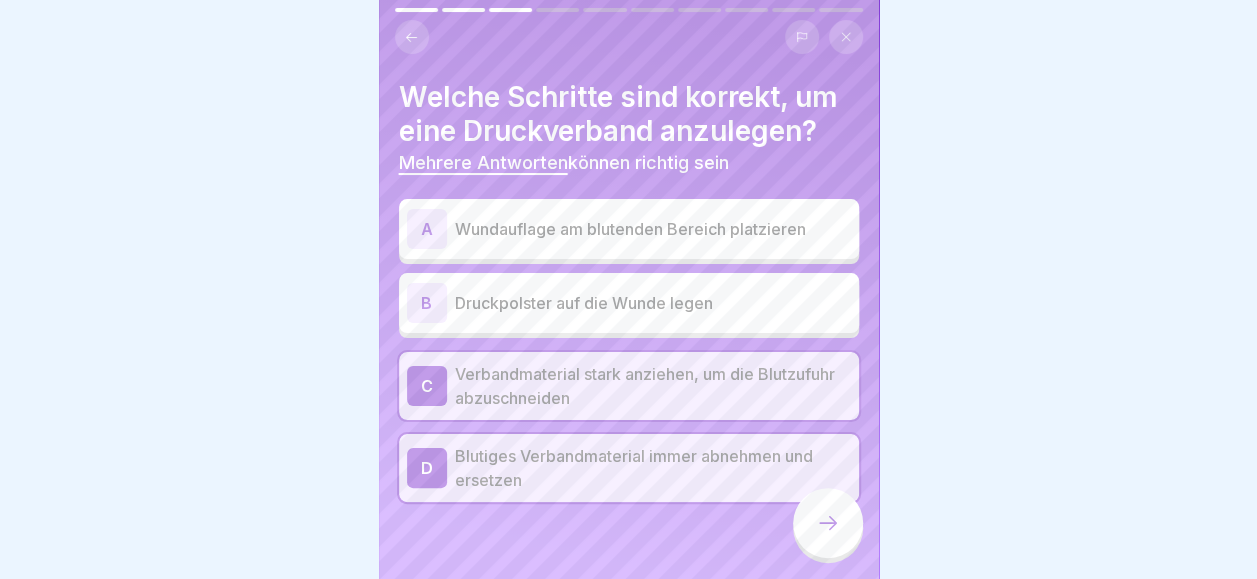 click on "Blutiges Verbandmaterial immer abnehmen und ersetzen" at bounding box center [653, 468] 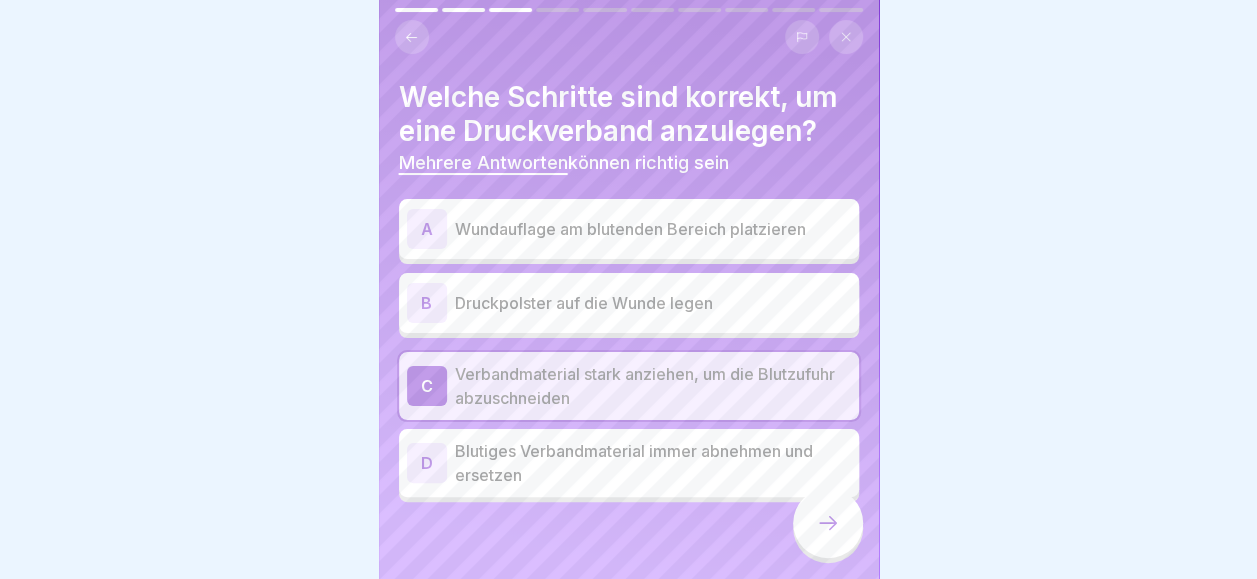 click on "D Blutiges Verbandmaterial immer abnehmen und ersetzen" at bounding box center [629, 463] 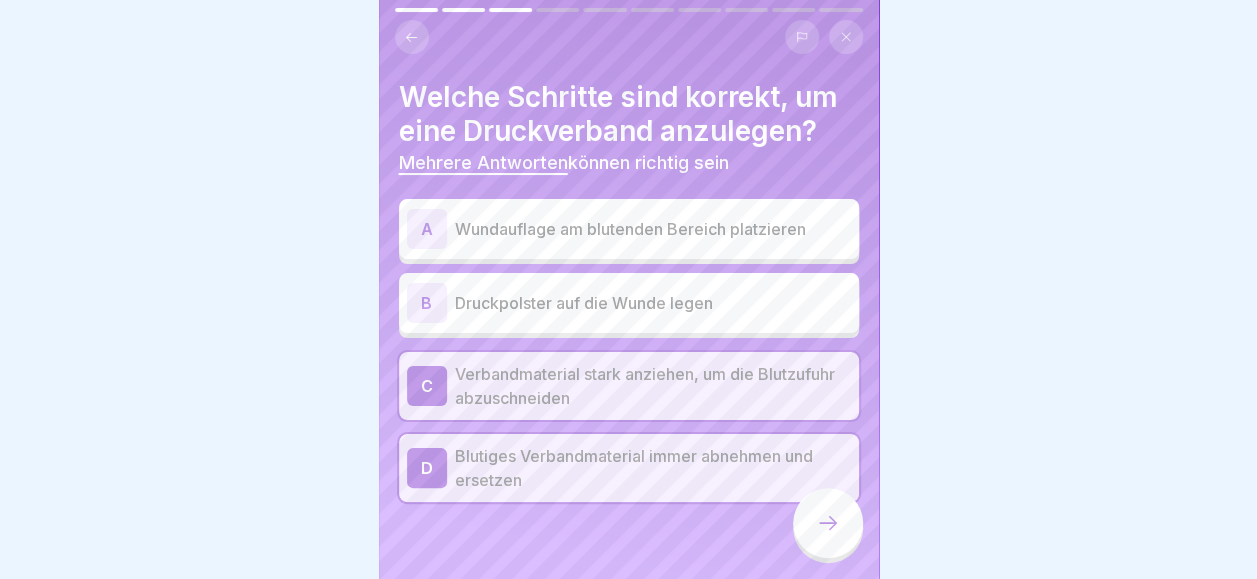 click on "Wundauflage am blutenden Bereich platzieren" at bounding box center [653, 229] 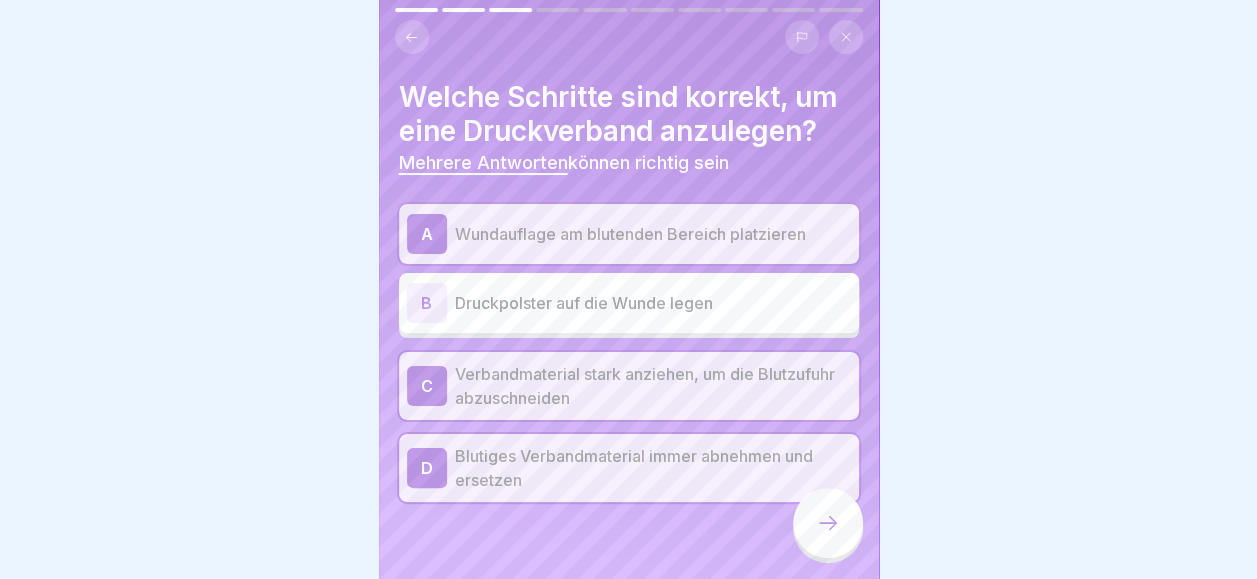 click at bounding box center [828, 523] 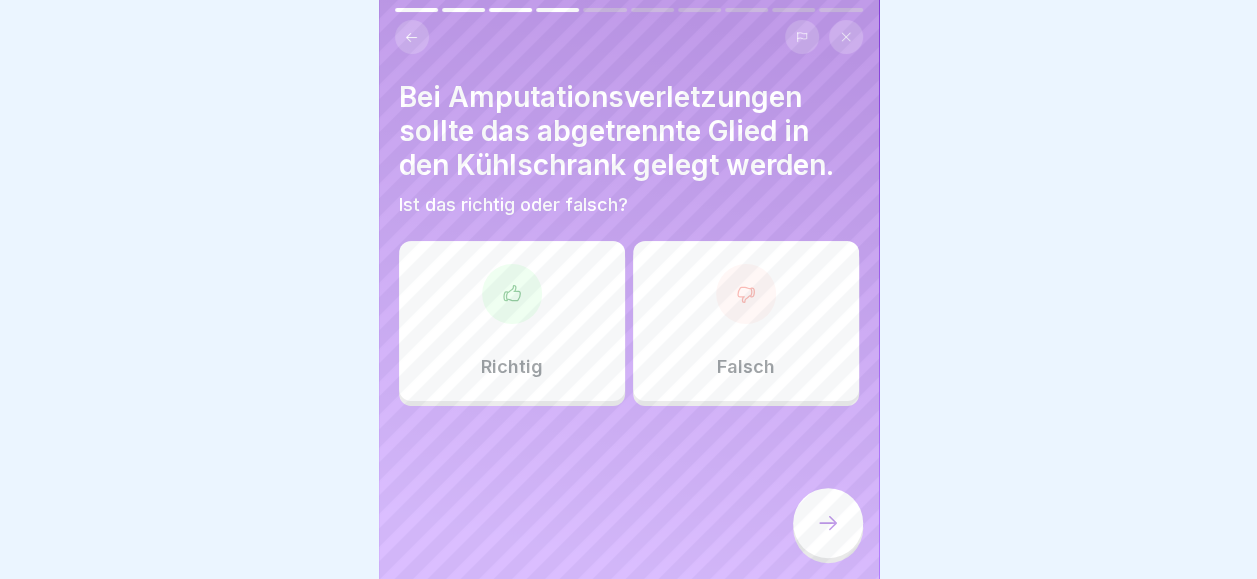click on "Richtig" at bounding box center [512, 321] 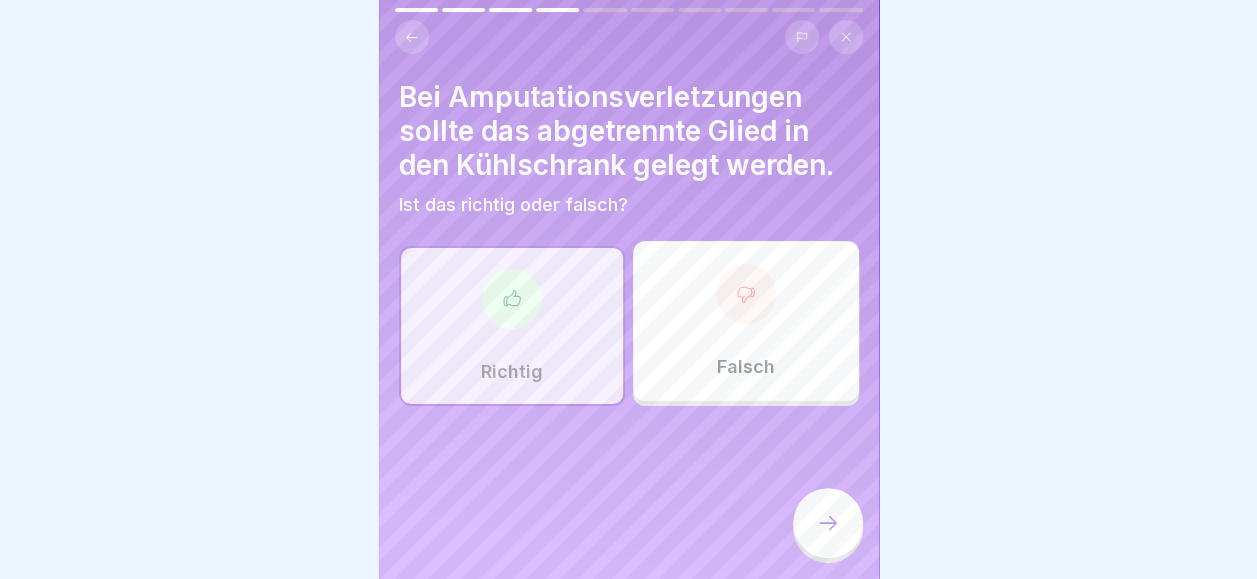 click 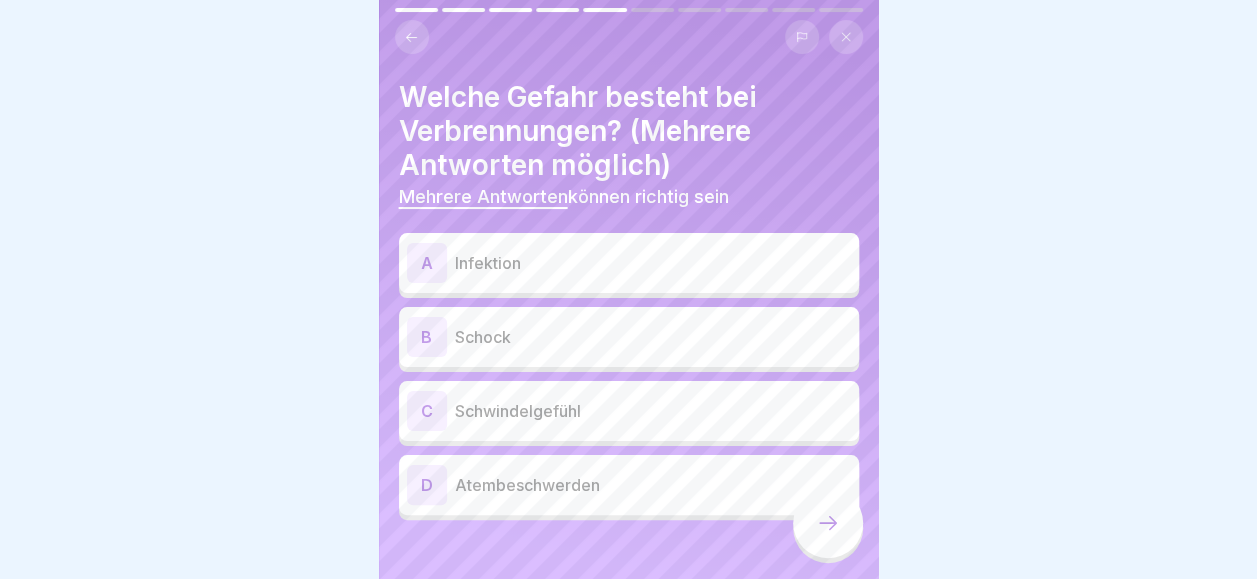 click on "Schwindelgefühl" at bounding box center [653, 411] 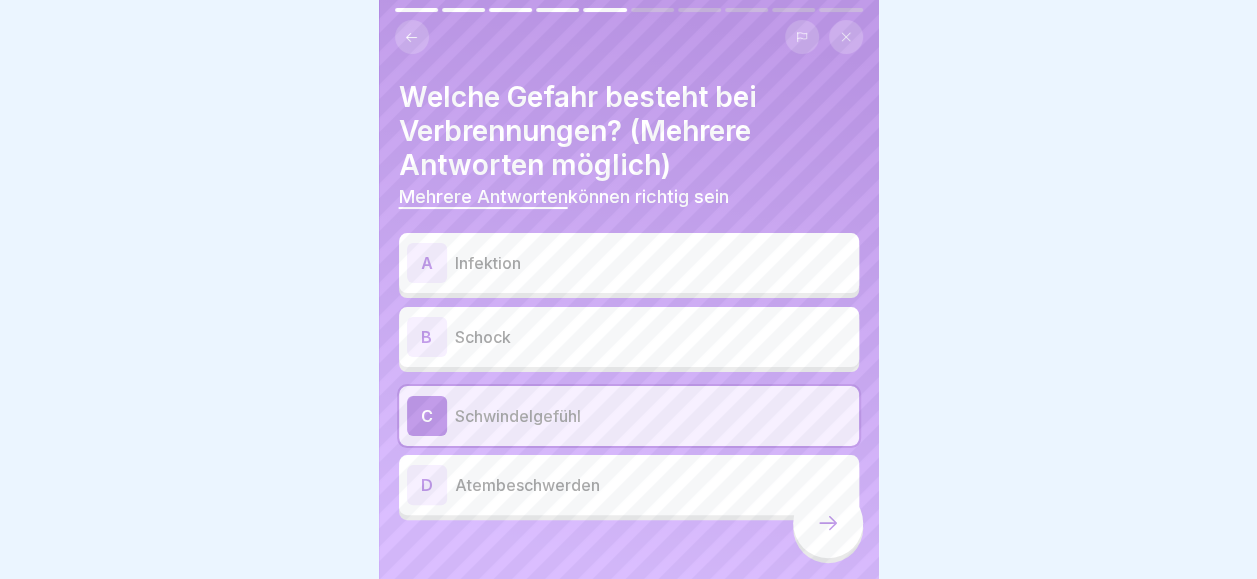 click on "Atembeschwerden" at bounding box center (653, 485) 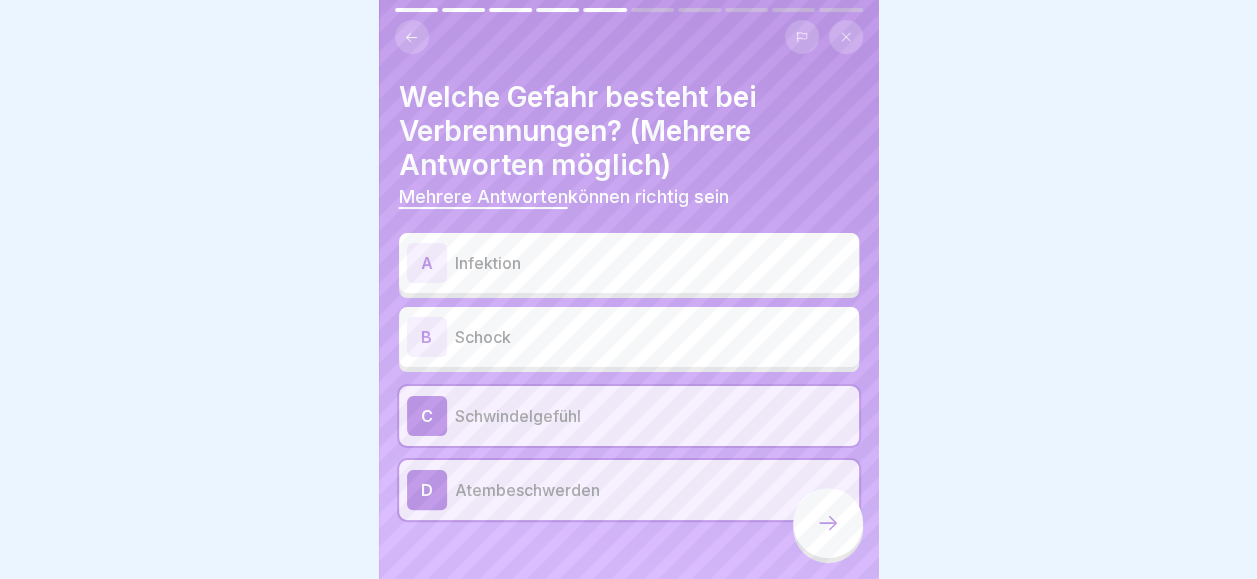 click on "Schock" at bounding box center [653, 337] 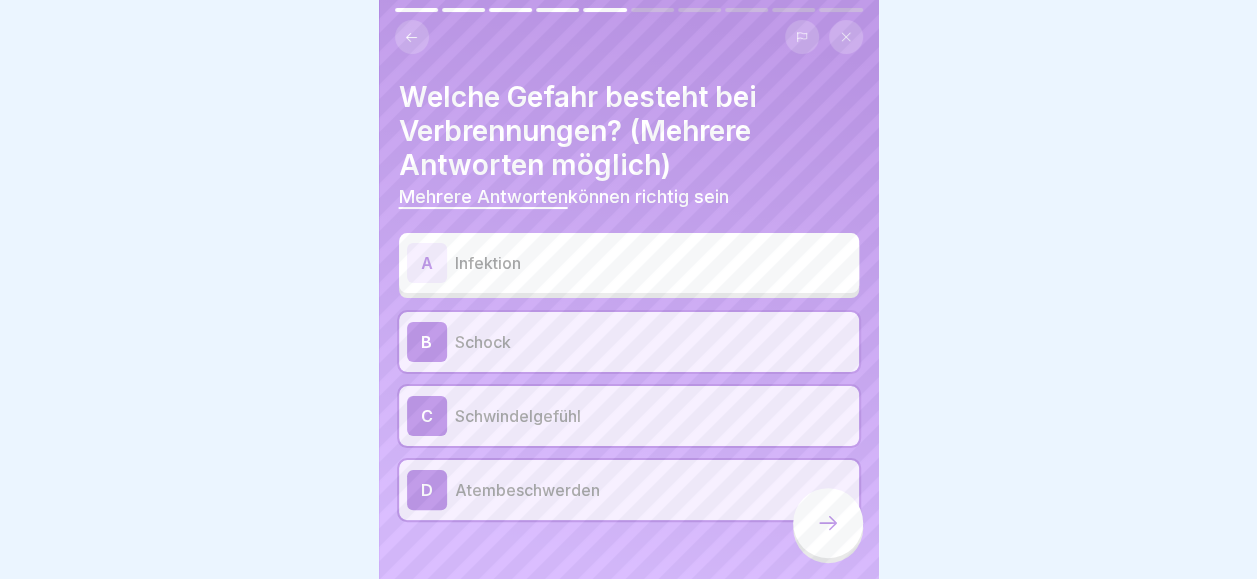 click 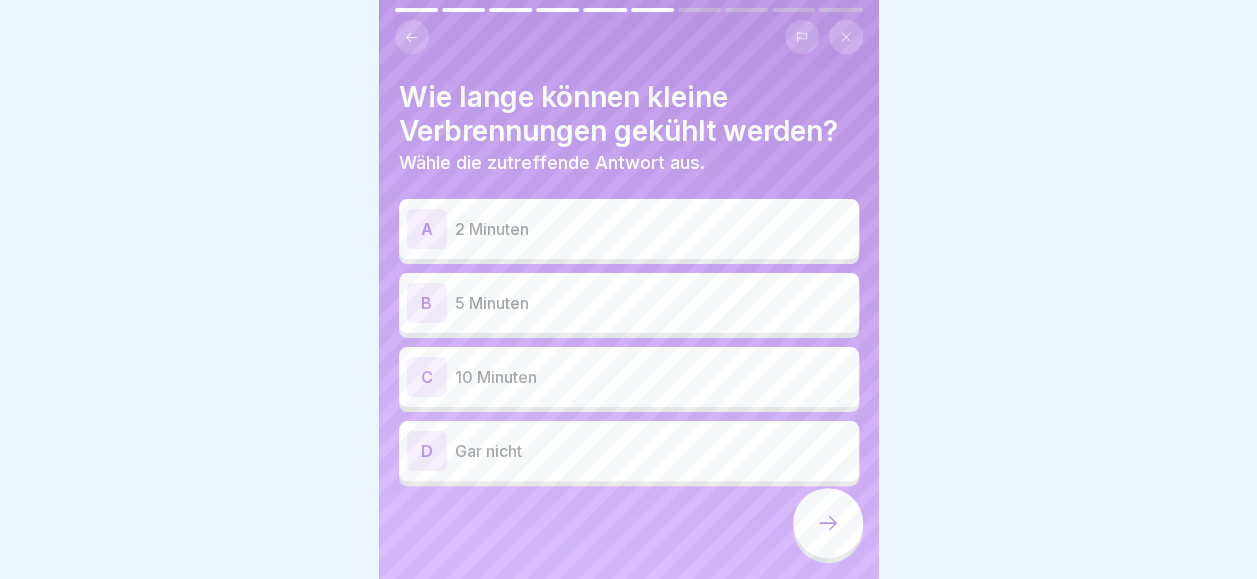 click on "Gar nicht" at bounding box center (653, 451) 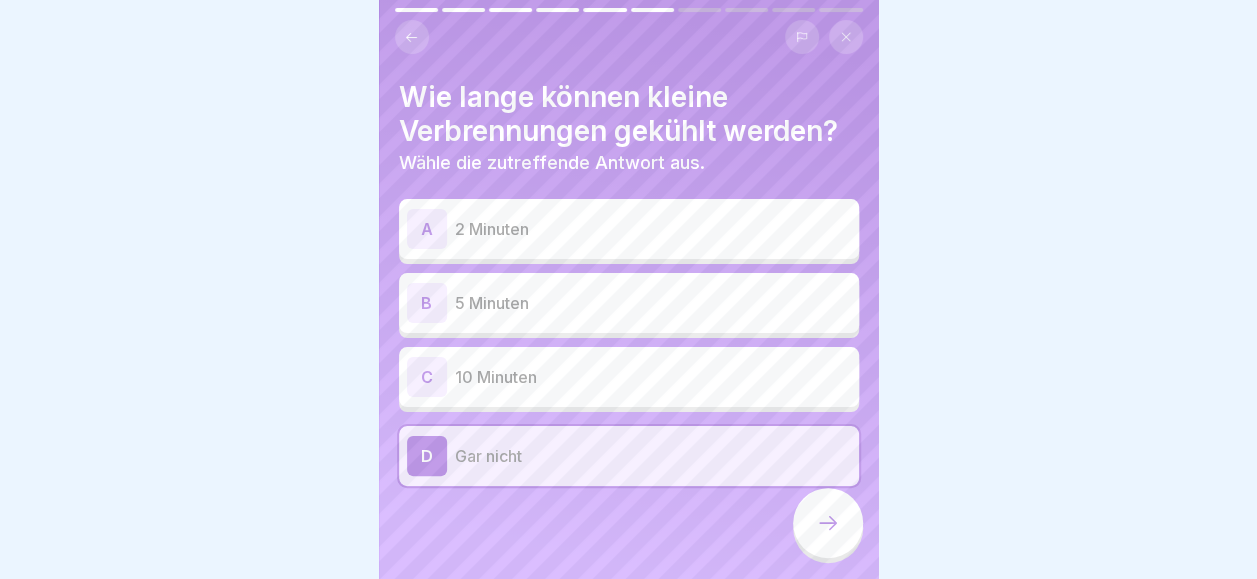 click at bounding box center [828, 523] 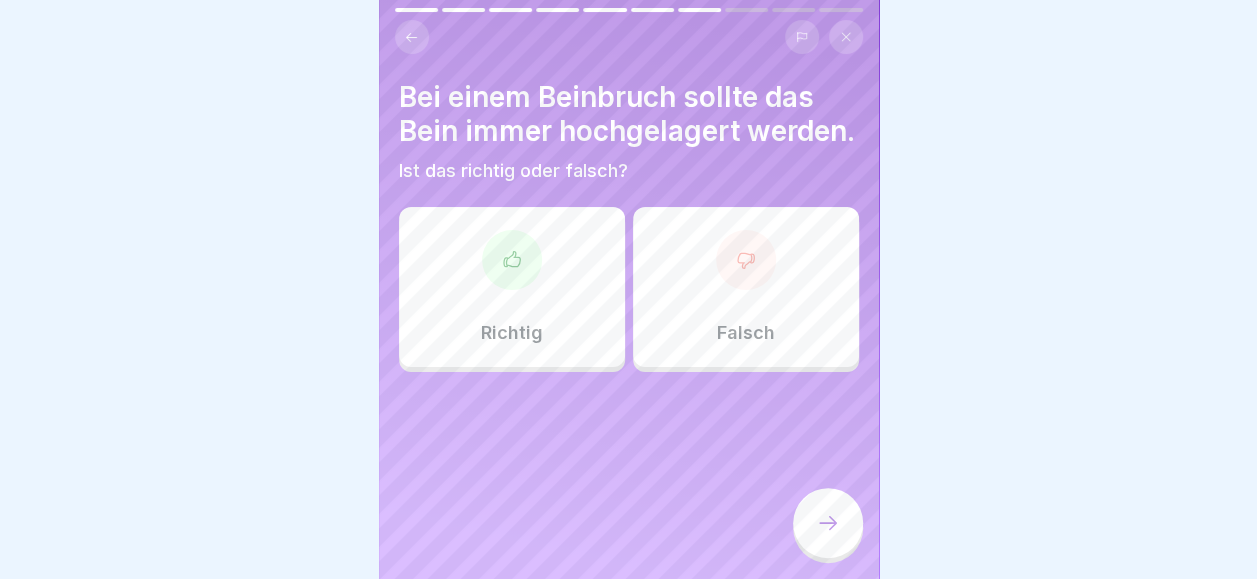 click on "Richtig" at bounding box center [512, 287] 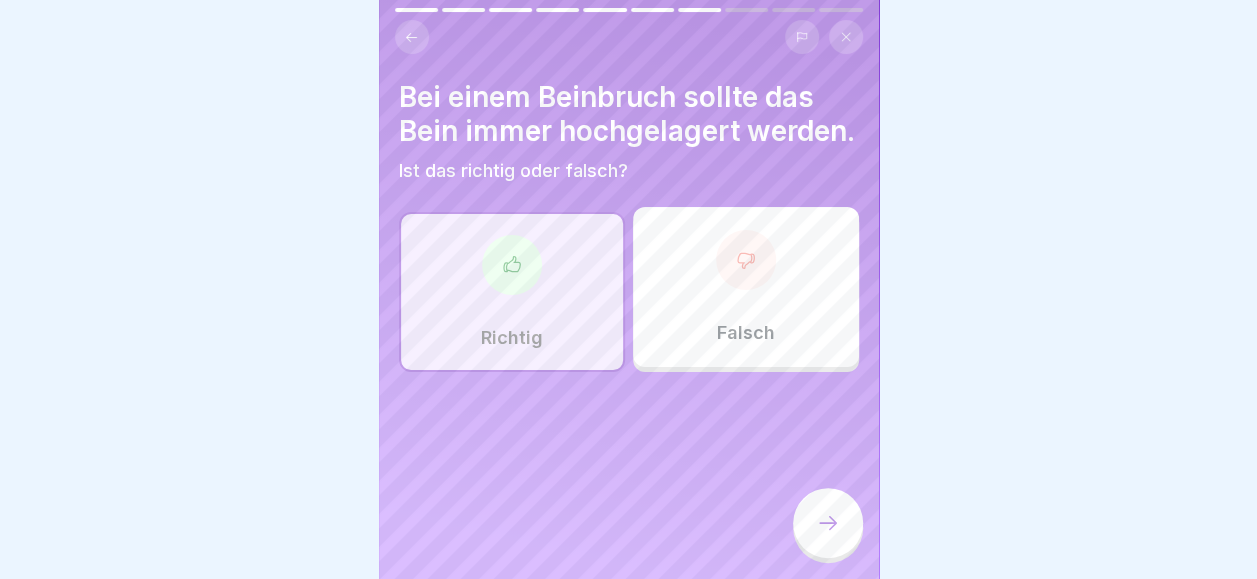 click 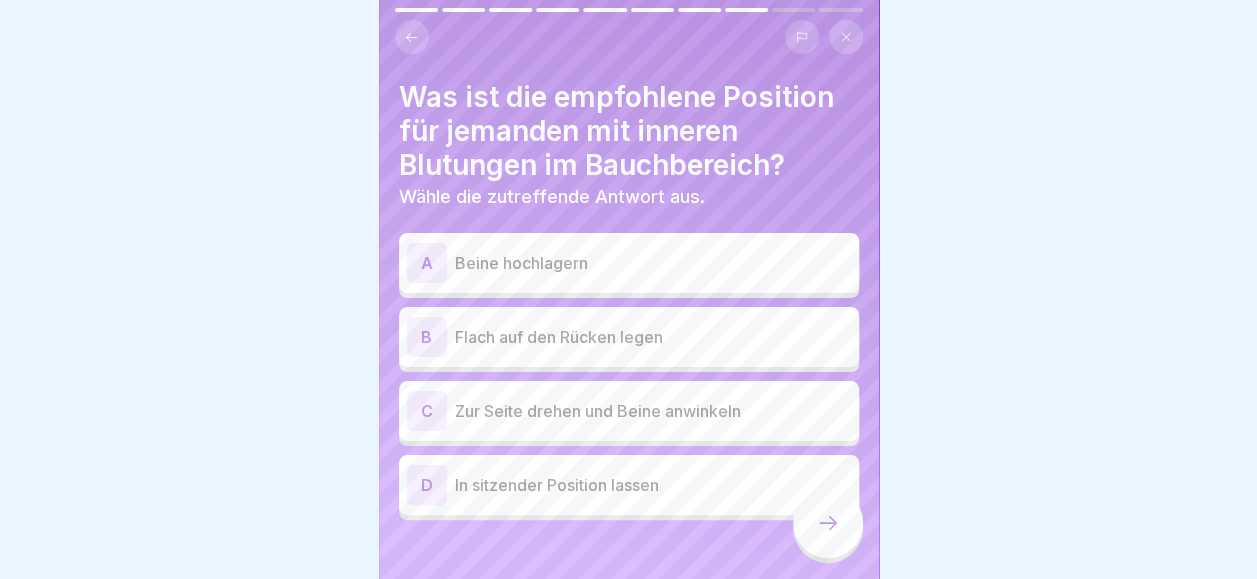 click on "In sitzender Position lassen" at bounding box center (653, 485) 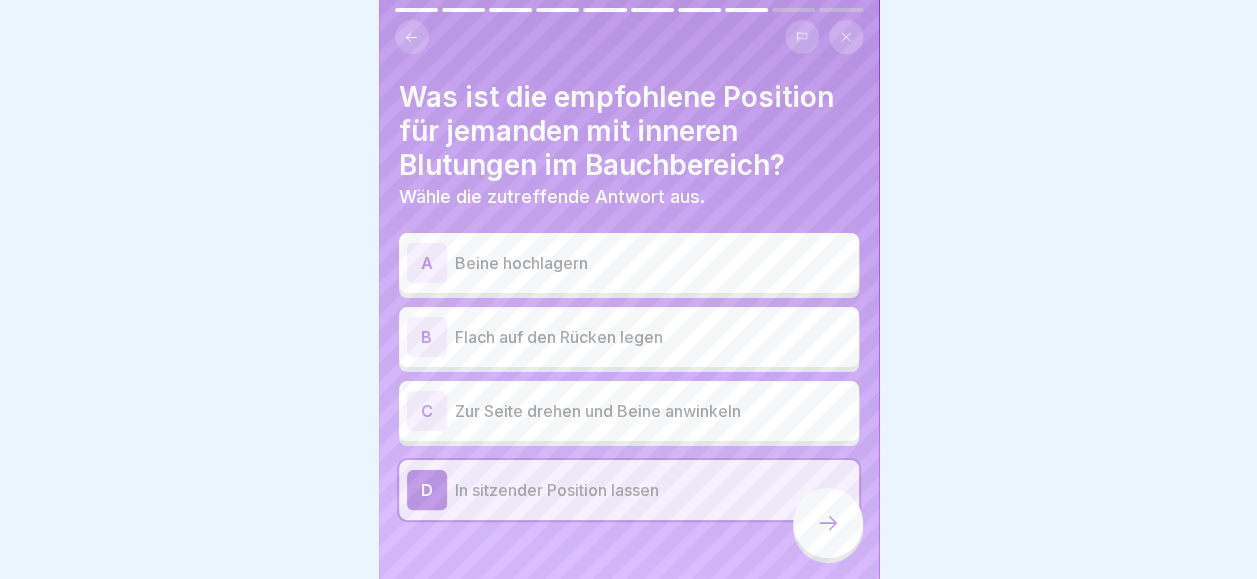 click on "Zur Seite drehen und Beine anwinkeln" at bounding box center (653, 411) 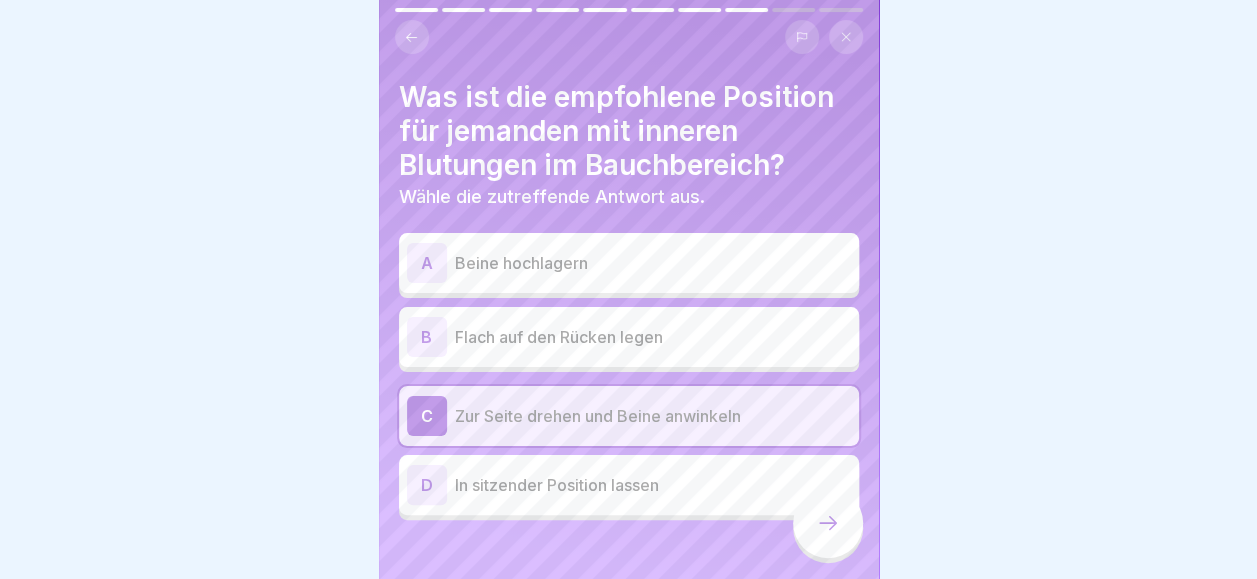 click 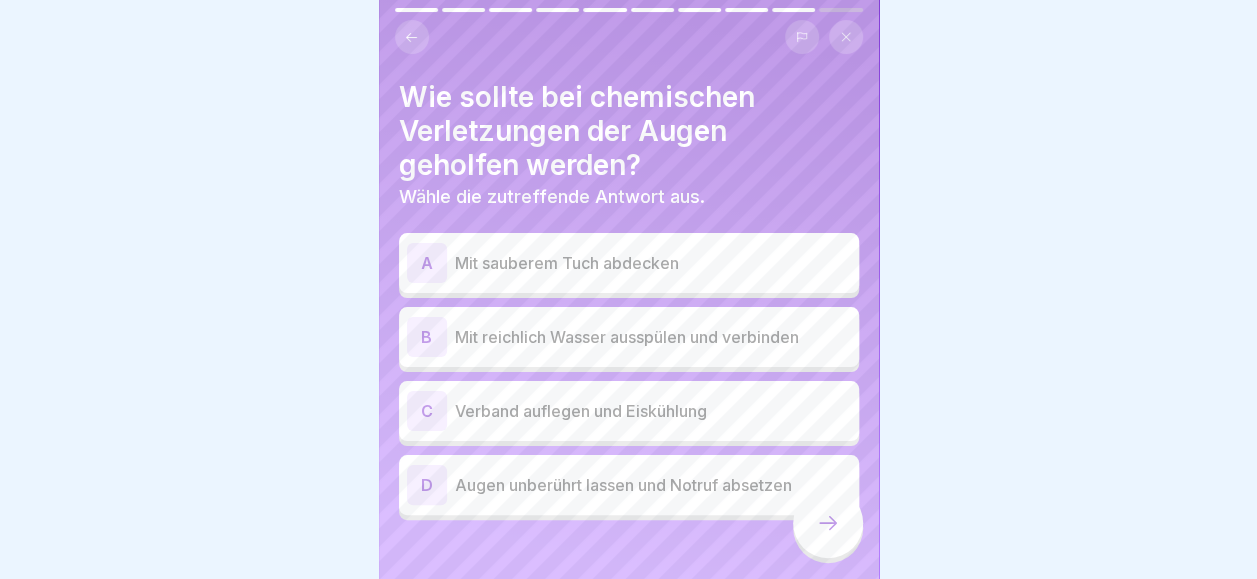 click 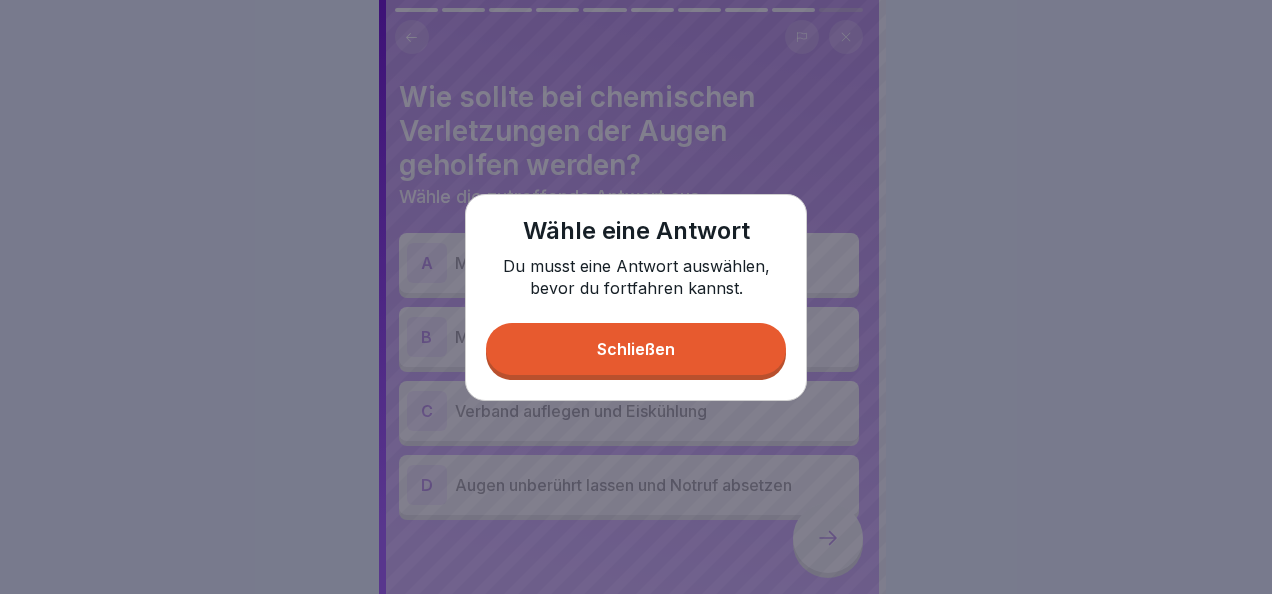 click on "Schließen" at bounding box center (636, 349) 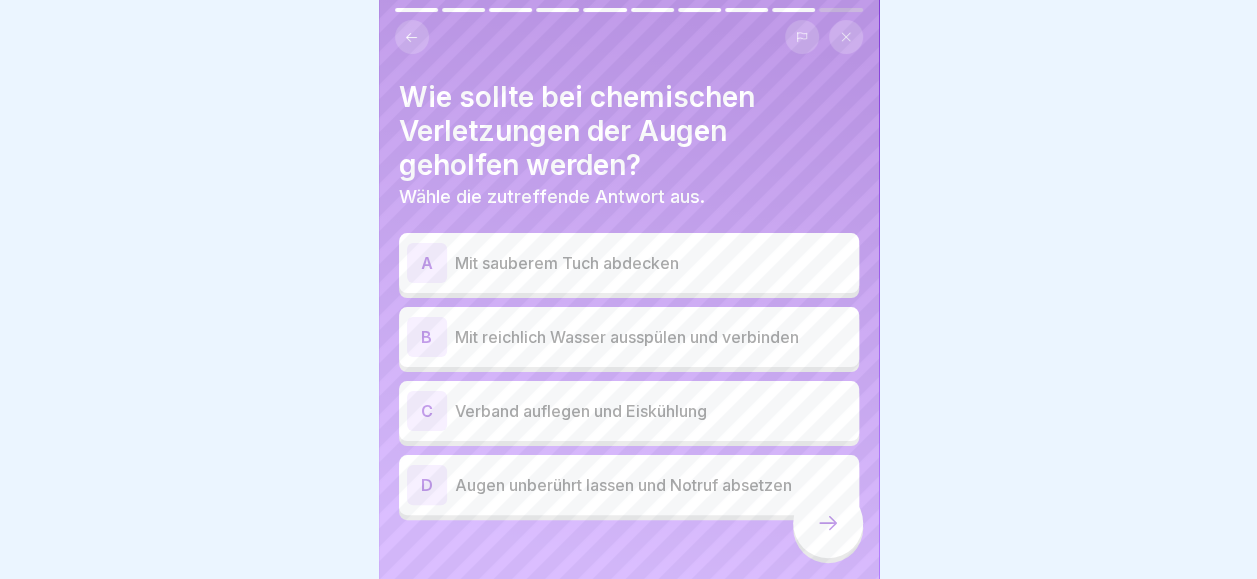 click on "Mit reichlich Wasser ausspülen und verbinden" at bounding box center (653, 337) 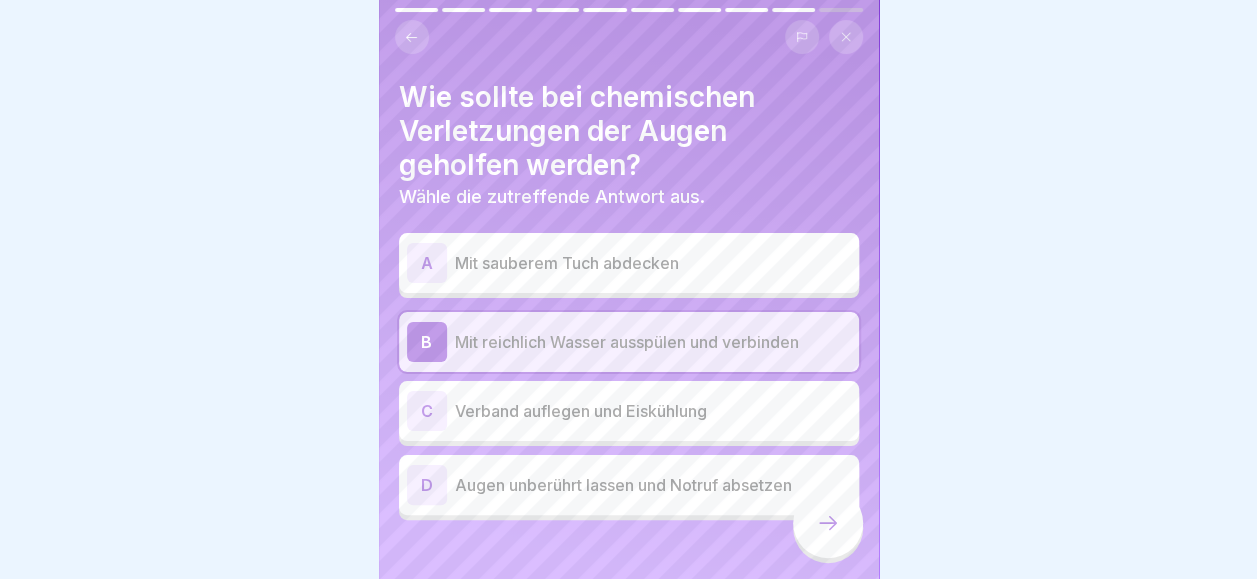 click at bounding box center [828, 523] 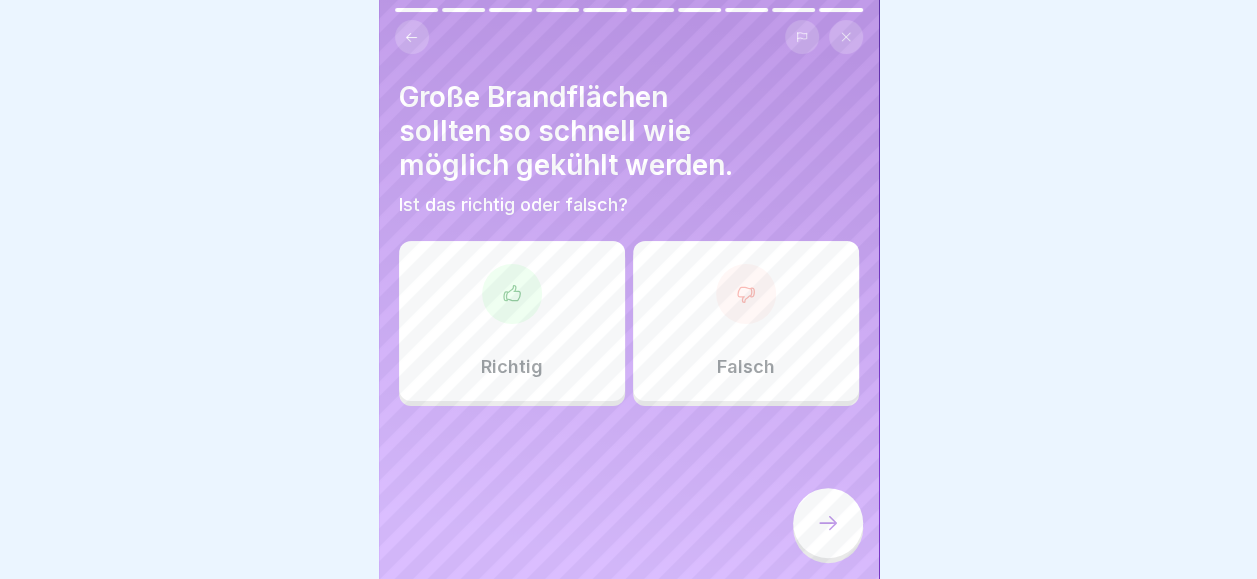 click on "Ist das richtig oder falsch?" at bounding box center (629, 205) 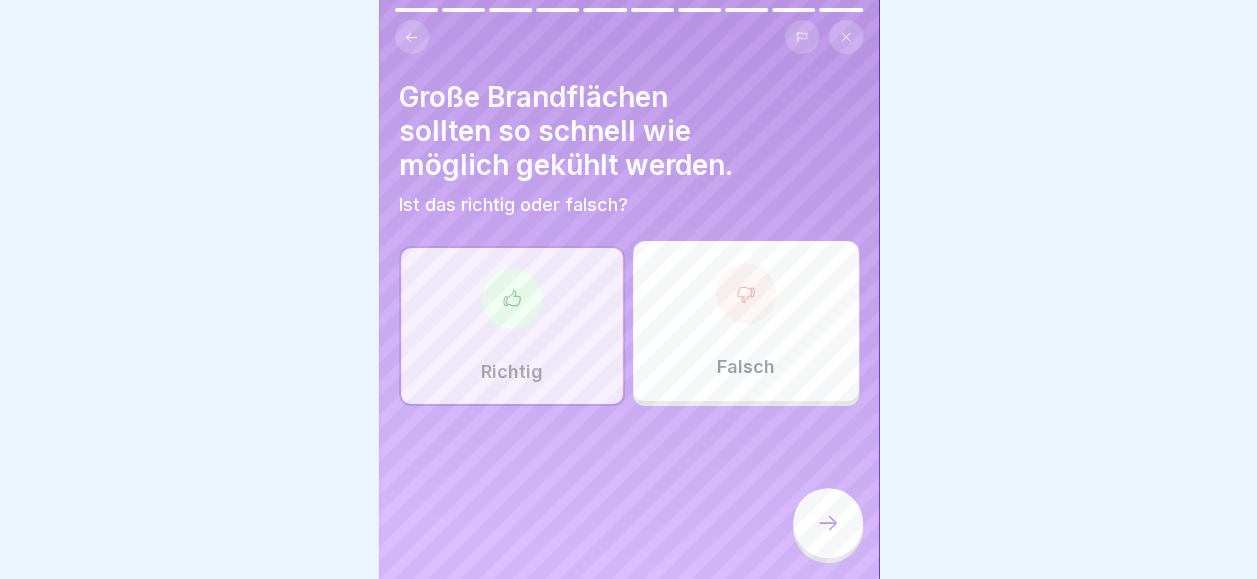 click 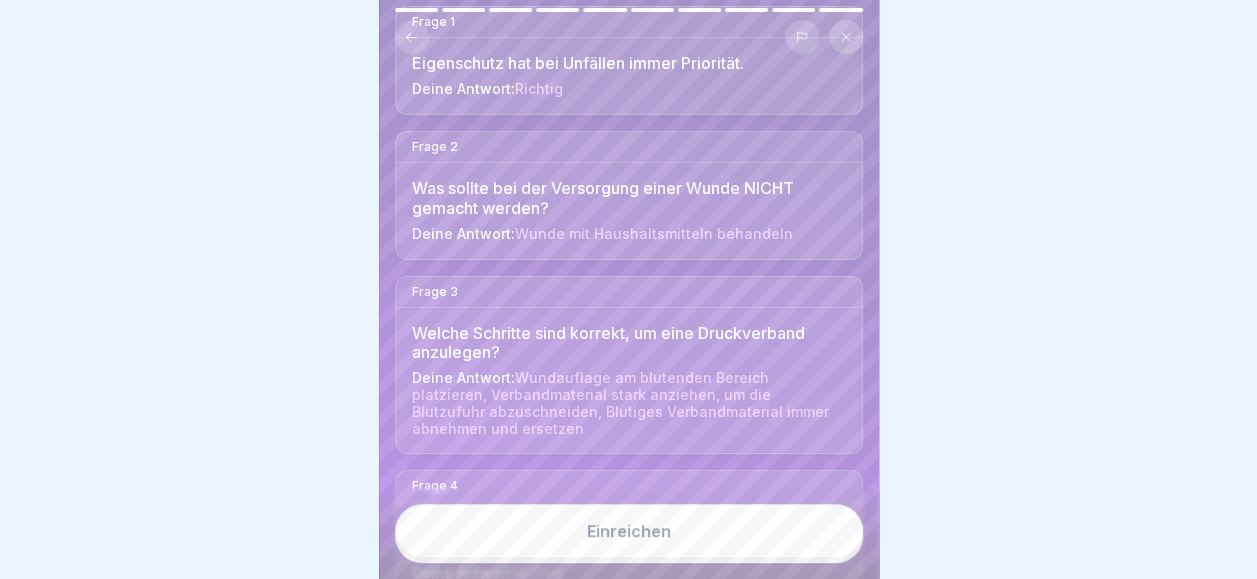 scroll, scrollTop: 1166, scrollLeft: 0, axis: vertical 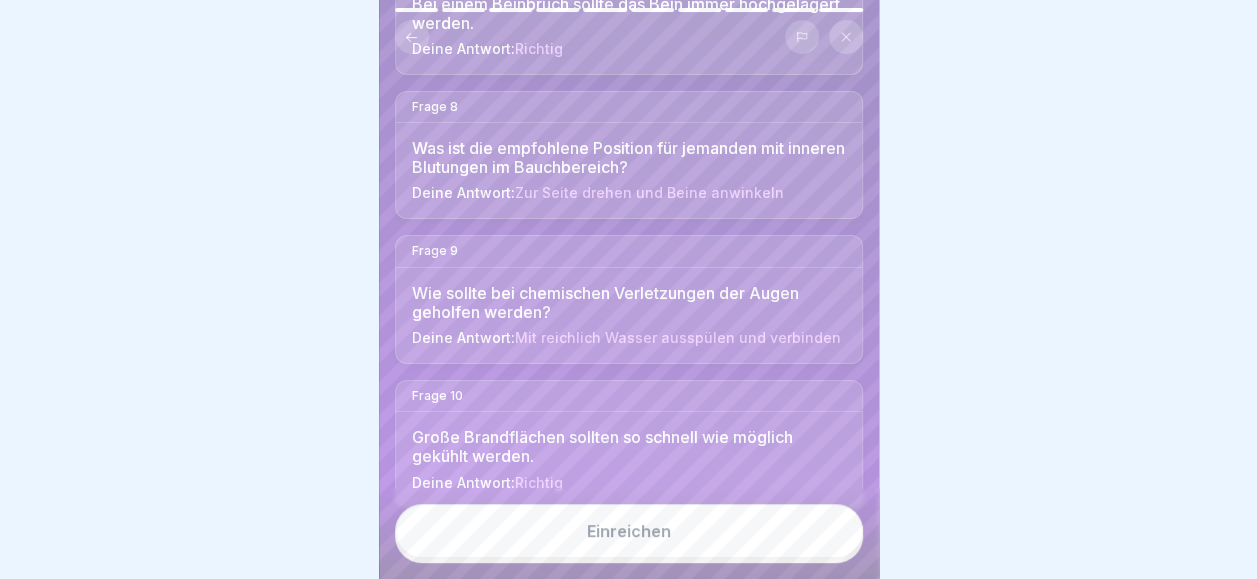 click on "Einreichen" at bounding box center (629, 531) 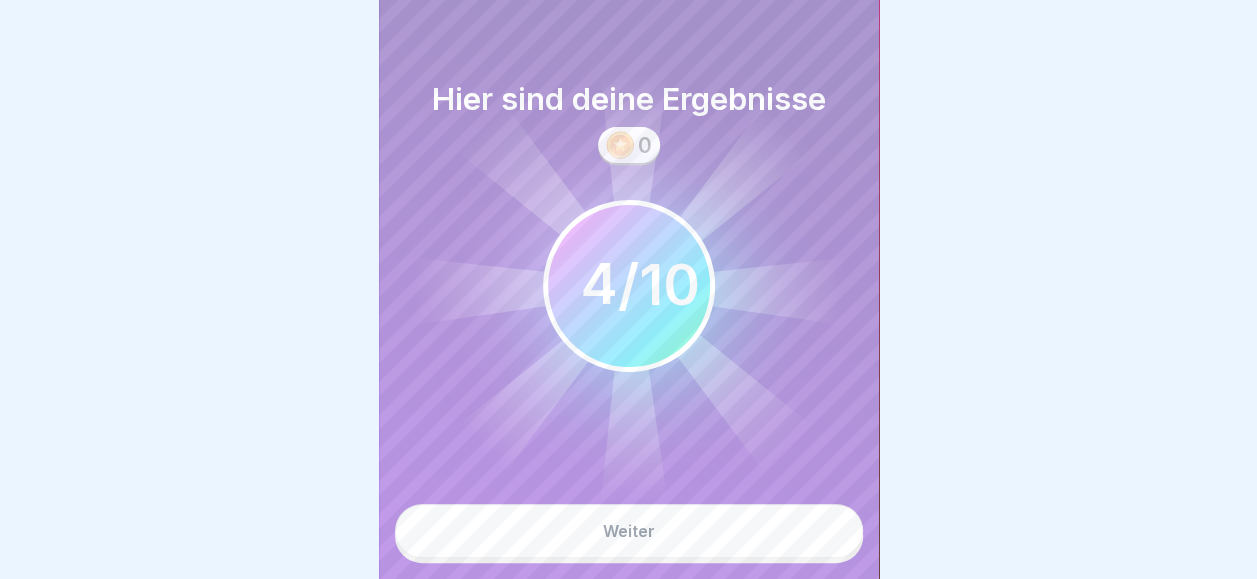 click on "Weiter" at bounding box center [629, 531] 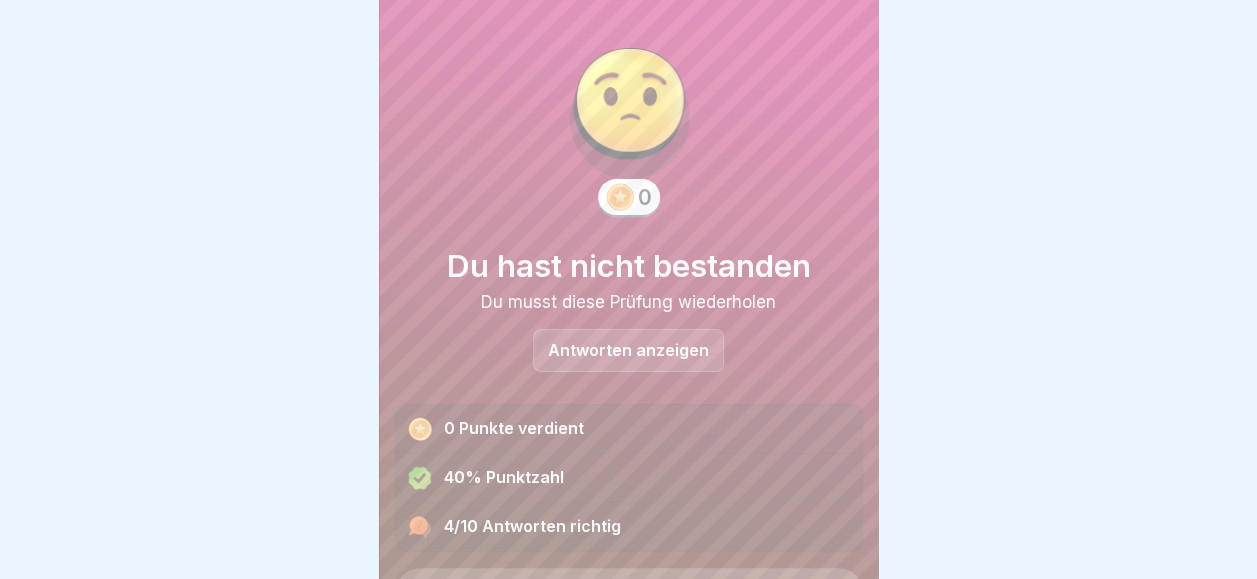 click on "Antworten anzeigen" at bounding box center [628, 350] 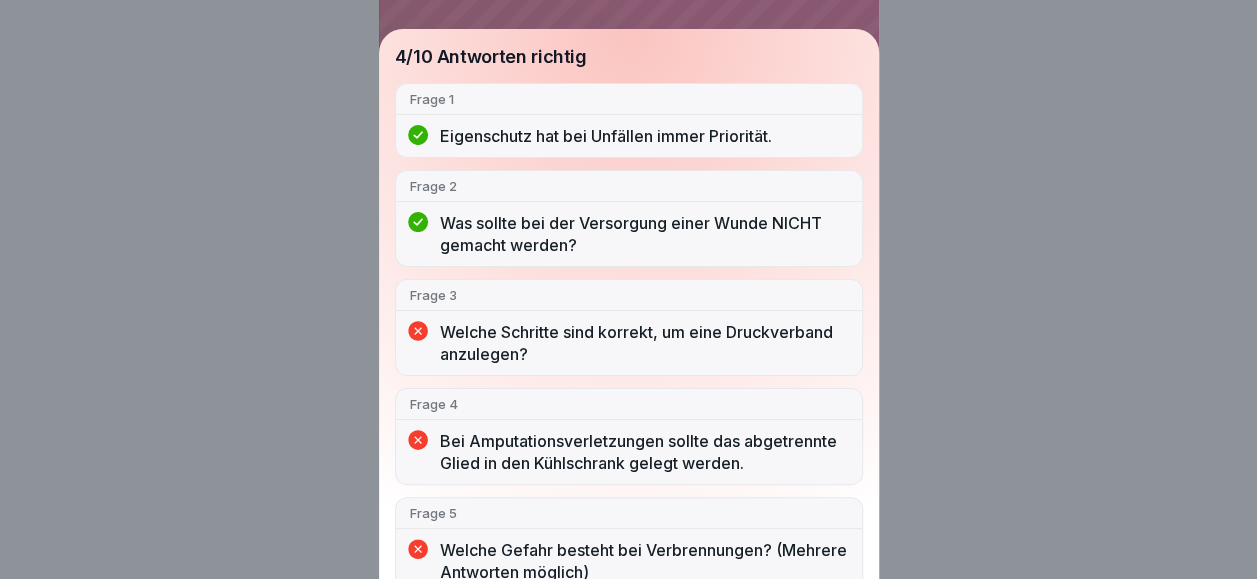 scroll, scrollTop: 167, scrollLeft: 0, axis: vertical 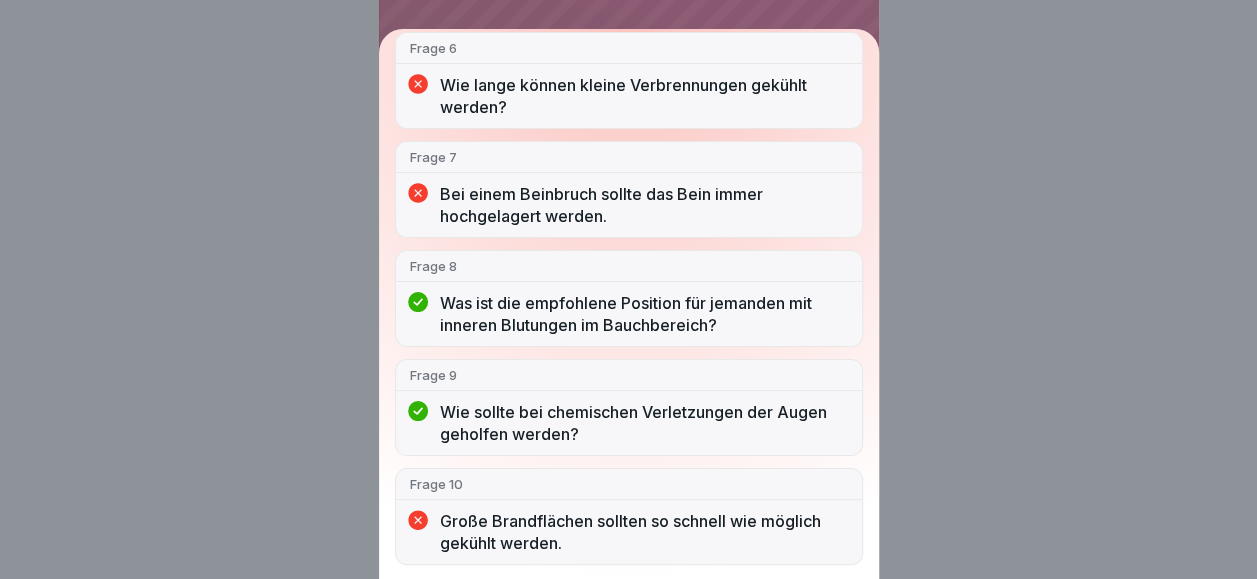 click on "Du hast nicht bestanden 4/10 Antworten richtig Frage 1 Eigenschutz hat bei Unfällen immer Priorität. Frage 2 Was sollte bei der Versorgung einer Wunde NICHT gemacht werden? Frage 3 Welche Schritte sind korrekt, um eine Druckverband anzulegen? Frage 4 Bei Amputationsverletzungen sollte das abgetrennte Glied in den Kühlschrank gelegt werden. Frage 5 Welche Gefahr besteht bei Verbrennungen? (Mehrere Antworten möglich) Frage 6 Wie lange können kleine Verbrennungen gekühlt werden? Frage 7 Bei einem Beinbruch sollte das Bein immer hochgelagert werden. Frage 8 Was ist die empfohlene Position für jemanden mit inneren Blutungen im Bauchbereich? Frage 9 Wie sollte bei chemischen Verletzungen der Augen geholfen werden? Frage 10 Große Brandflächen sollten so schnell wie möglich gekühlt werden." at bounding box center (628, 289) 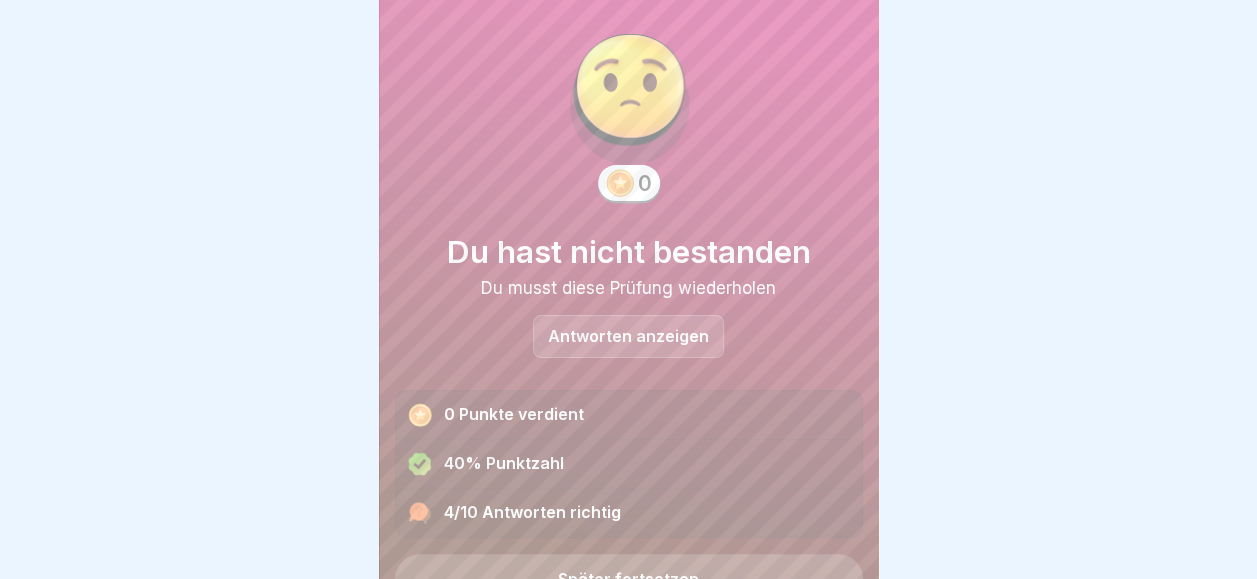 scroll, scrollTop: 102, scrollLeft: 0, axis: vertical 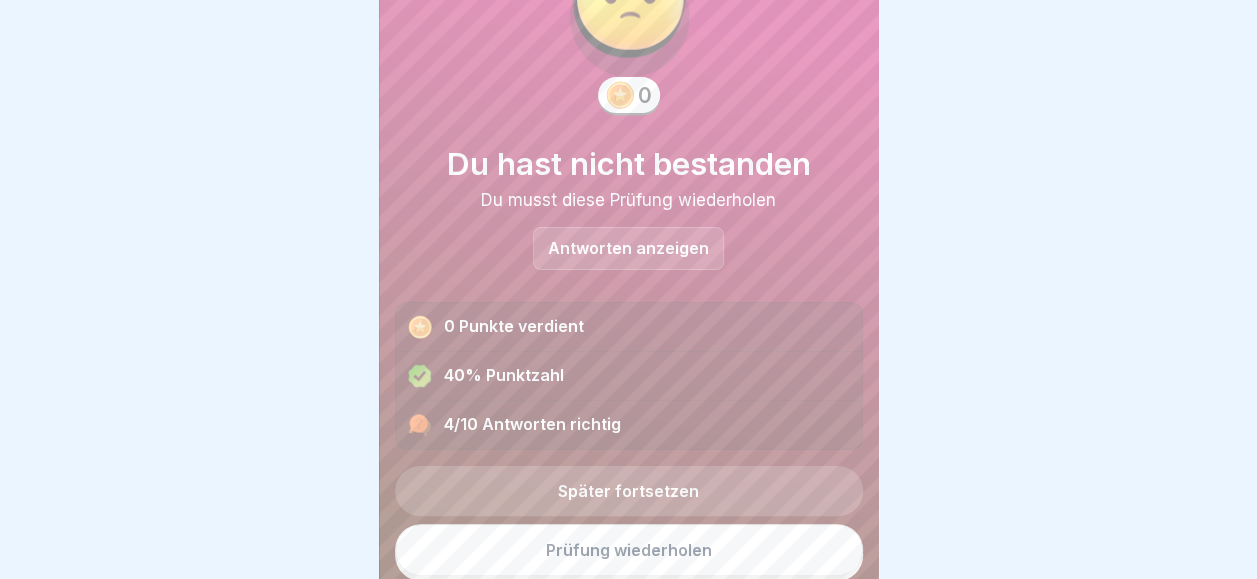 click on "Später fortsetzen" at bounding box center [629, 491] 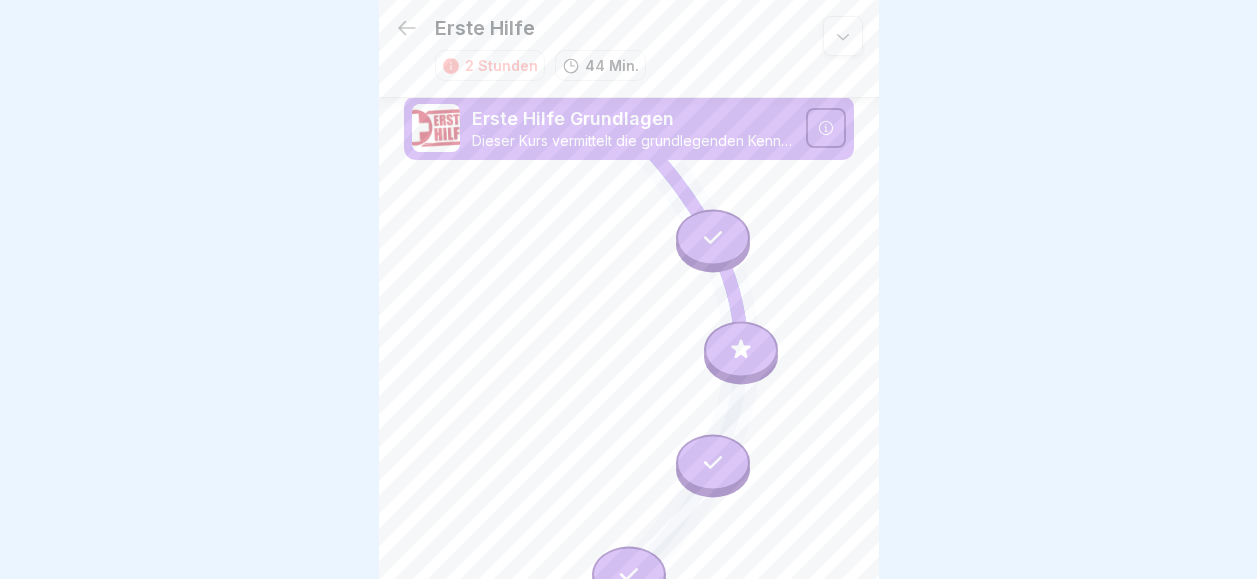 scroll, scrollTop: 7, scrollLeft: 0, axis: vertical 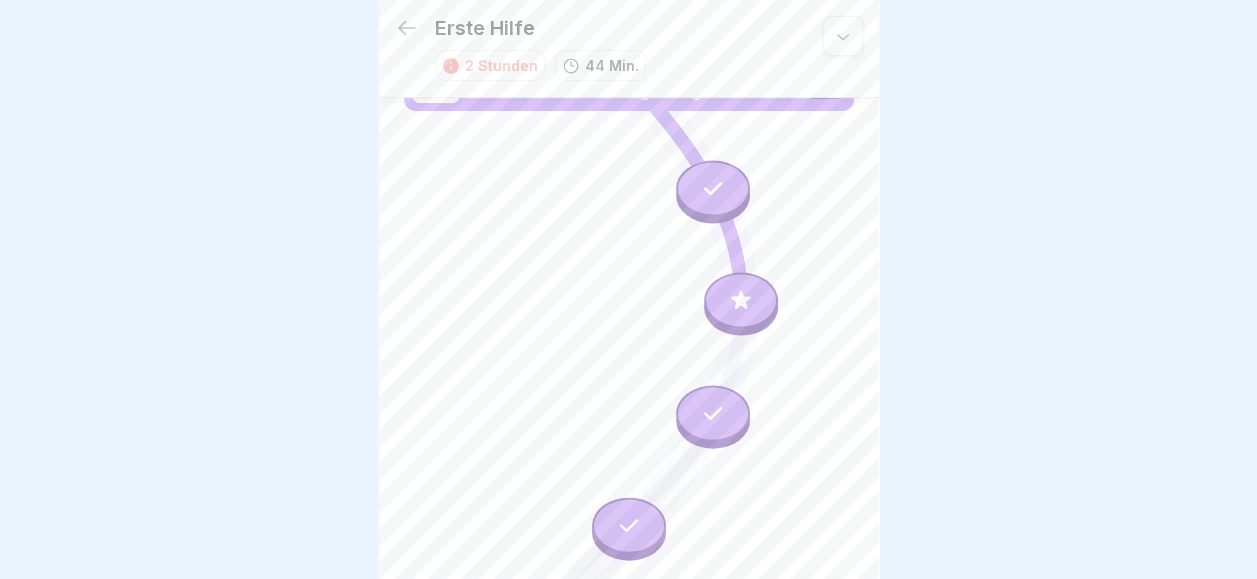 click 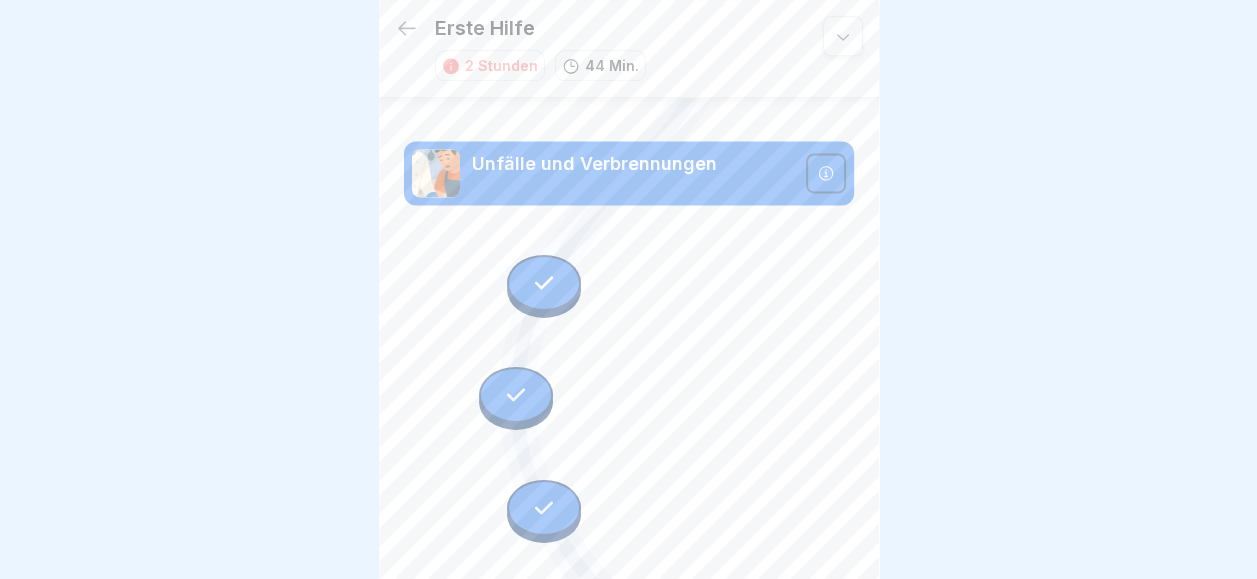 scroll, scrollTop: 1452, scrollLeft: 0, axis: vertical 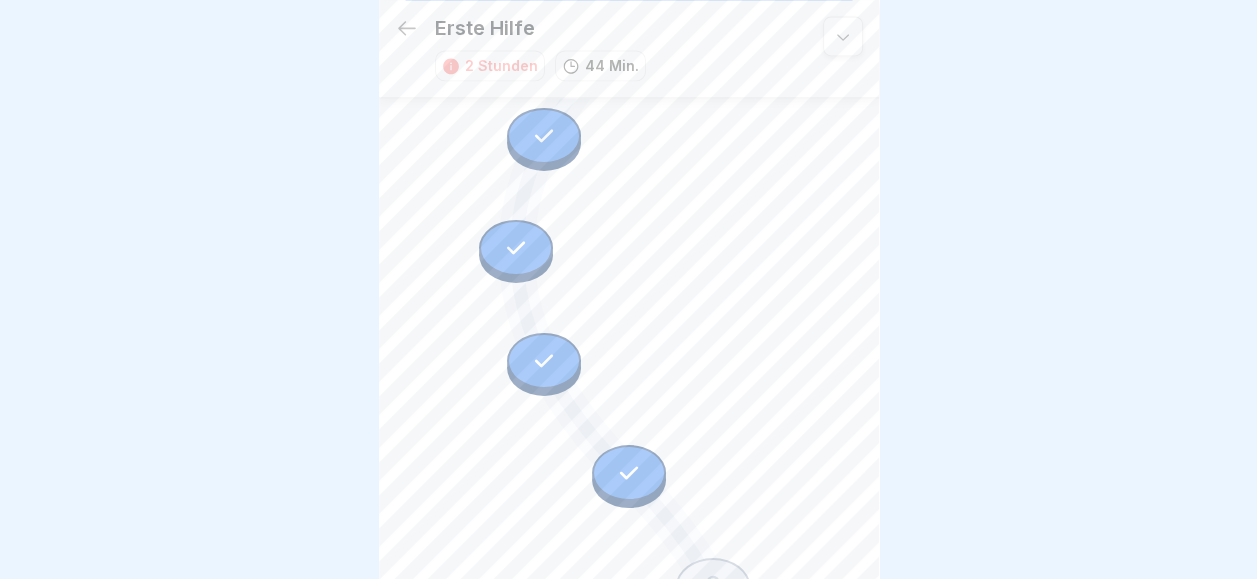 click at bounding box center [629, 473] 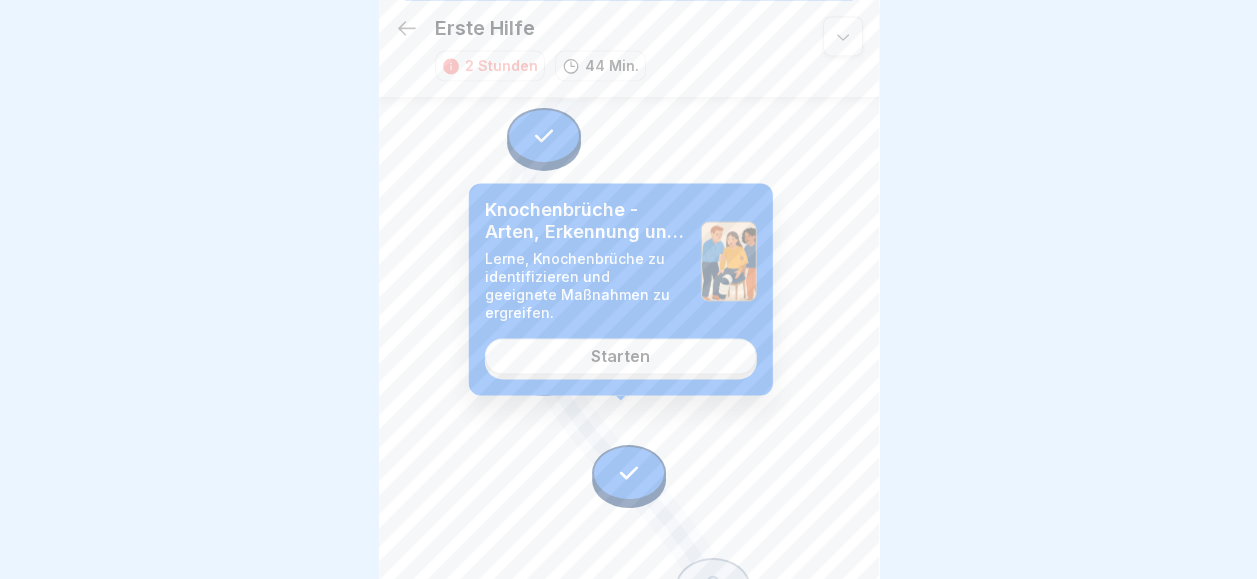 click on "Starten" at bounding box center (621, 357) 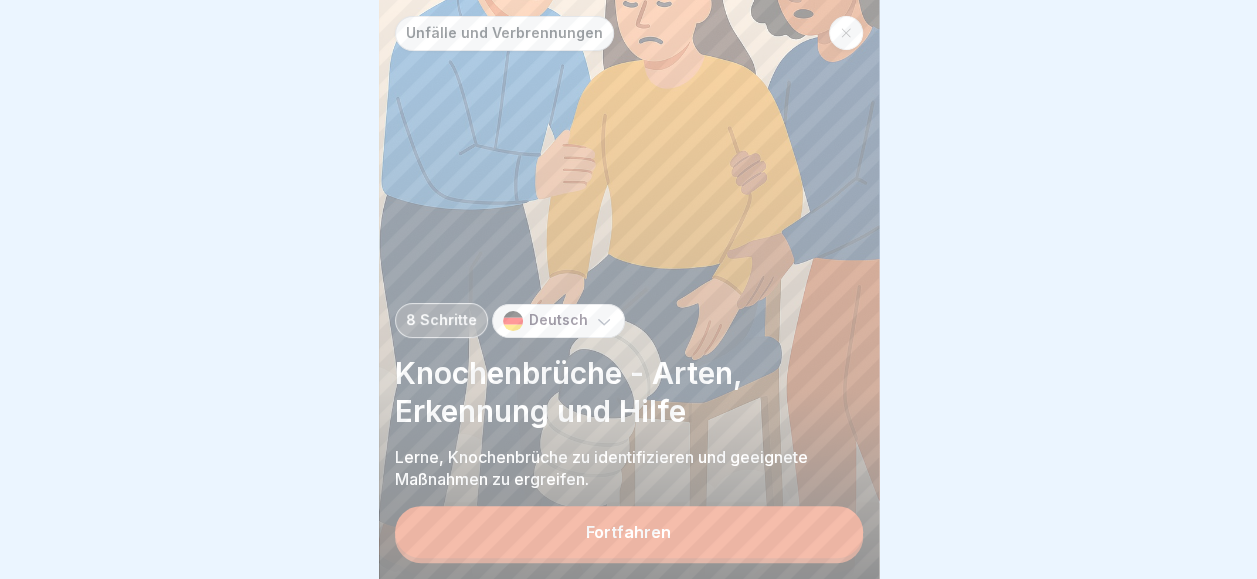 click at bounding box center [846, 33] 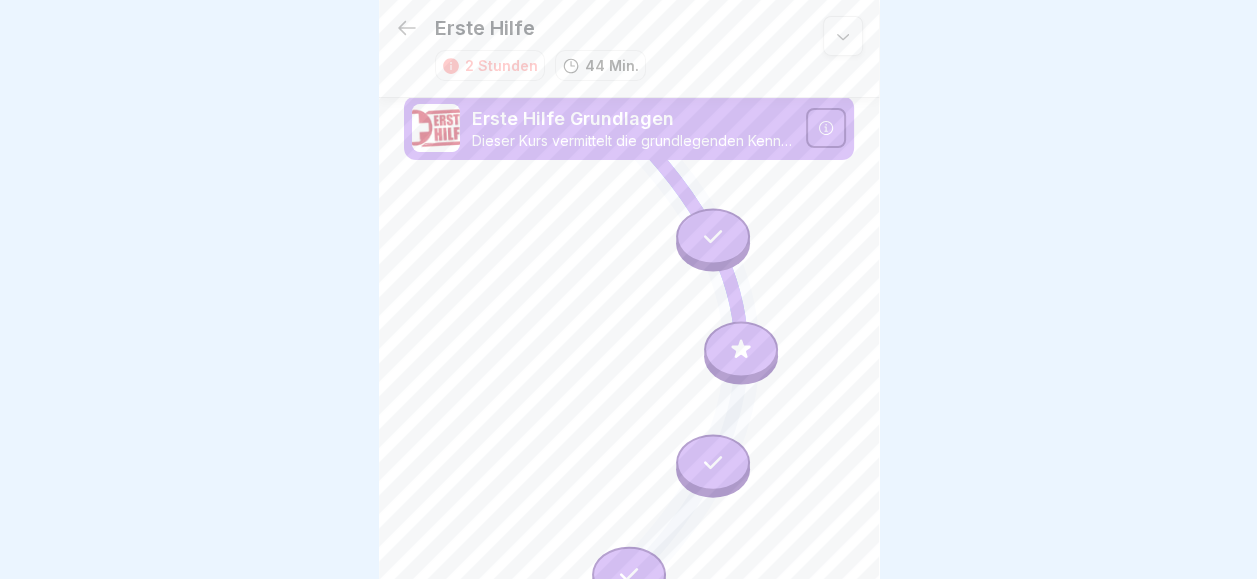 scroll, scrollTop: 49, scrollLeft: 0, axis: vertical 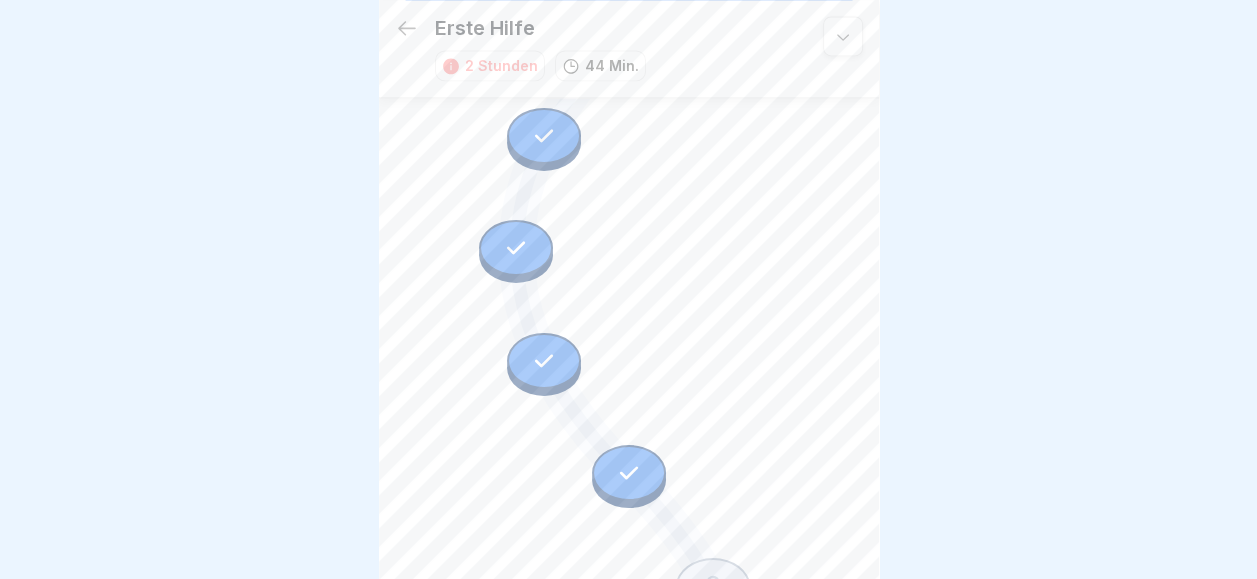 click at bounding box center (843, 36) 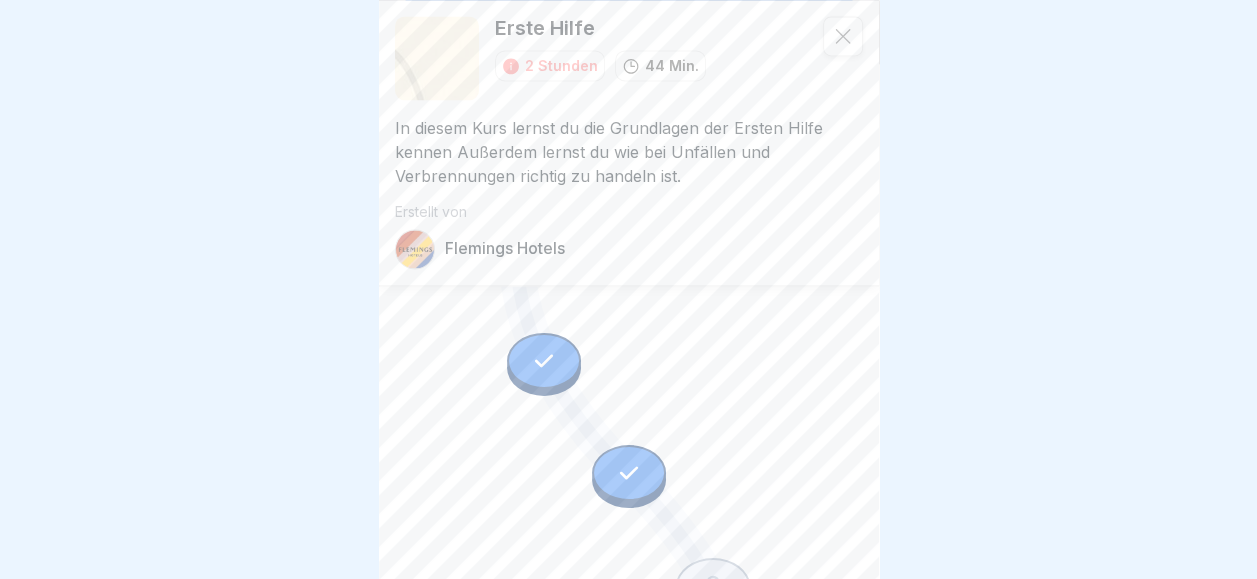 click at bounding box center (843, 36) 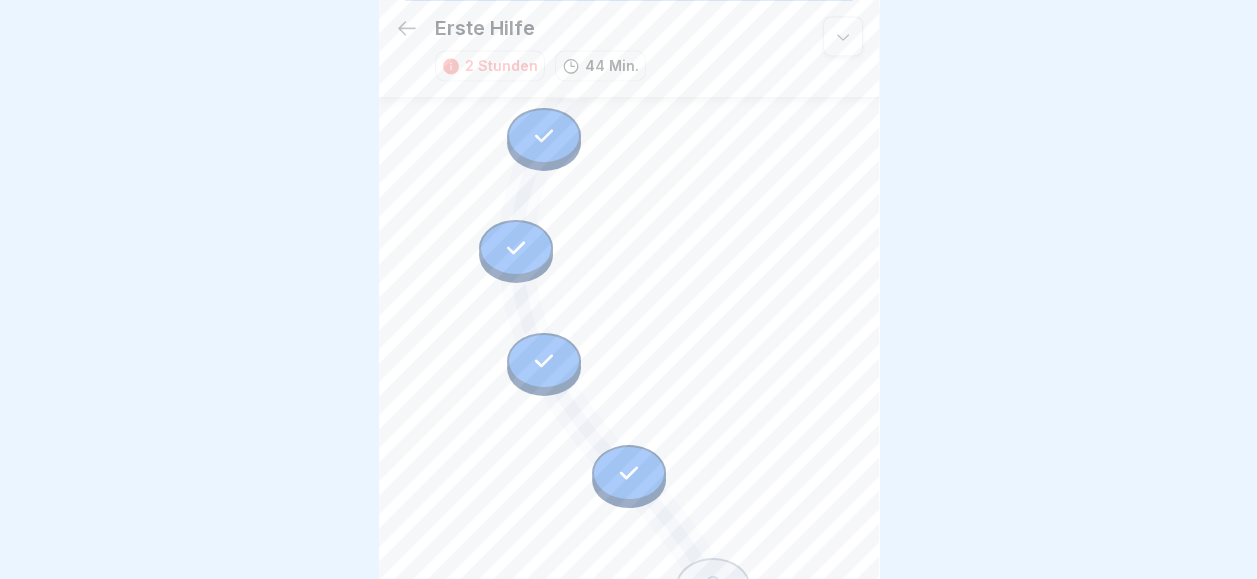 click at bounding box center [843, 36] 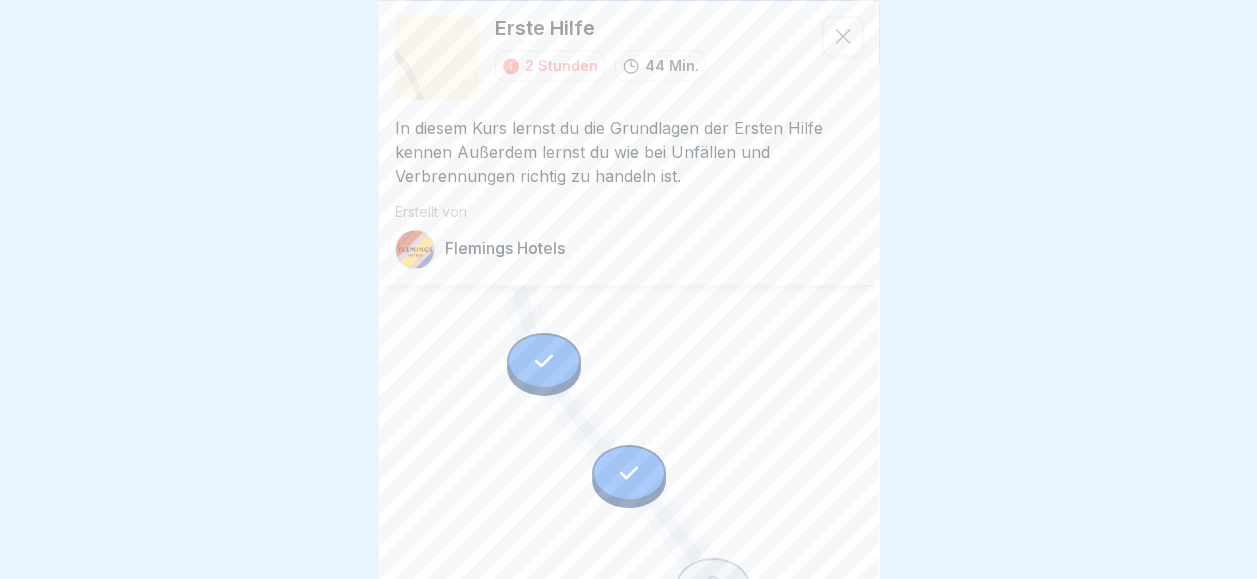 click at bounding box center (843, 36) 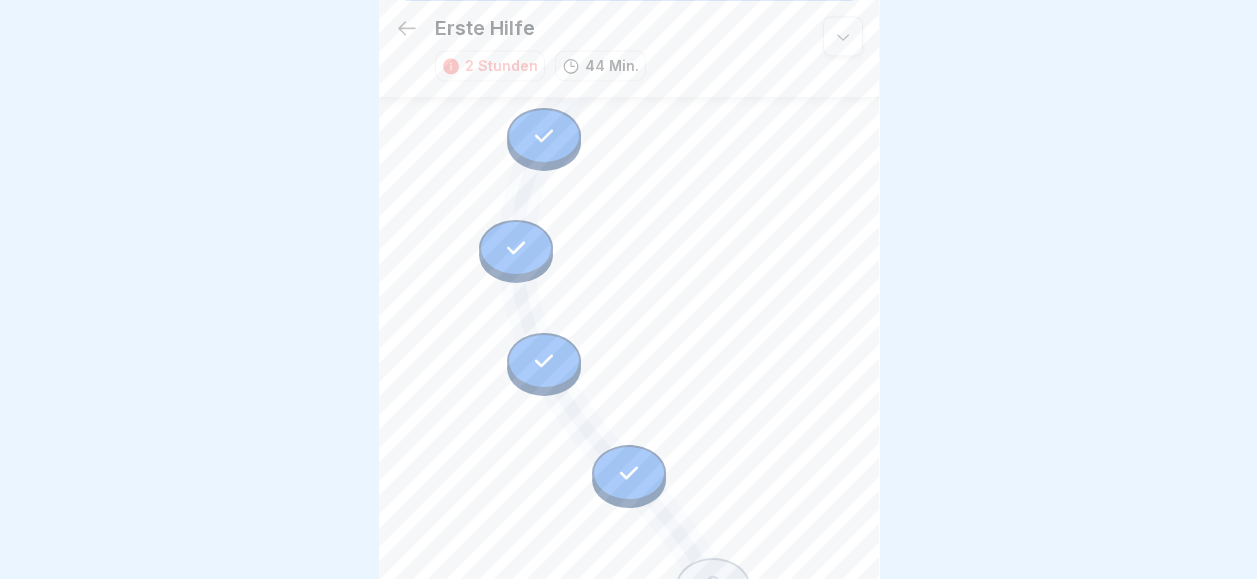 click 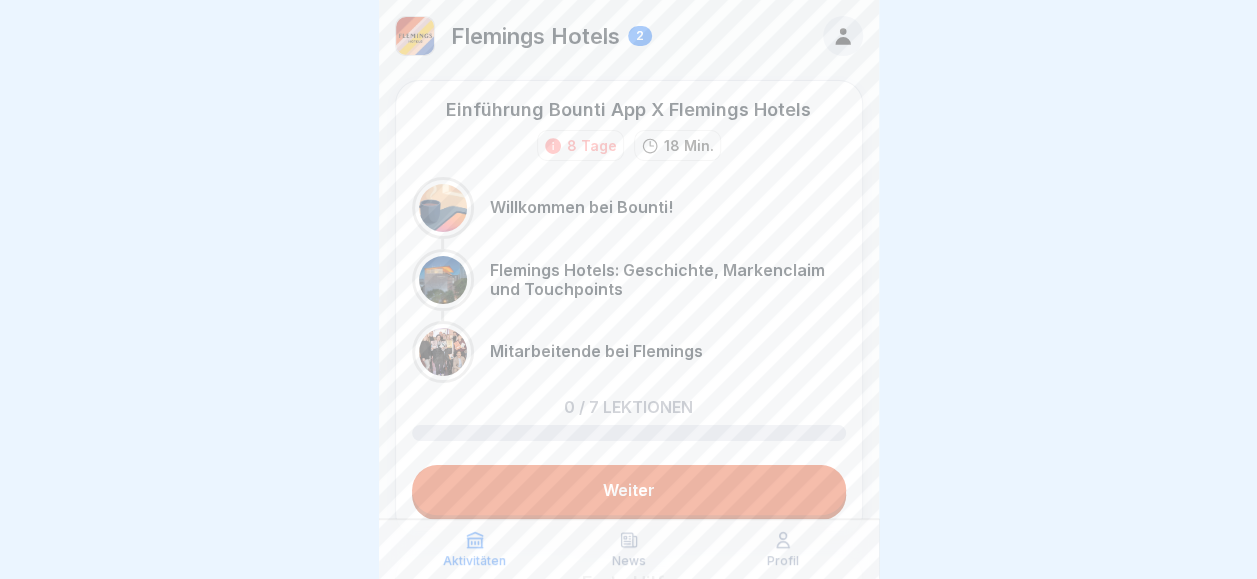 click on "Weiter" at bounding box center (629, 490) 